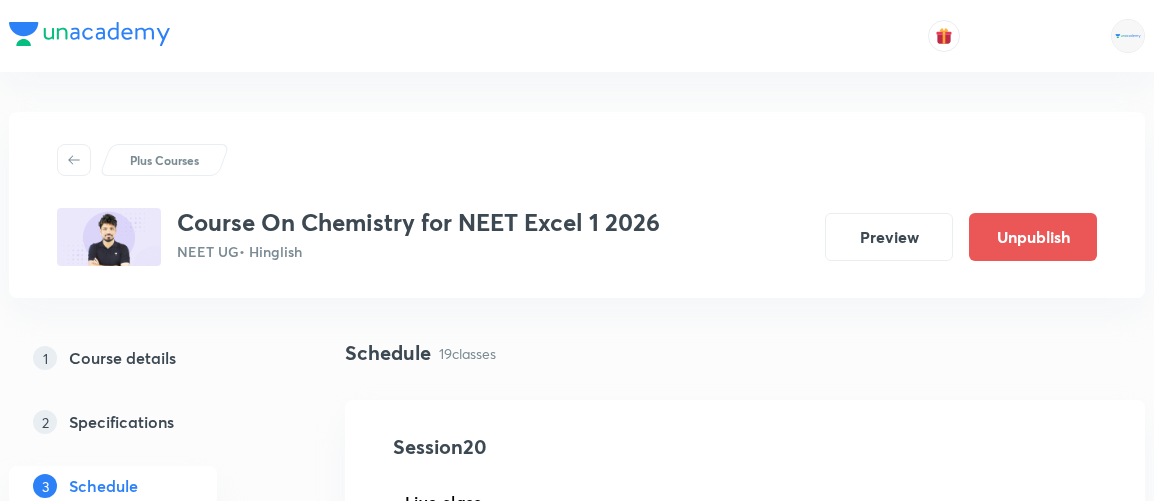 scroll, scrollTop: 3170, scrollLeft: 0, axis: vertical 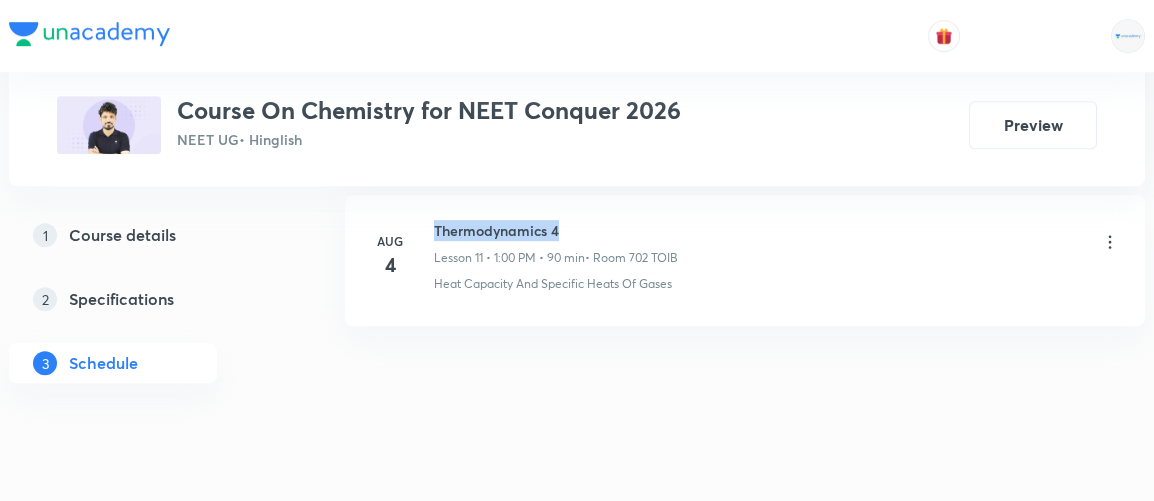 drag, startPoint x: 433, startPoint y: 220, endPoint x: 595, endPoint y: 208, distance: 162.44383 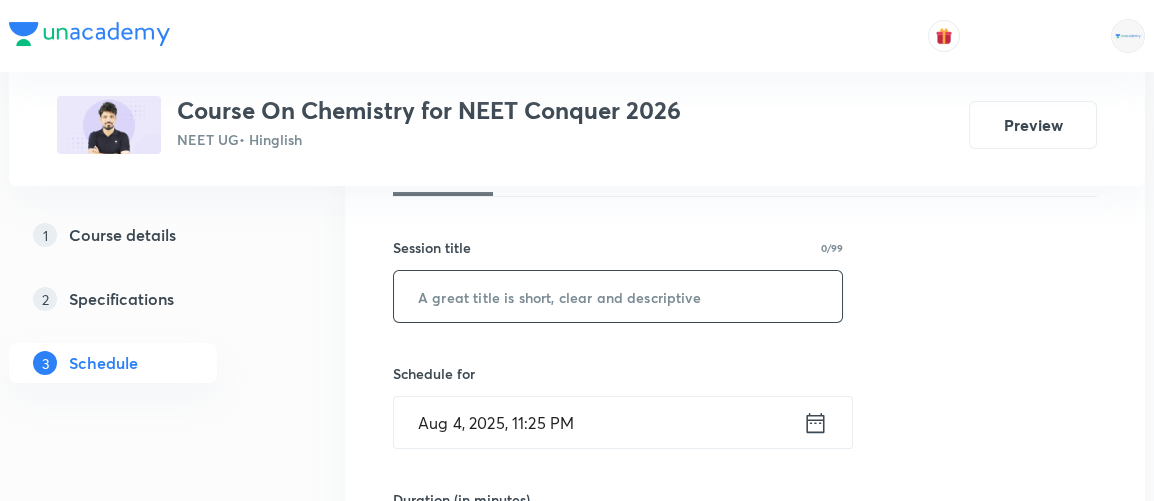 scroll, scrollTop: 333, scrollLeft: 0, axis: vertical 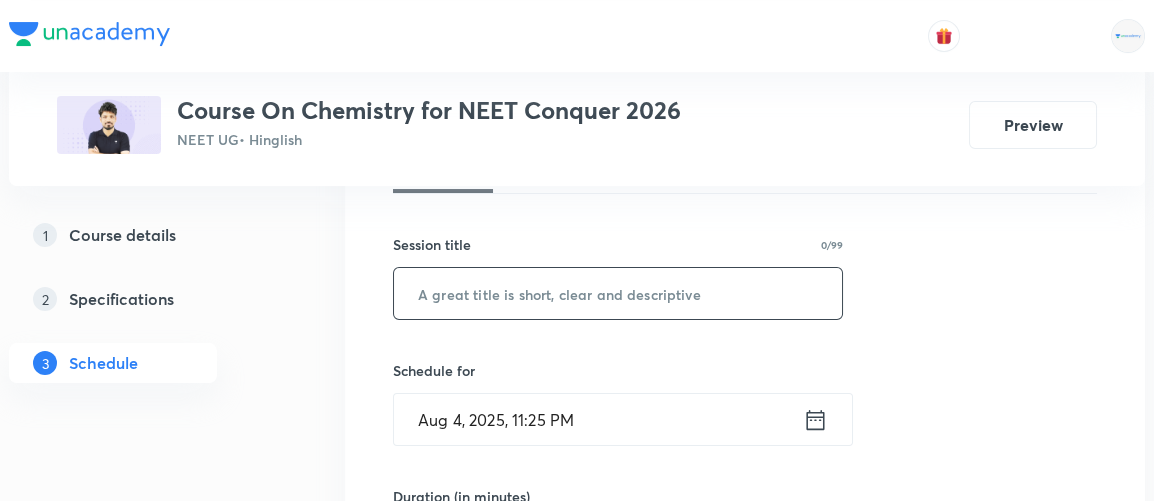 click at bounding box center [618, 293] 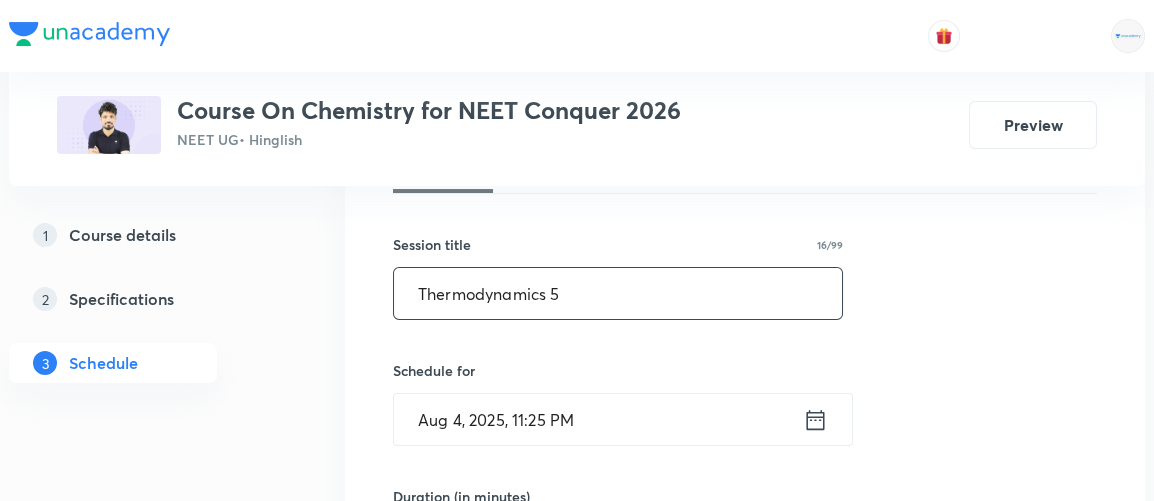 type on "Thermodynamics 5" 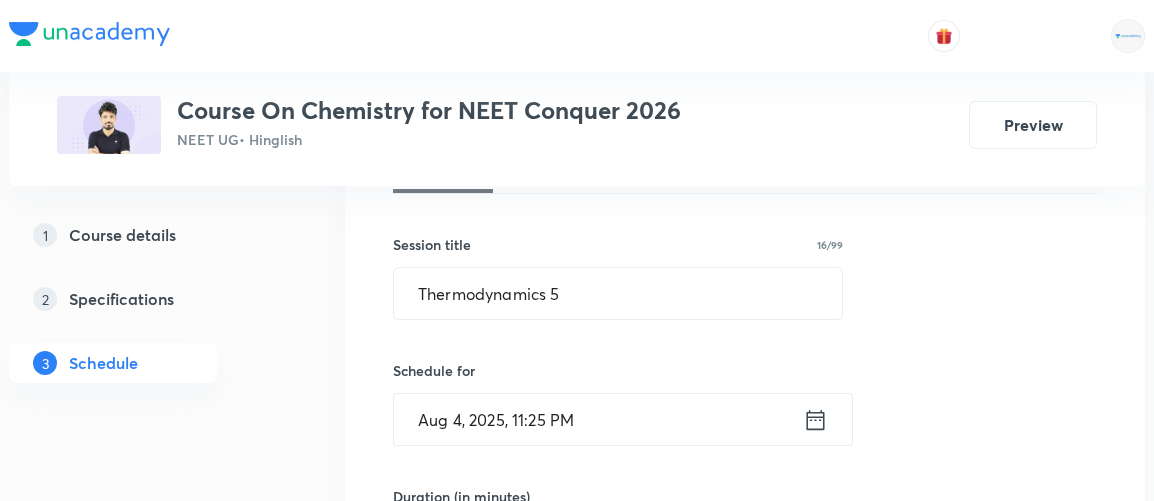click 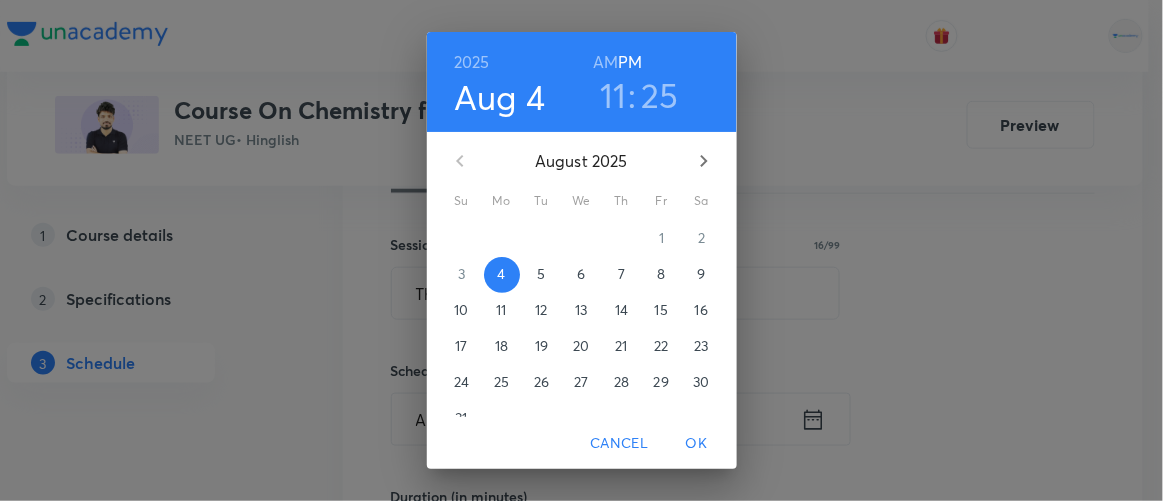 click on "5" at bounding box center (541, 274) 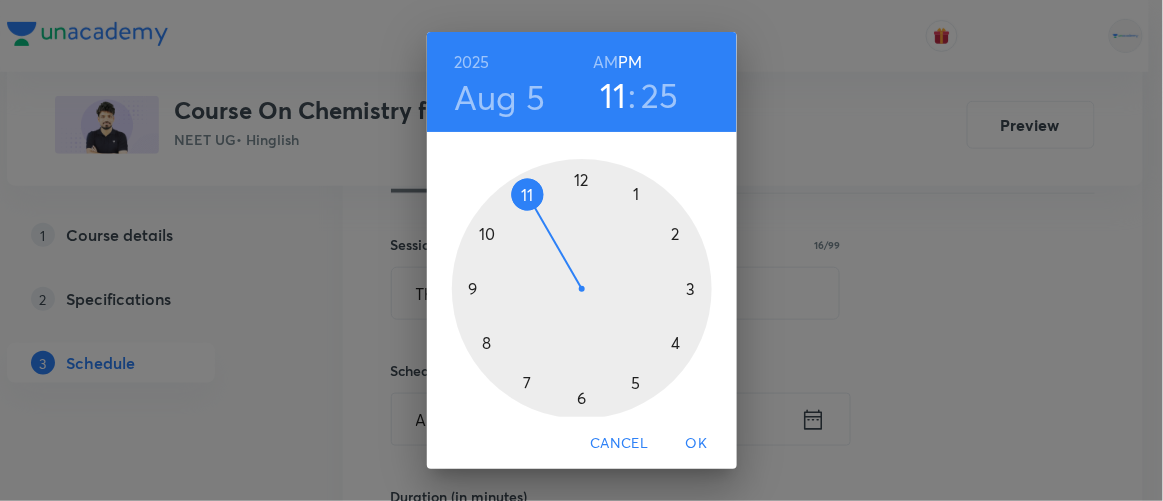 click on "AM" at bounding box center [605, 62] 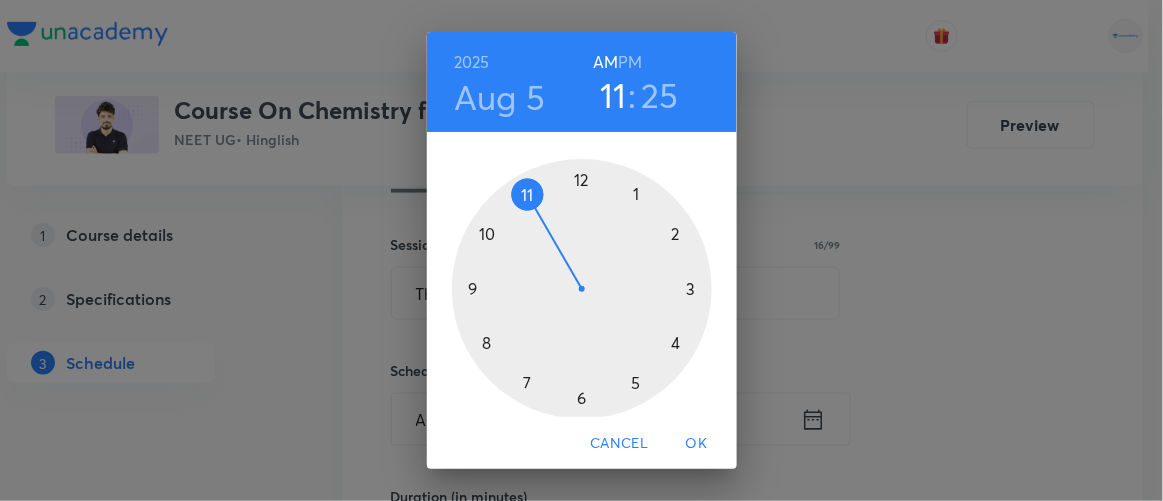 click at bounding box center (582, 289) 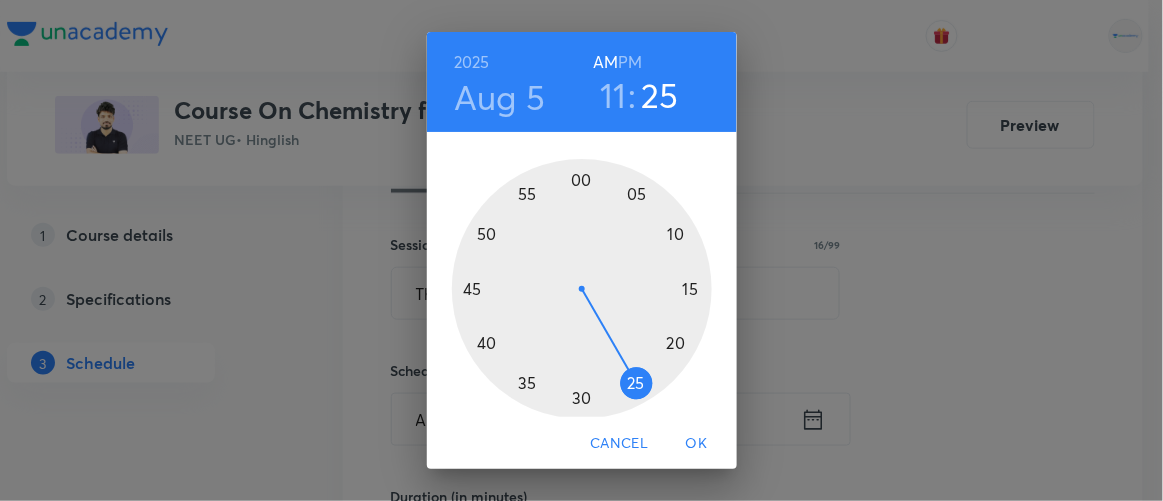 click at bounding box center (582, 289) 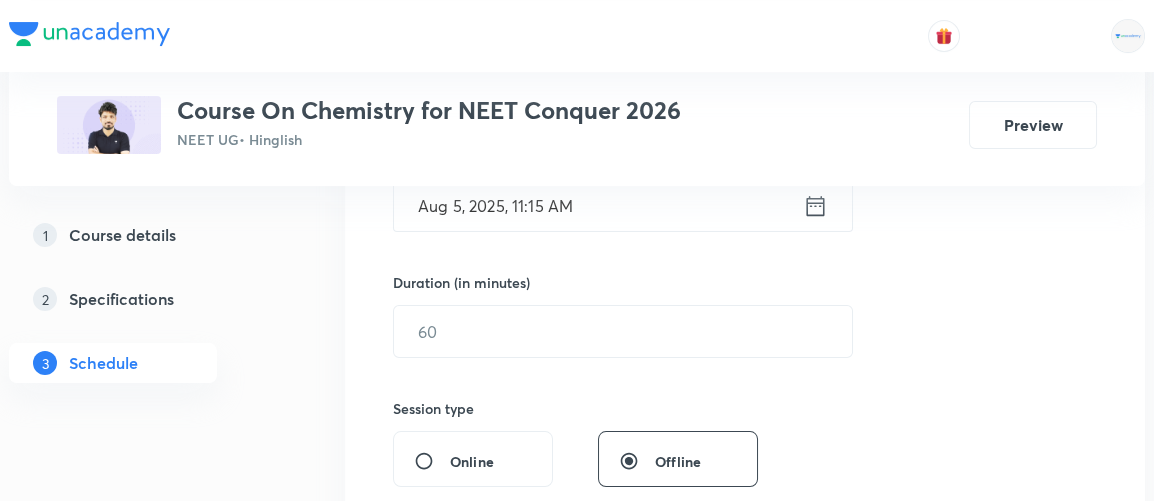 scroll, scrollTop: 548, scrollLeft: 0, axis: vertical 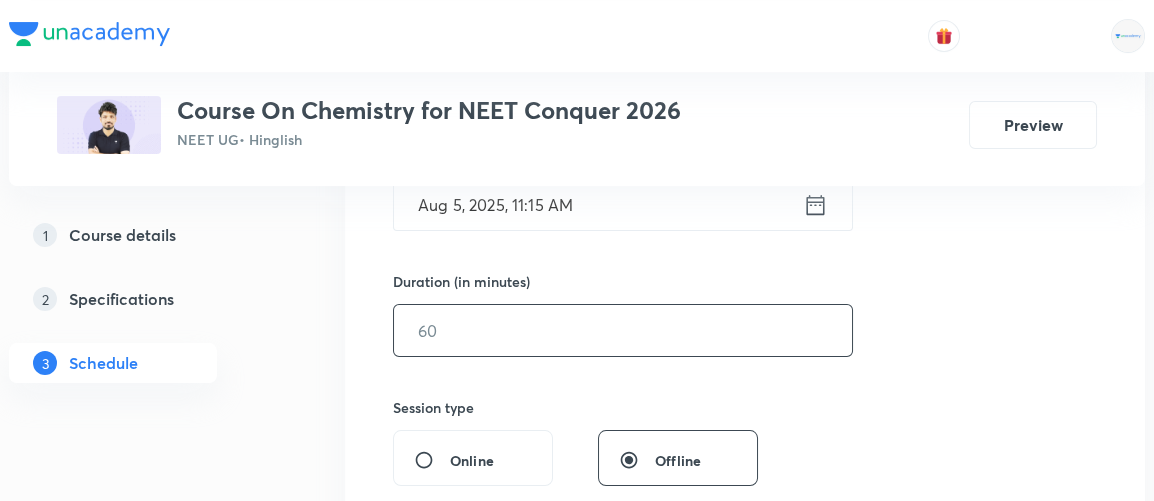 click at bounding box center [623, 330] 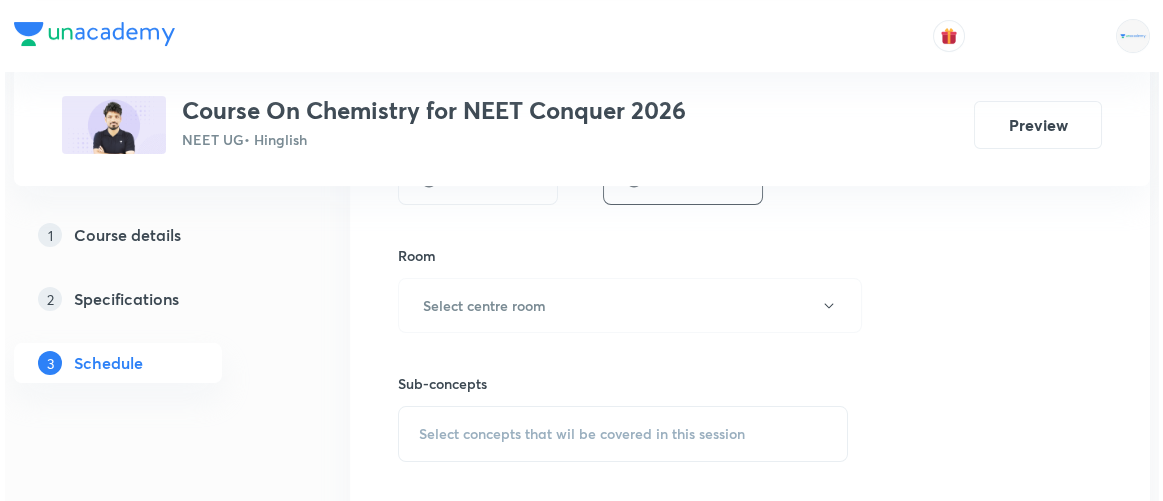 scroll, scrollTop: 830, scrollLeft: 0, axis: vertical 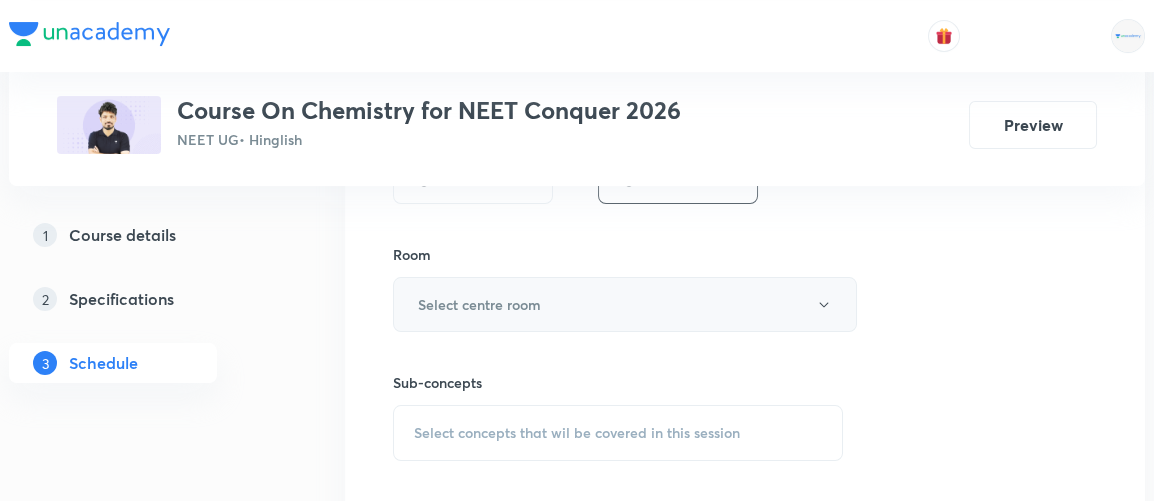 type on "90" 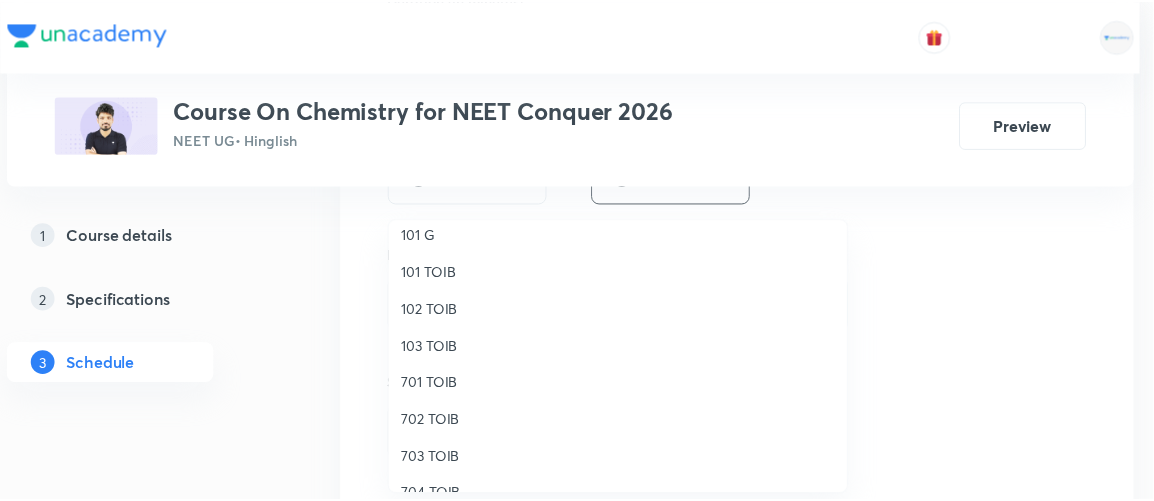 scroll, scrollTop: 50, scrollLeft: 0, axis: vertical 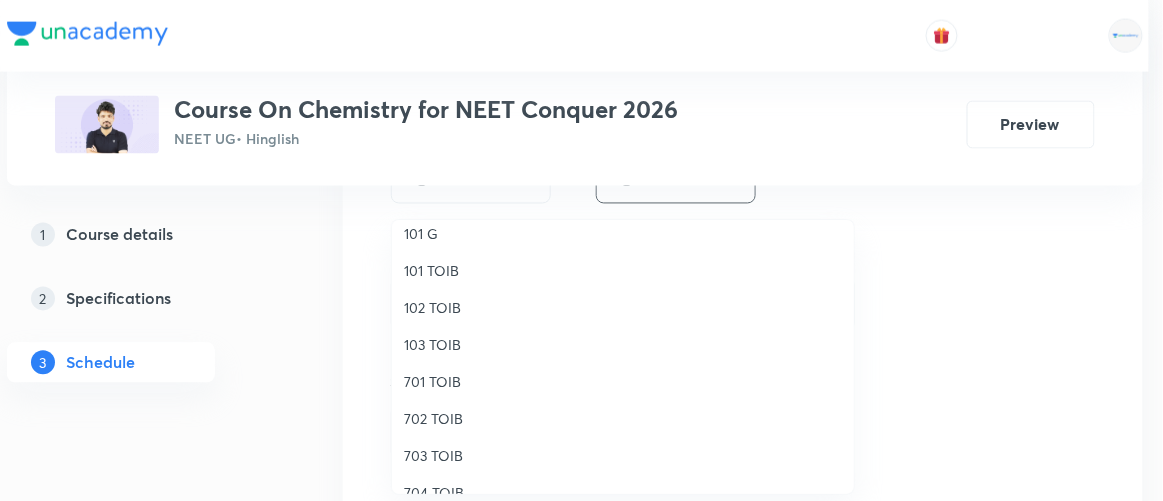 click on "702 TOIB" at bounding box center (623, 418) 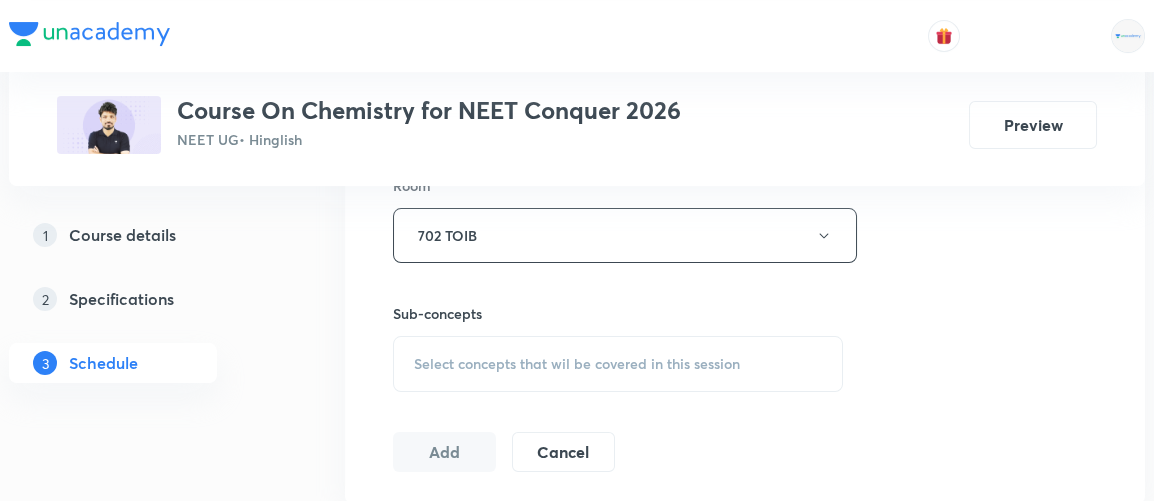 scroll, scrollTop: 903, scrollLeft: 0, axis: vertical 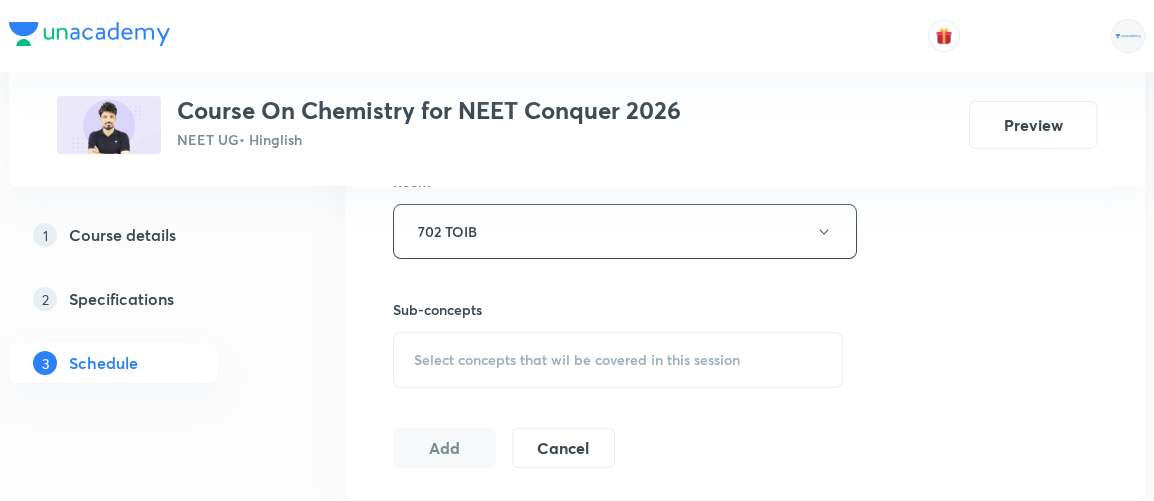 click on "Select concepts that wil be covered in this session" at bounding box center (577, 360) 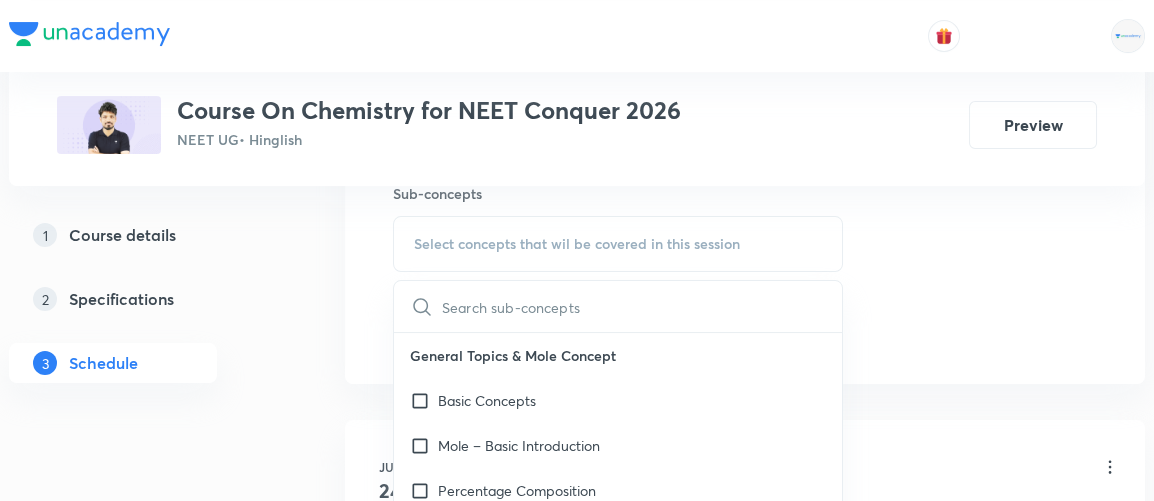 scroll, scrollTop: 1021, scrollLeft: 0, axis: vertical 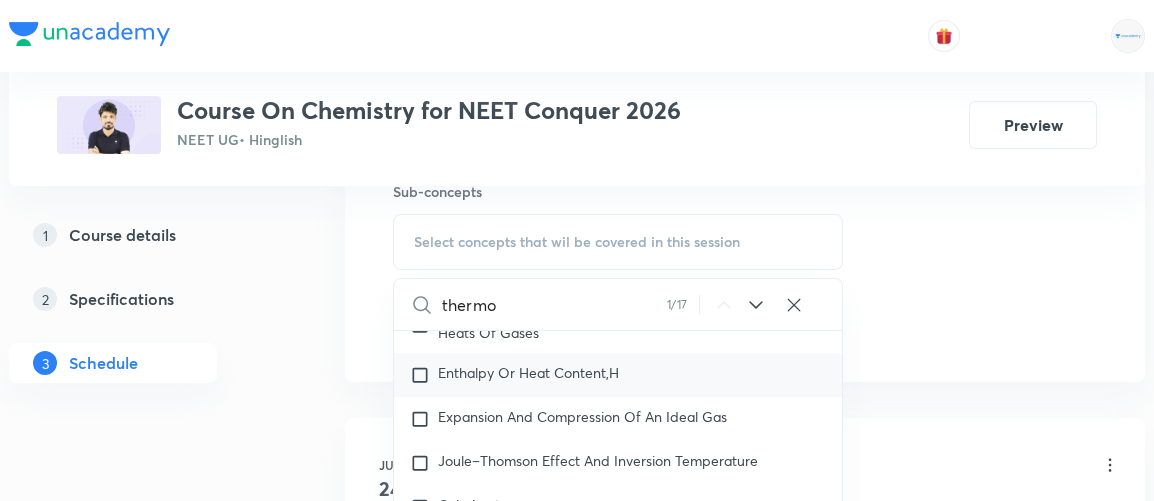type on "thermo" 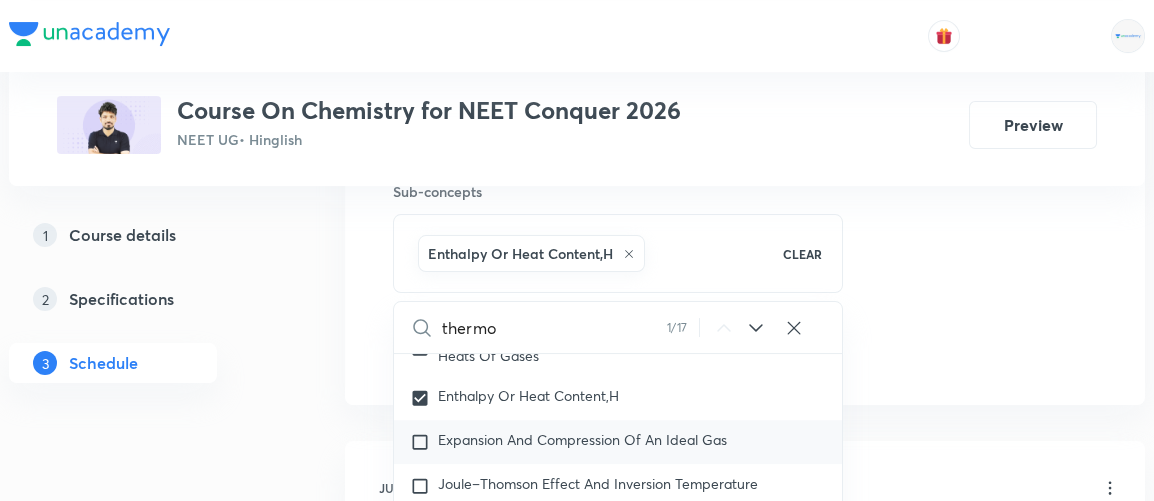 click on "Expansion And Compression Of An Ideal Gas" at bounding box center [582, 439] 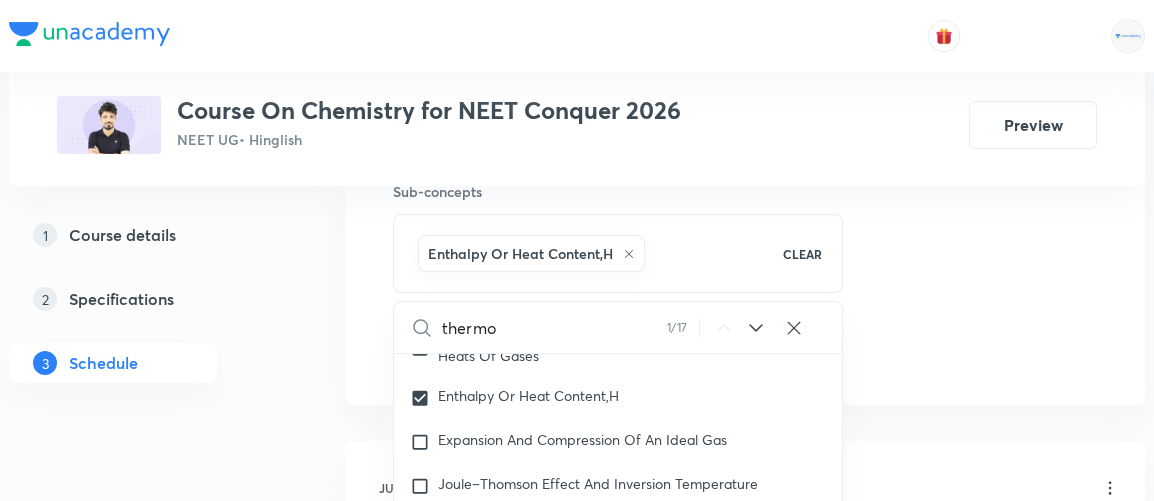 checkbox on "true" 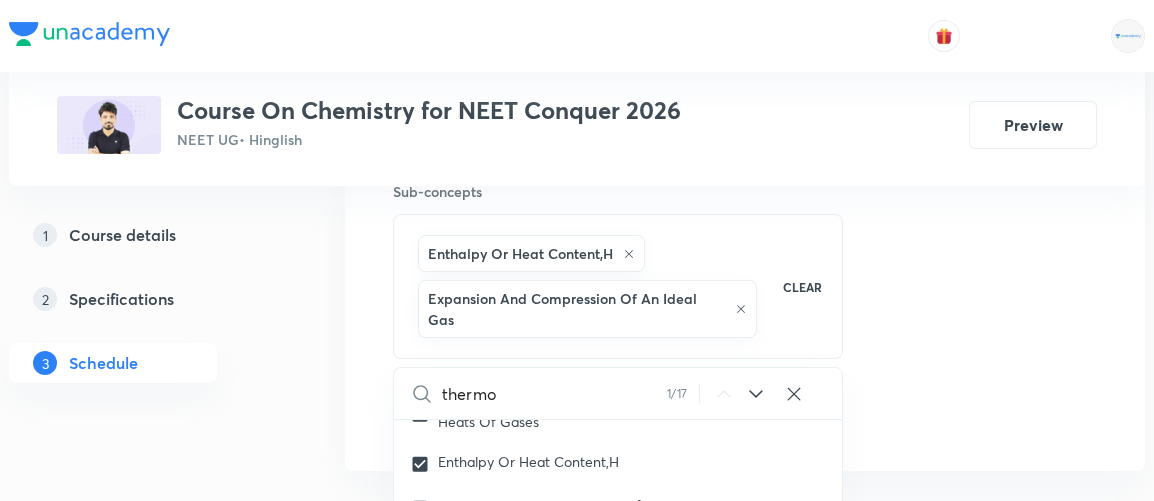 click on "1 Course details 2 Specifications 3 Schedule" at bounding box center (145, 311) 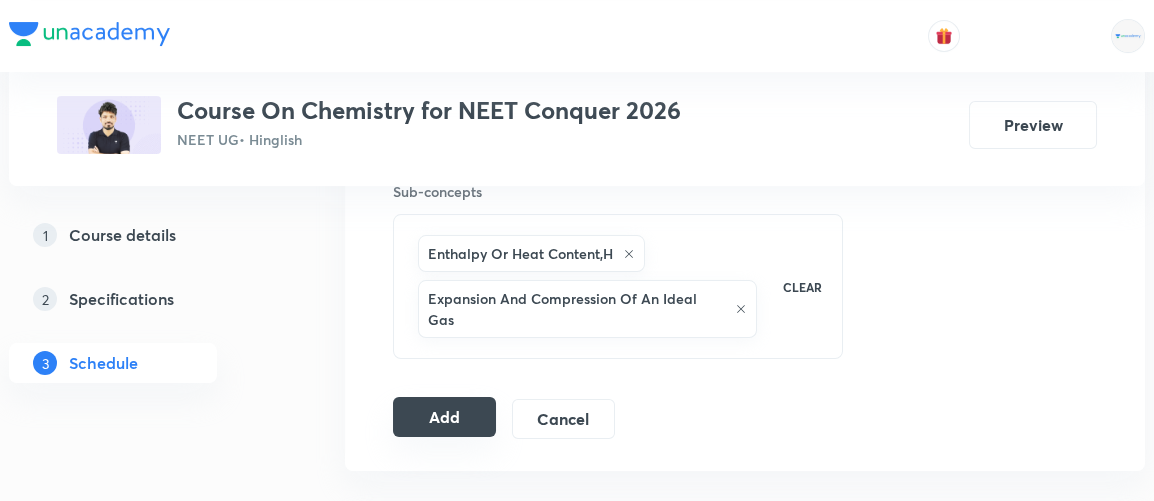 click on "Add" at bounding box center (444, 417) 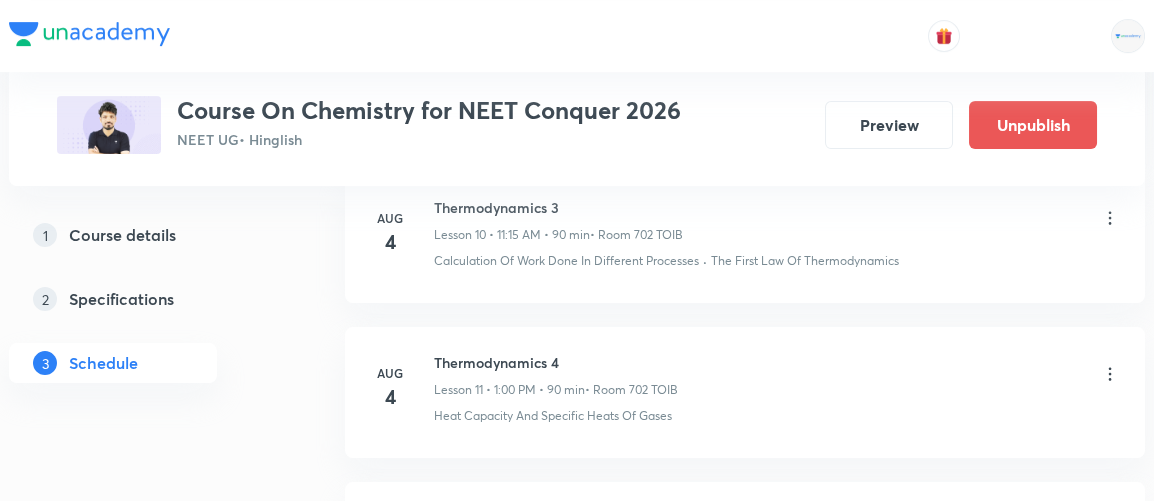 scroll, scrollTop: 2035, scrollLeft: 0, axis: vertical 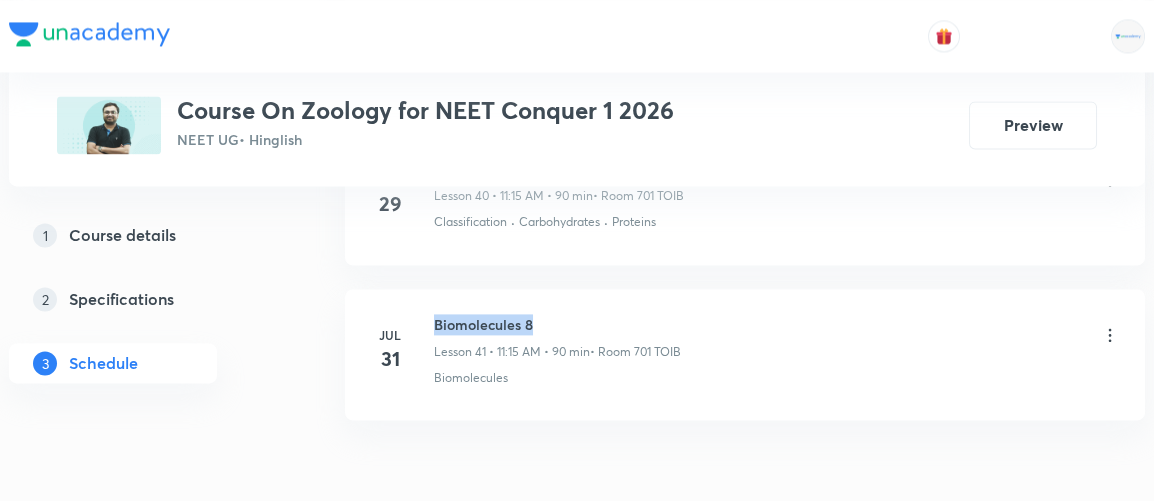 drag, startPoint x: 433, startPoint y: 286, endPoint x: 549, endPoint y: 284, distance: 116.01724 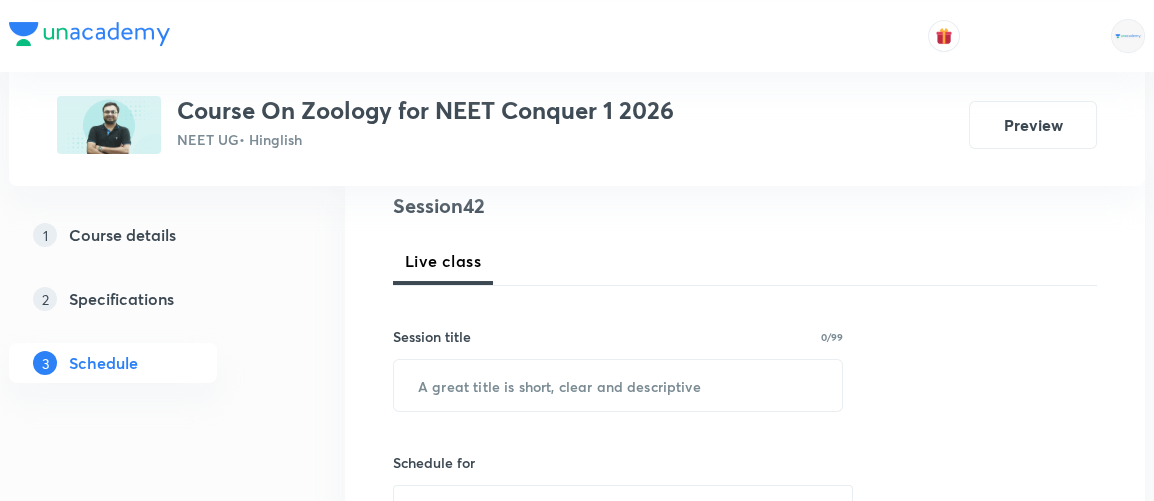 scroll, scrollTop: 243, scrollLeft: 0, axis: vertical 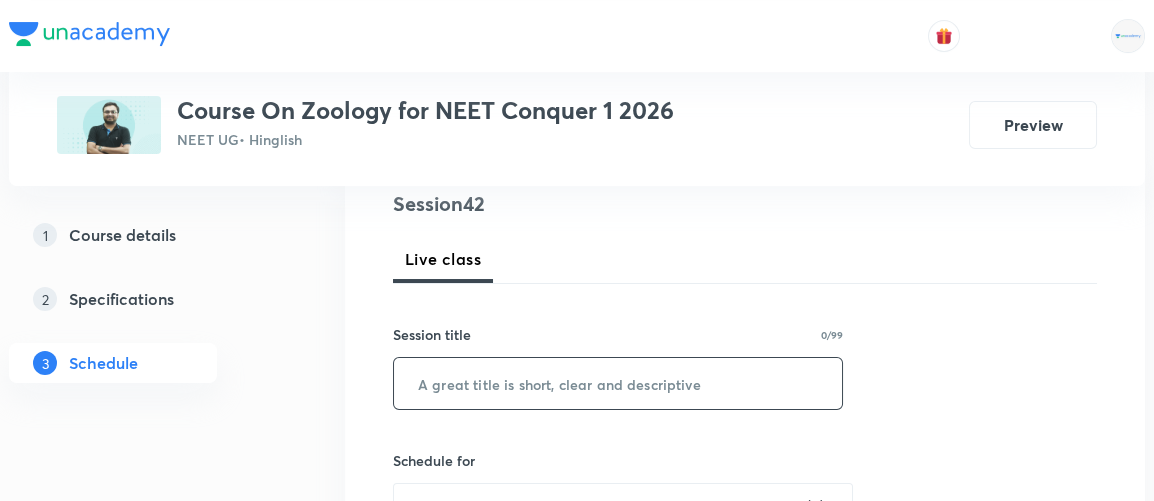 click at bounding box center [618, 383] 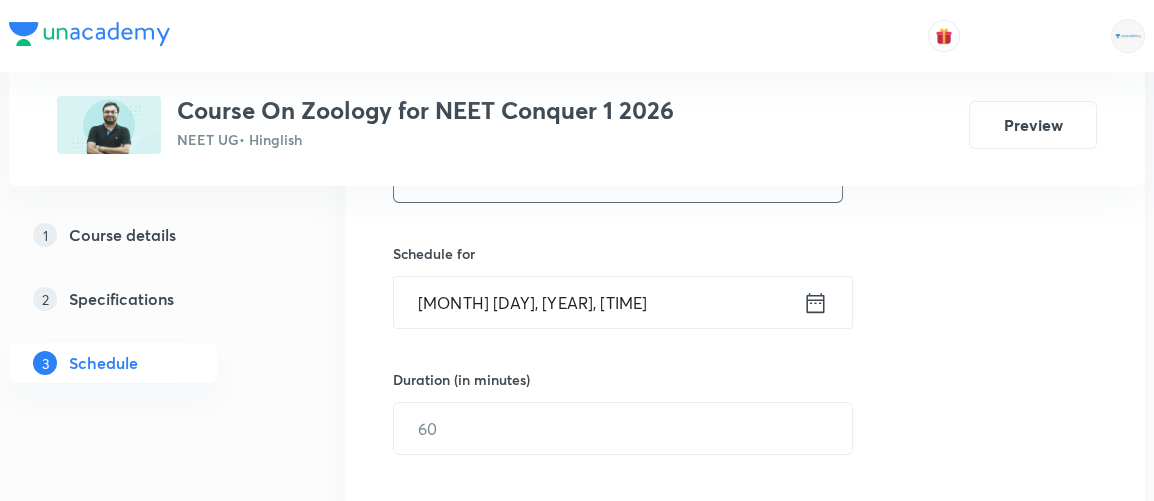 scroll, scrollTop: 450, scrollLeft: 0, axis: vertical 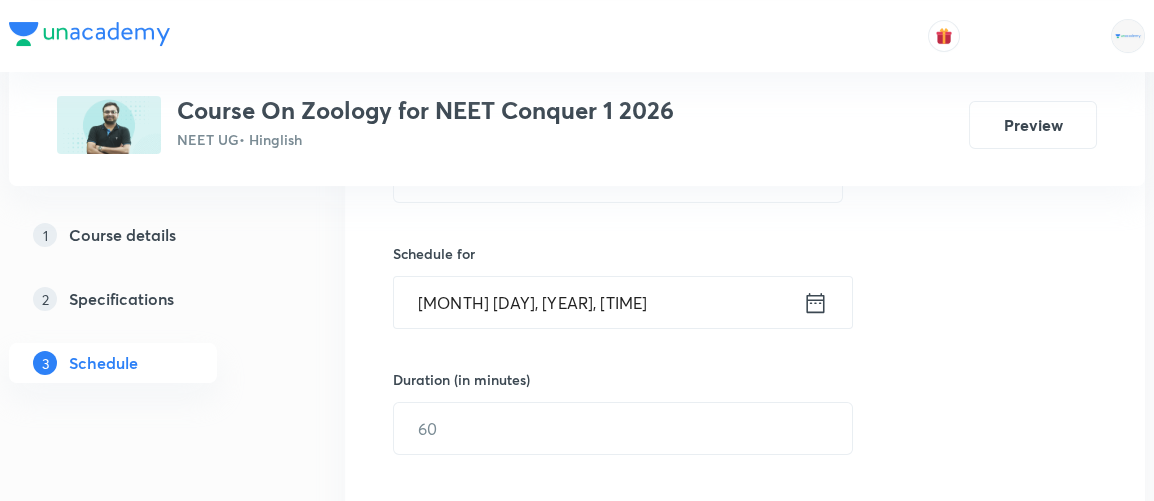 click 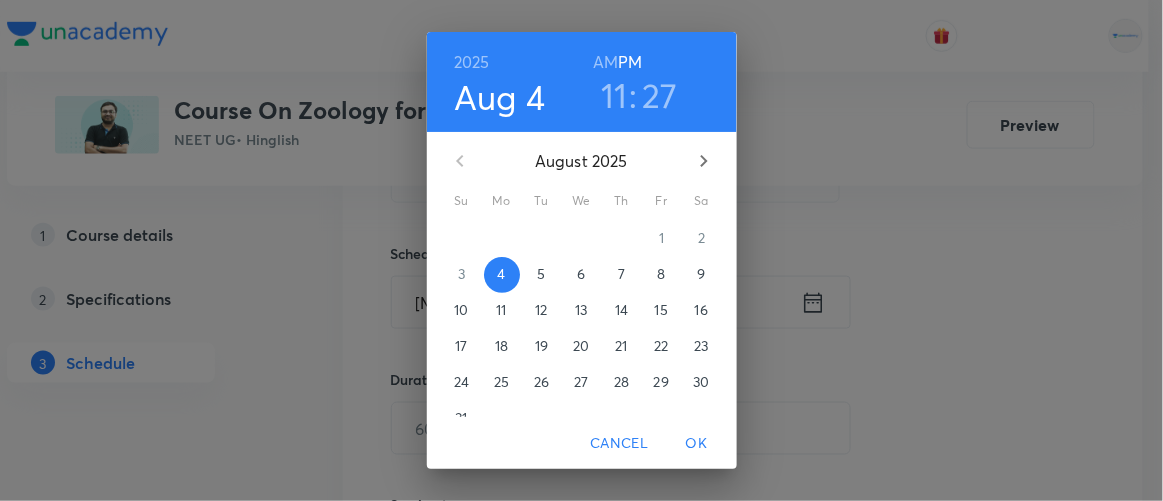 click on "5" at bounding box center [541, 274] 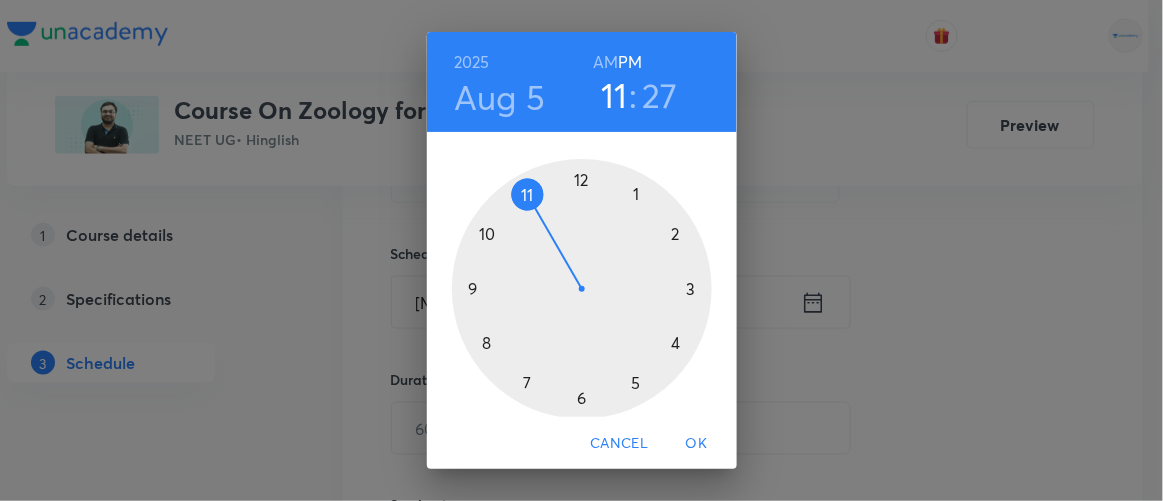 click at bounding box center (582, 289) 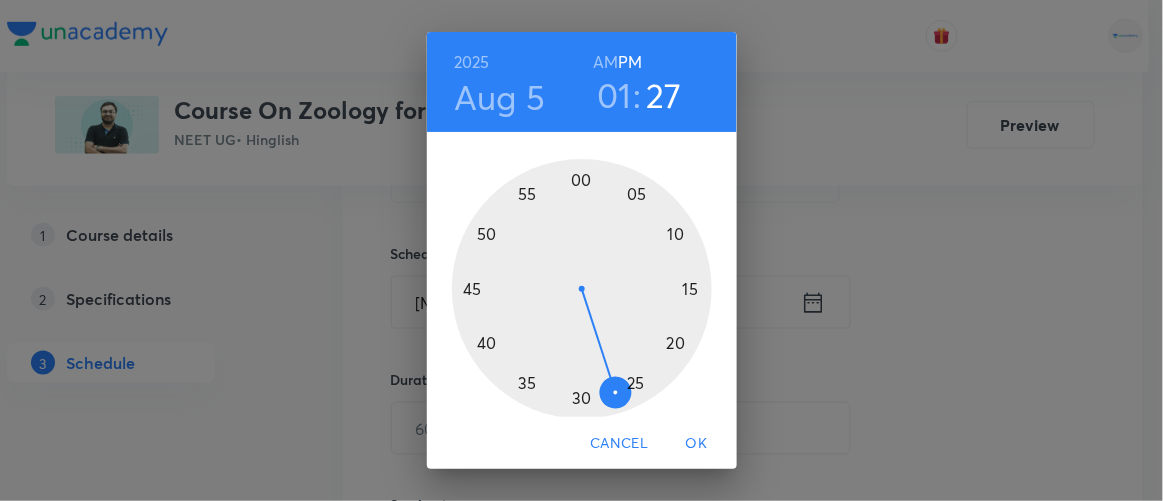 click at bounding box center (582, 289) 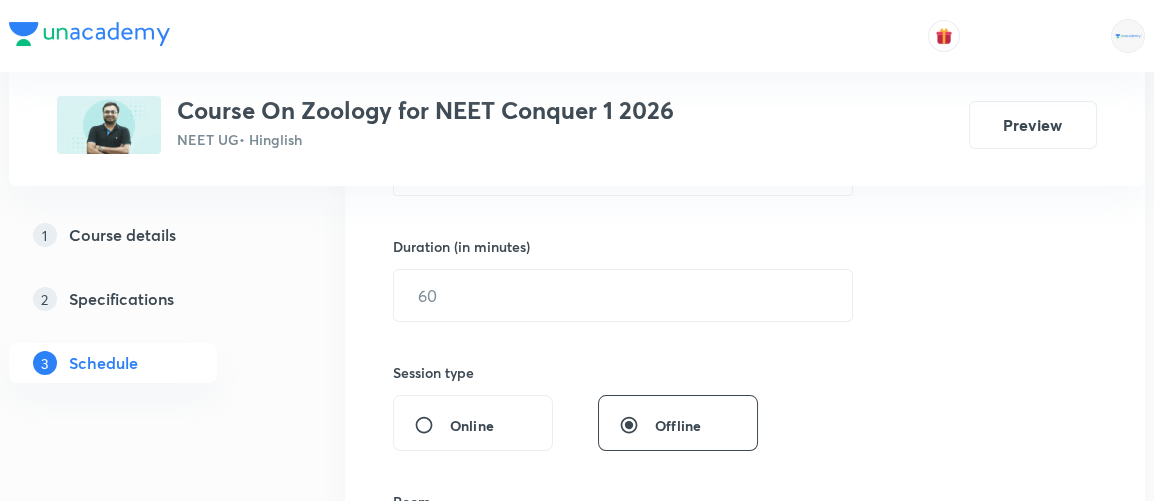 scroll, scrollTop: 589, scrollLeft: 0, axis: vertical 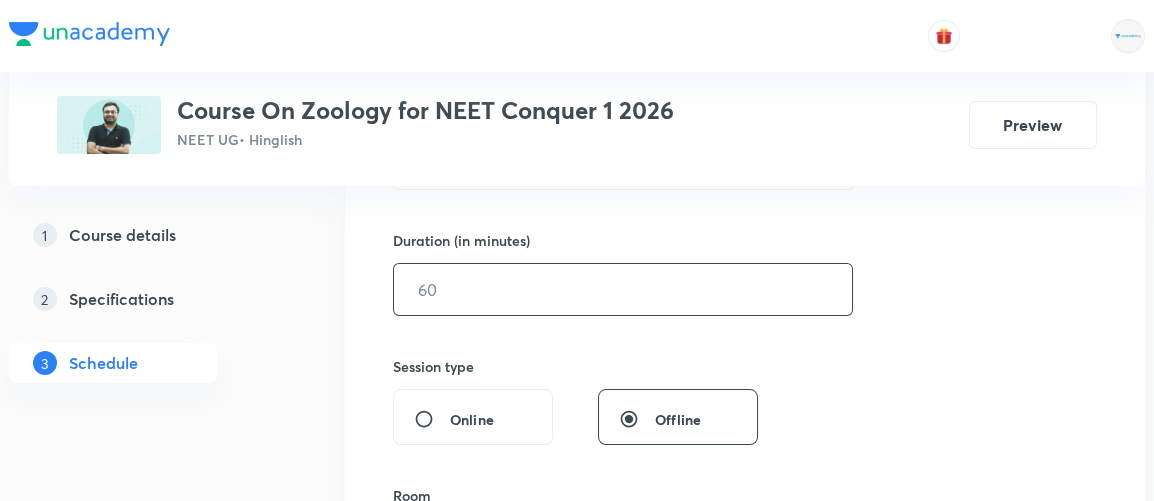 click at bounding box center (623, 289) 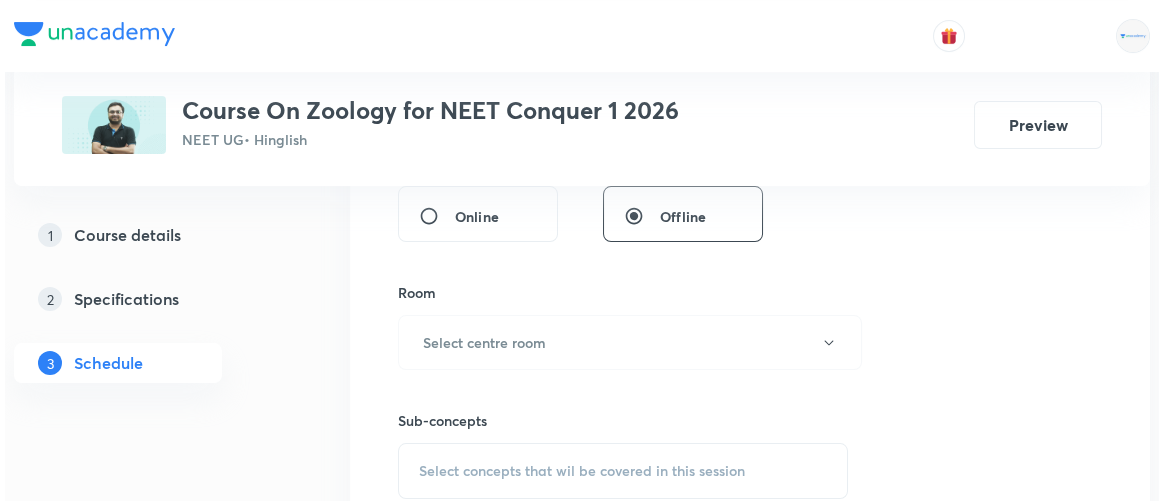 scroll, scrollTop: 806, scrollLeft: 0, axis: vertical 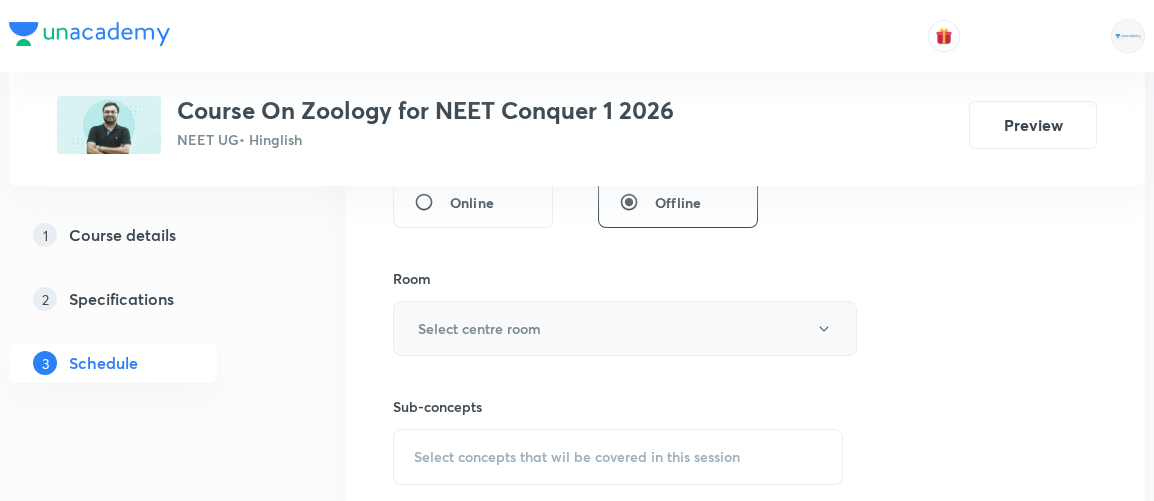 type on "90" 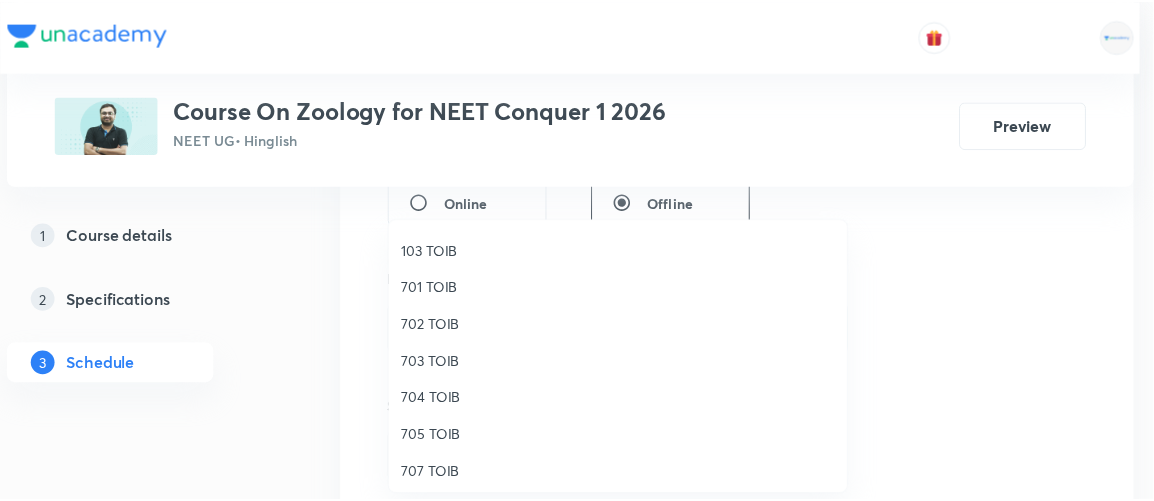 scroll, scrollTop: 147, scrollLeft: 0, axis: vertical 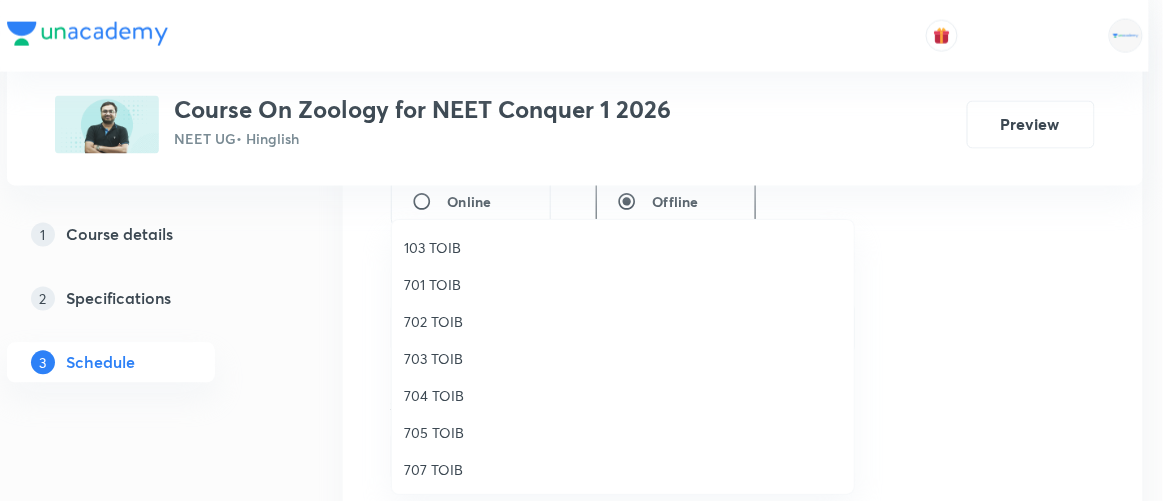 click on "701 TOIB" at bounding box center (623, 284) 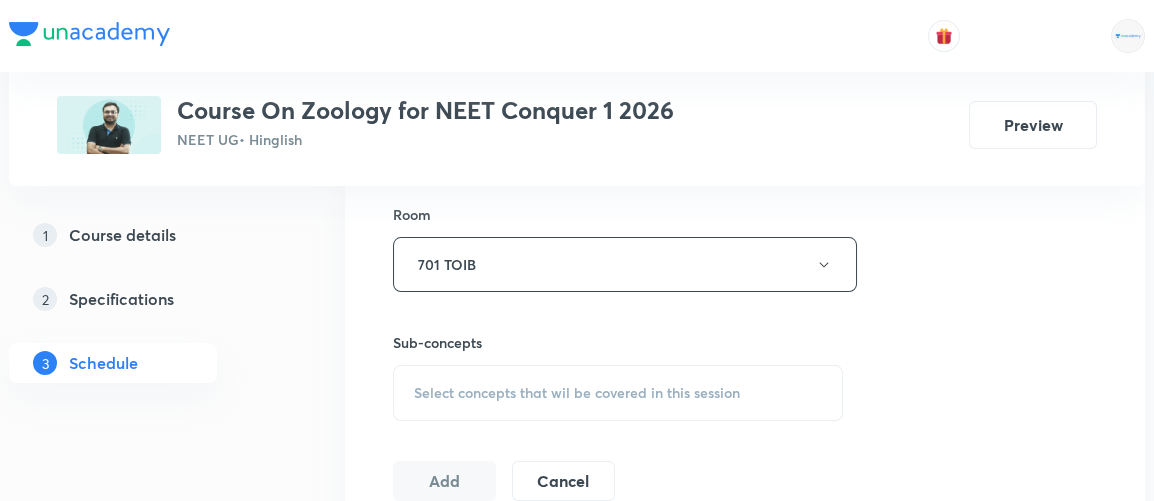 scroll, scrollTop: 873, scrollLeft: 0, axis: vertical 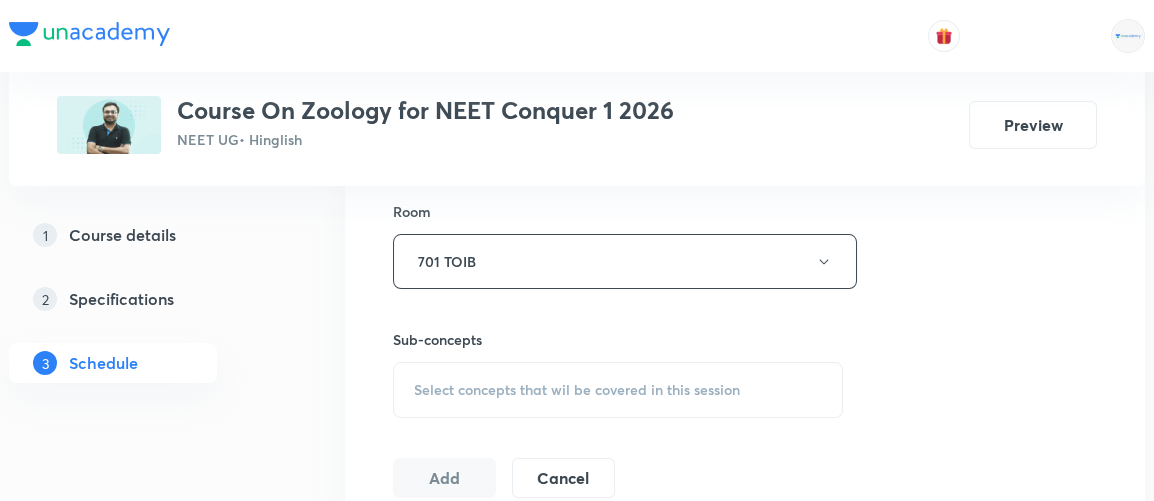 click on "Select concepts that wil be covered in this session" at bounding box center [577, 390] 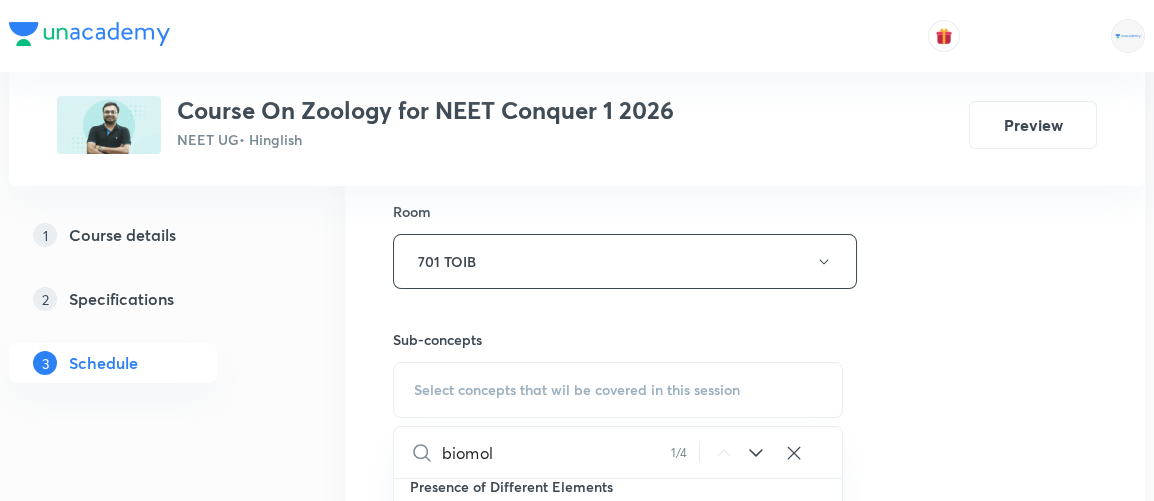 scroll, scrollTop: 43935, scrollLeft: 0, axis: vertical 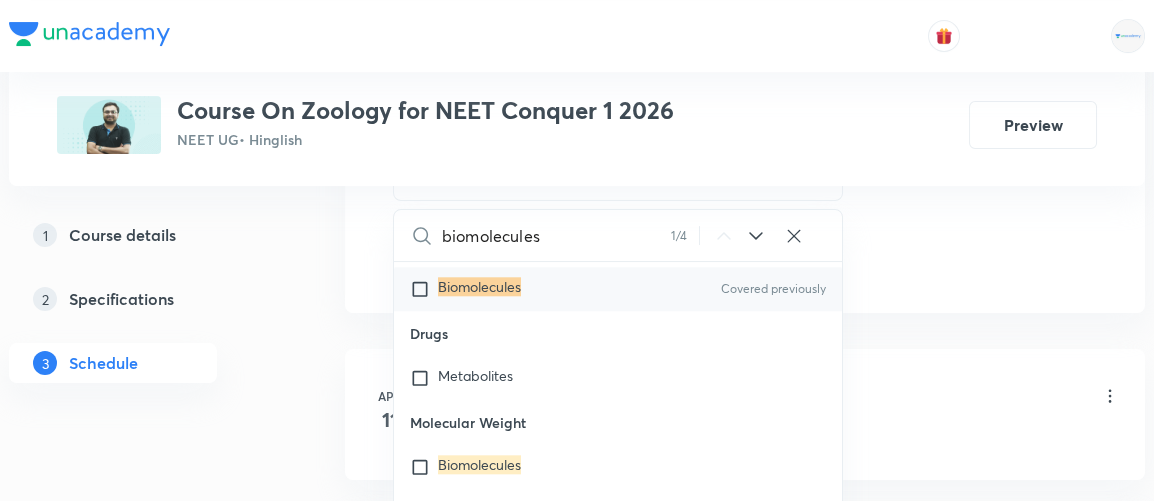 type on "biomolecules" 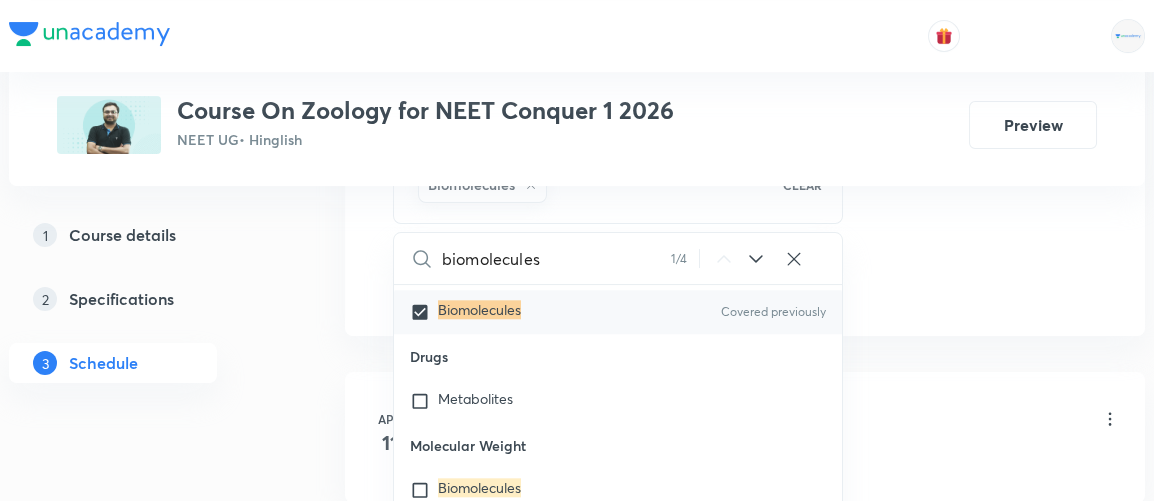 click on "3 Schedule" at bounding box center (113, 363) 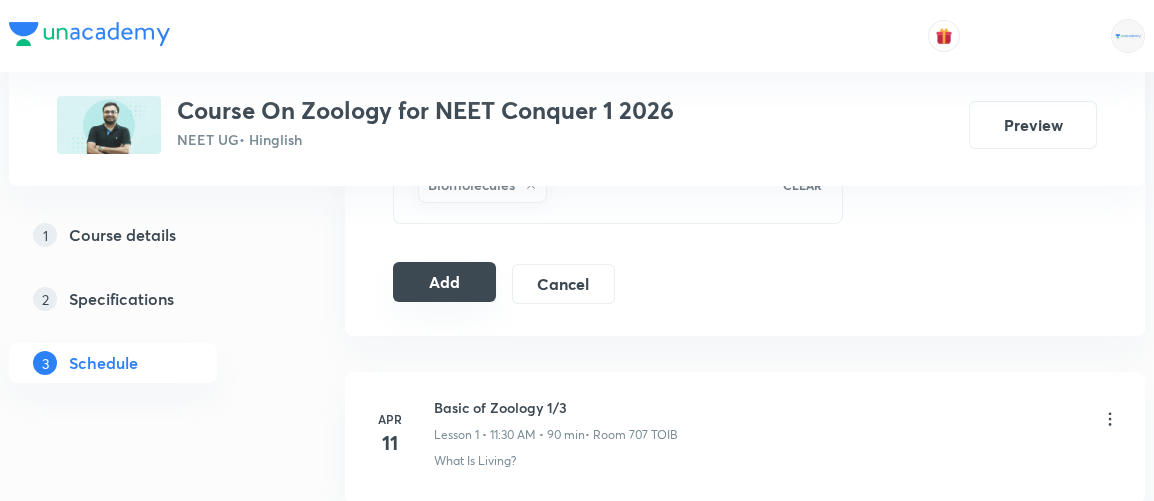 click on "Add" at bounding box center [444, 282] 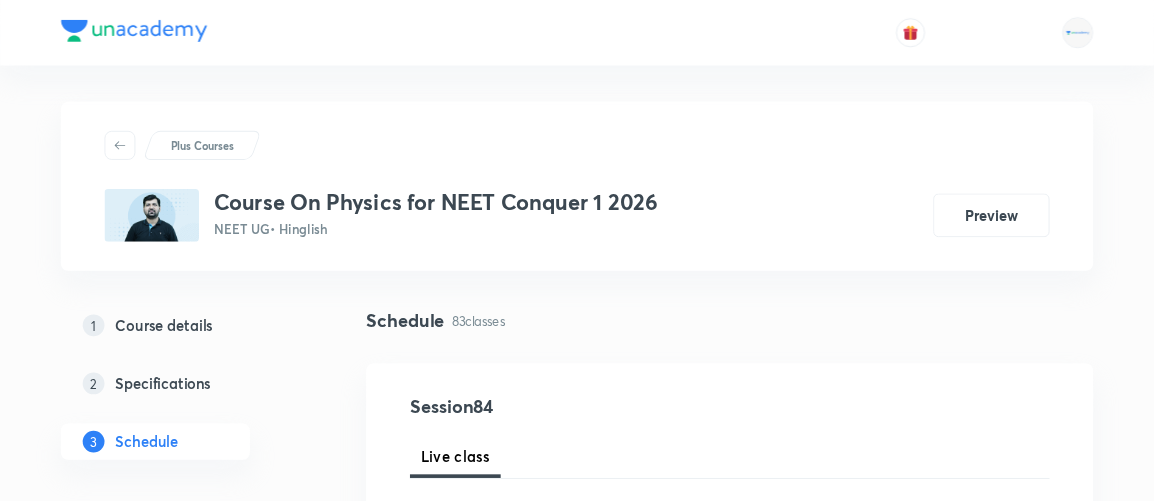 scroll, scrollTop: 0, scrollLeft: 0, axis: both 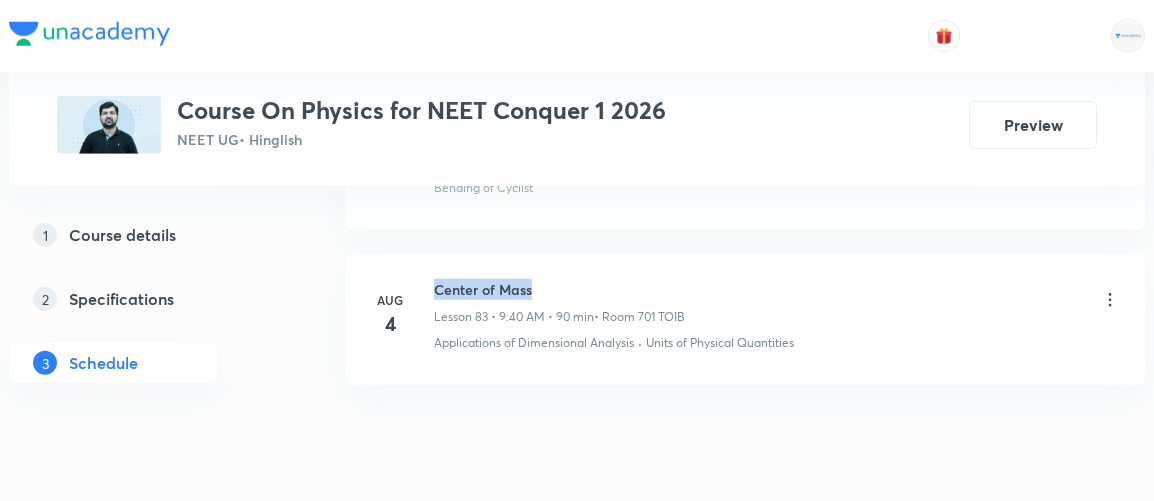 drag, startPoint x: 435, startPoint y: 219, endPoint x: 563, endPoint y: 217, distance: 128.01562 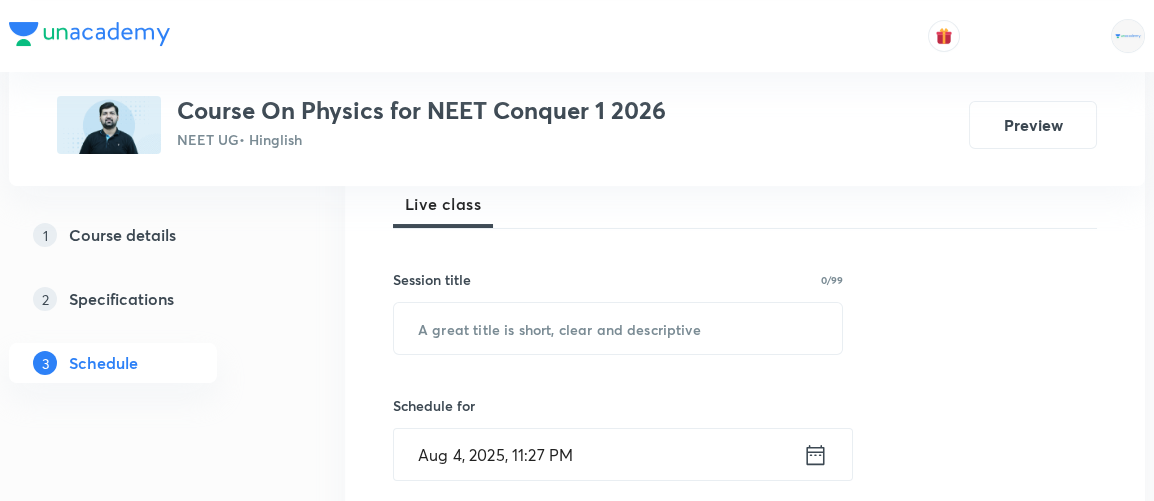 scroll, scrollTop: 328, scrollLeft: 0, axis: vertical 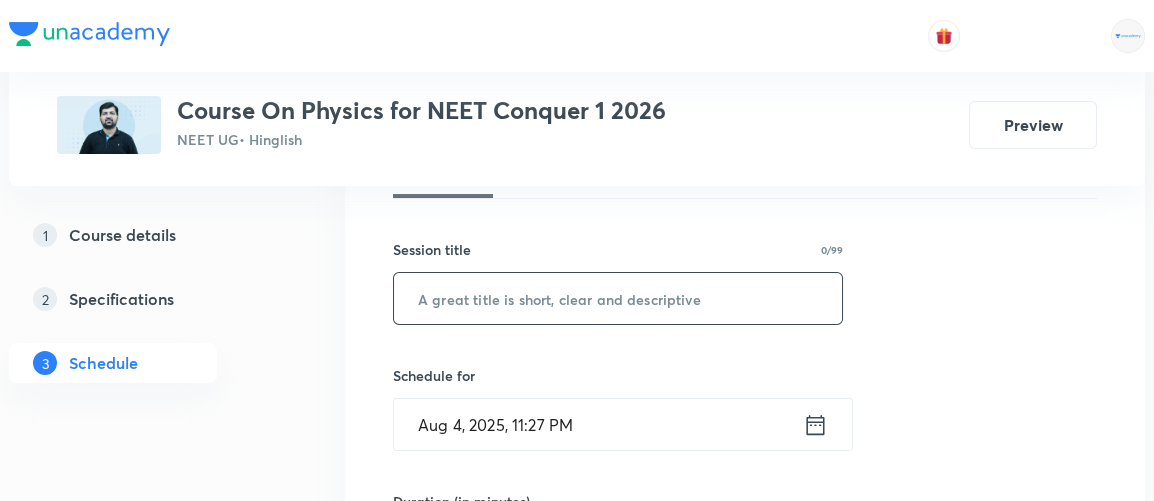 click at bounding box center (618, 298) 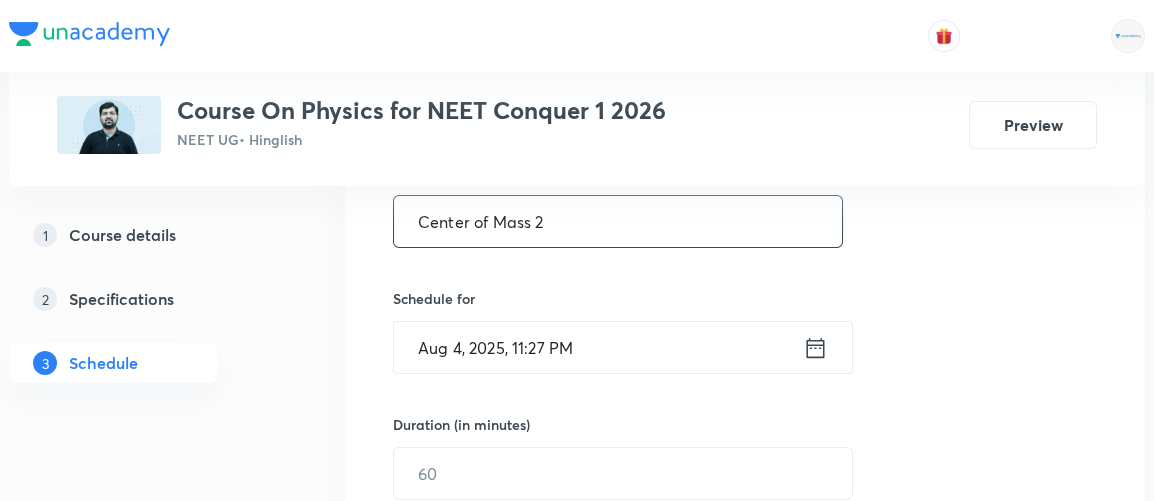 scroll, scrollTop: 408, scrollLeft: 0, axis: vertical 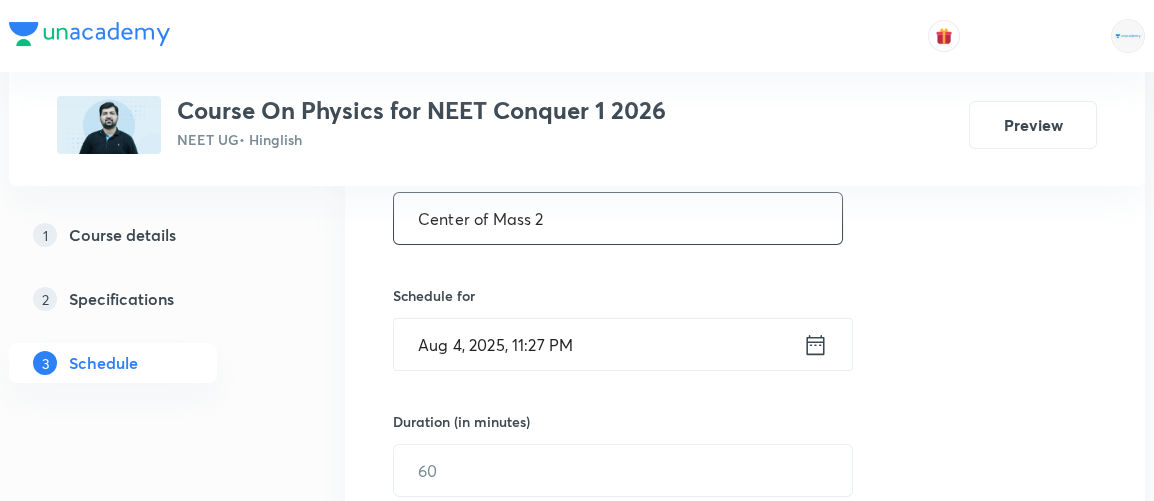 type on "Center of Mass 2" 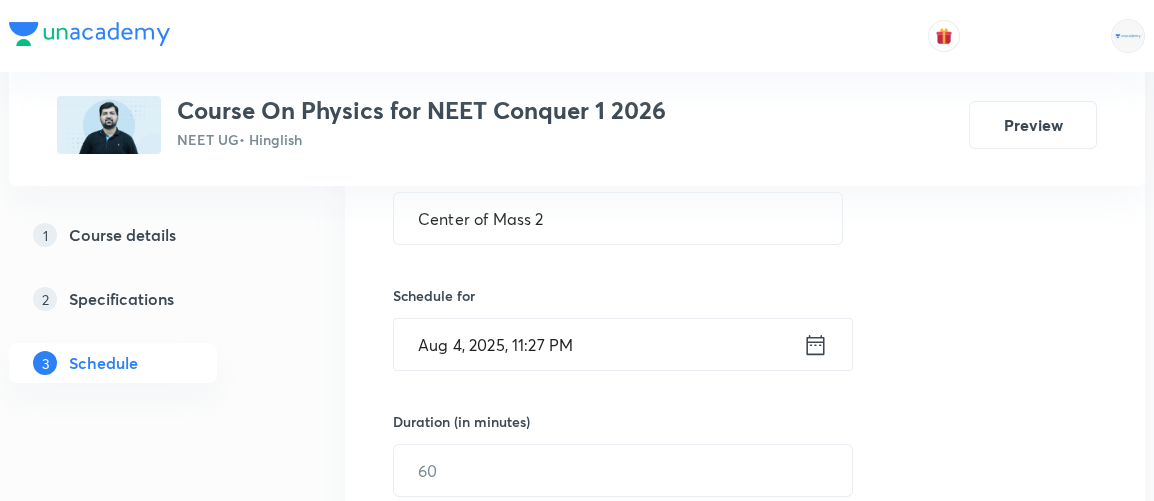 click 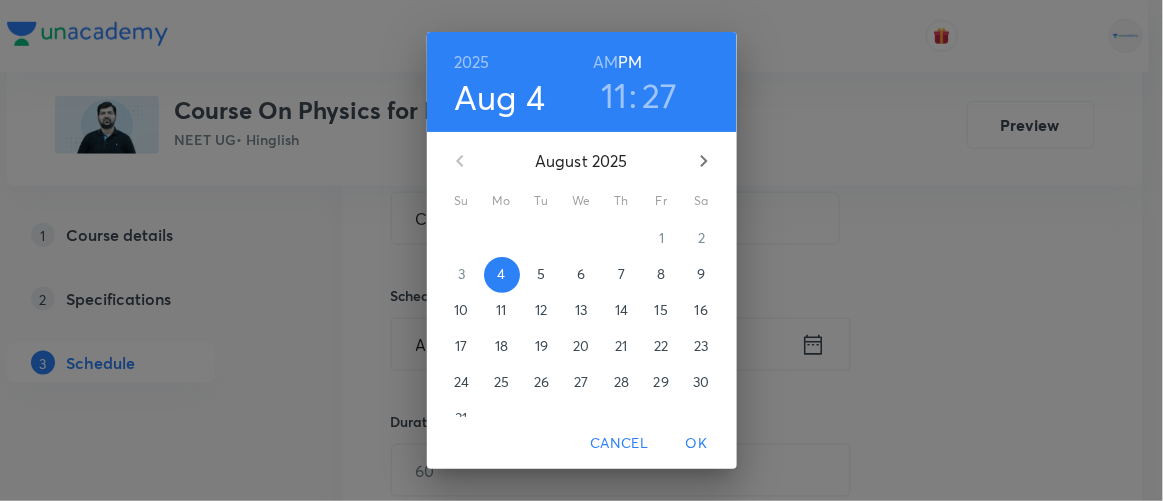 click on "5" at bounding box center [541, 274] 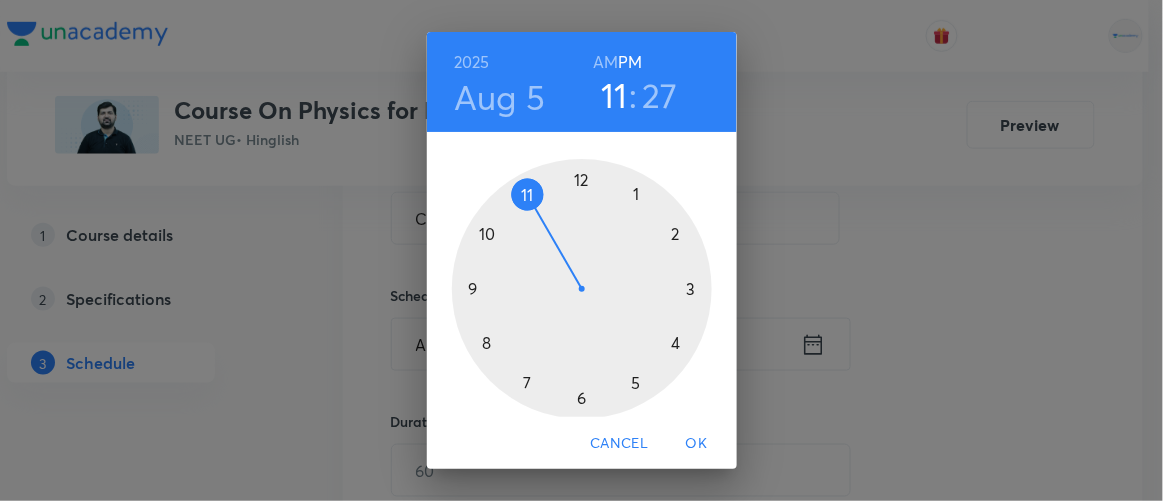 click at bounding box center [582, 289] 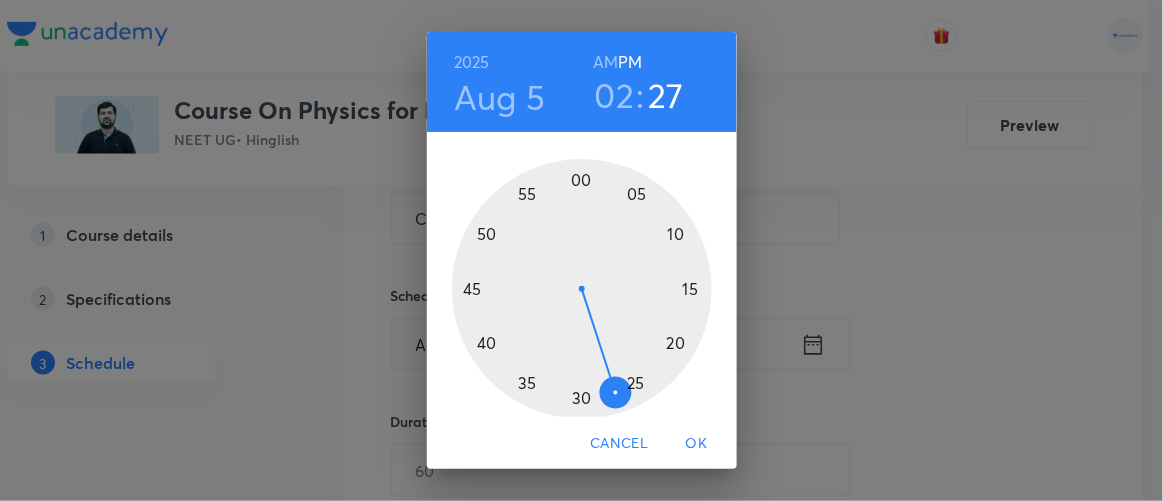 click at bounding box center [582, 289] 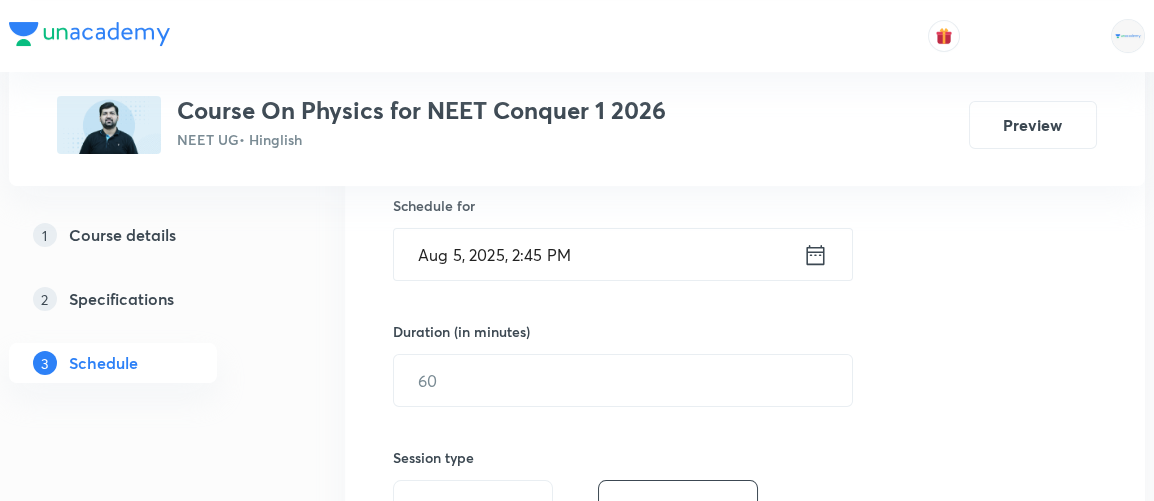 scroll, scrollTop: 499, scrollLeft: 0, axis: vertical 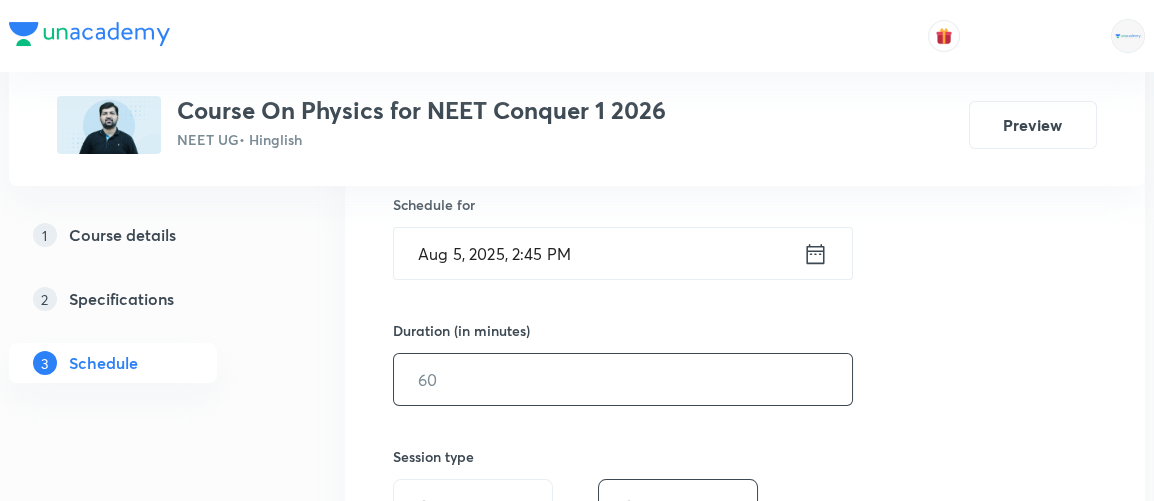 click at bounding box center (623, 379) 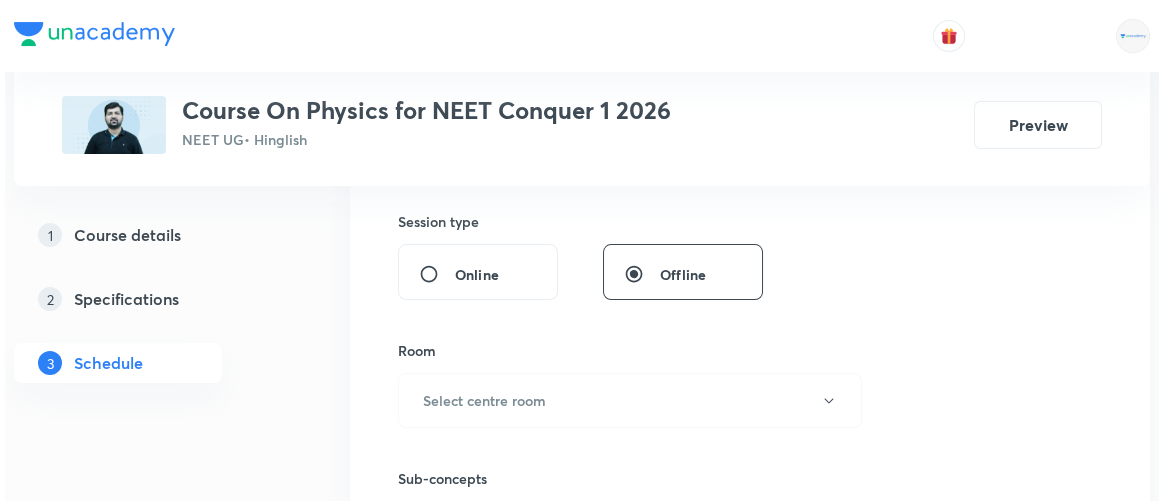 scroll, scrollTop: 735, scrollLeft: 0, axis: vertical 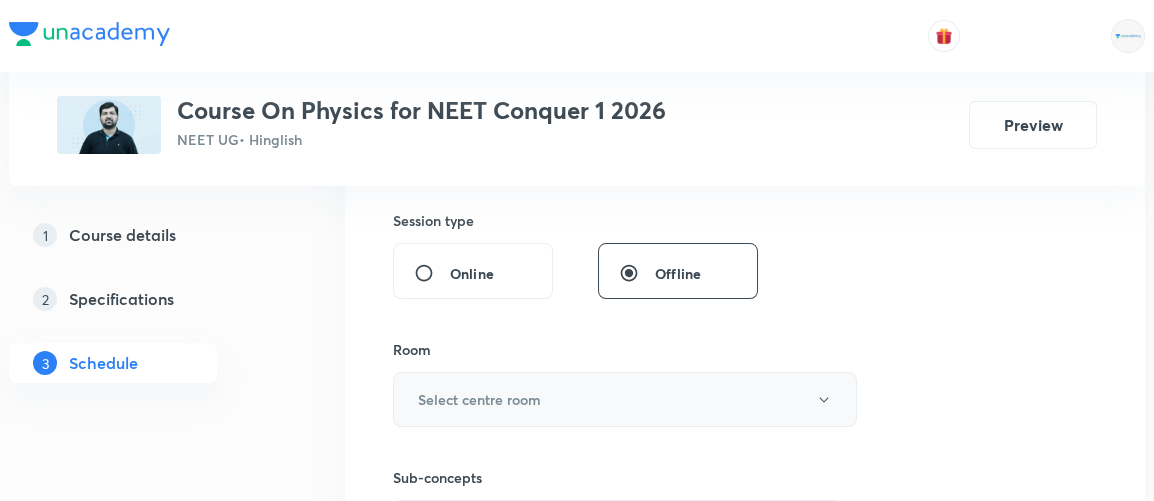 type on "90" 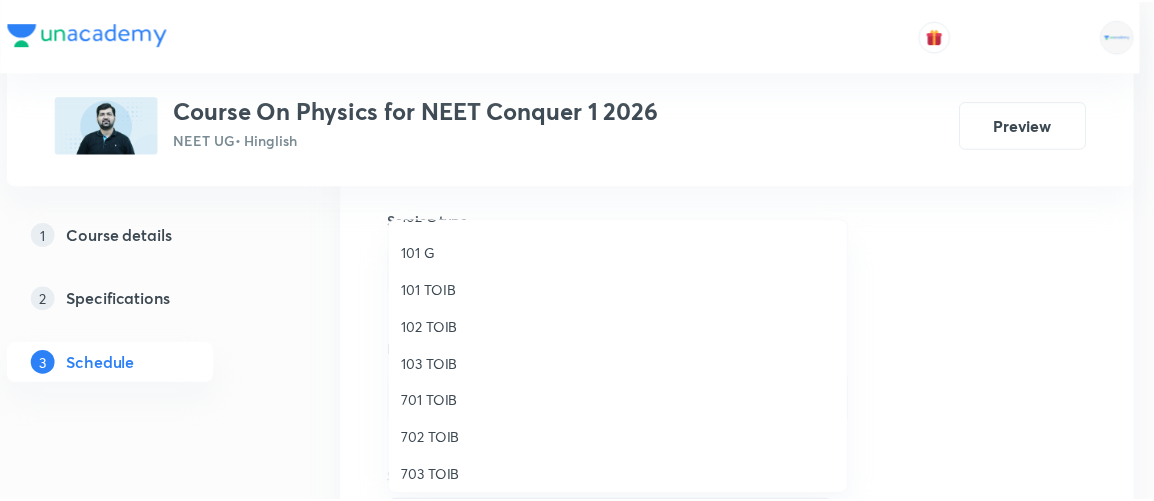 scroll, scrollTop: 30, scrollLeft: 0, axis: vertical 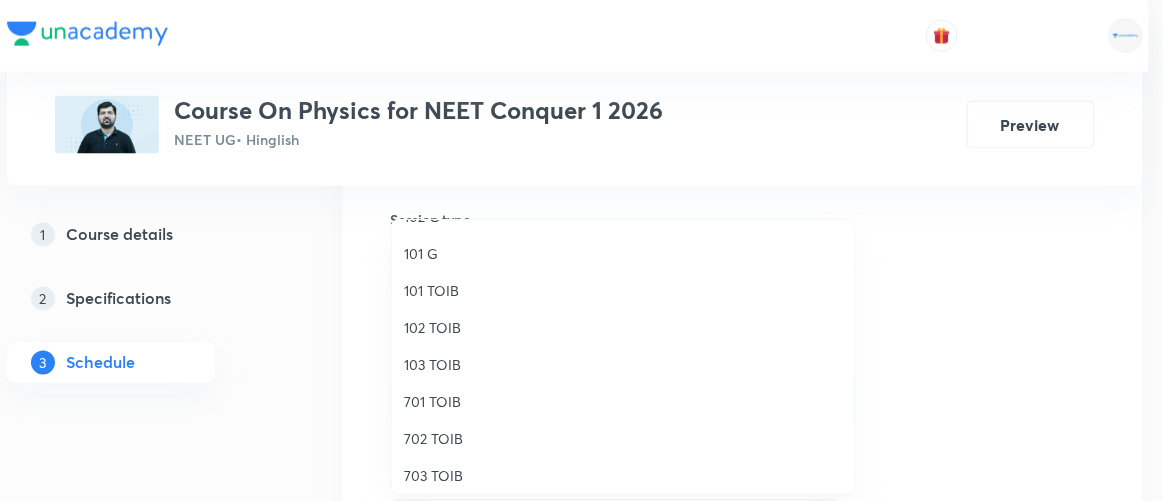 click on "701 TOIB" at bounding box center [623, 401] 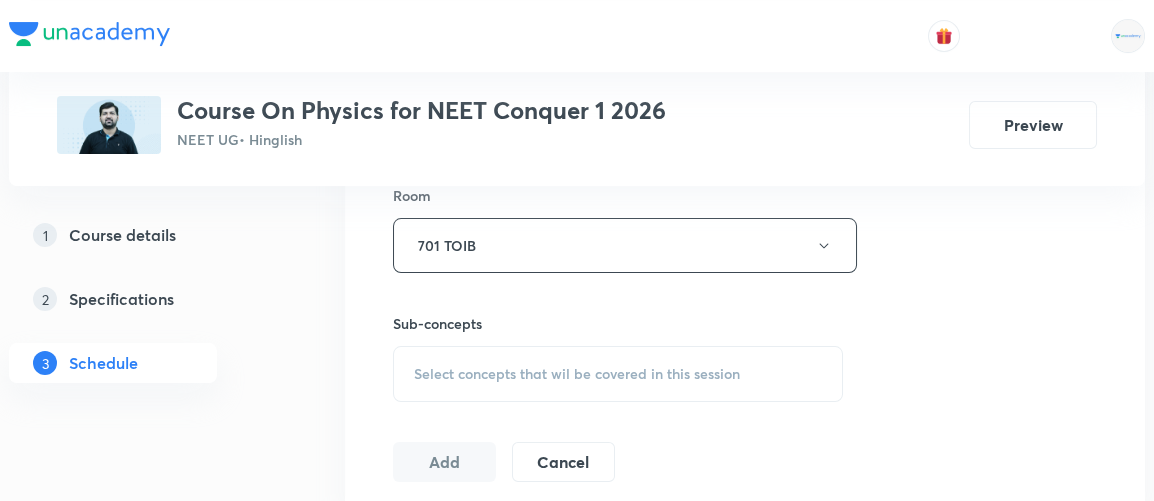 scroll, scrollTop: 890, scrollLeft: 0, axis: vertical 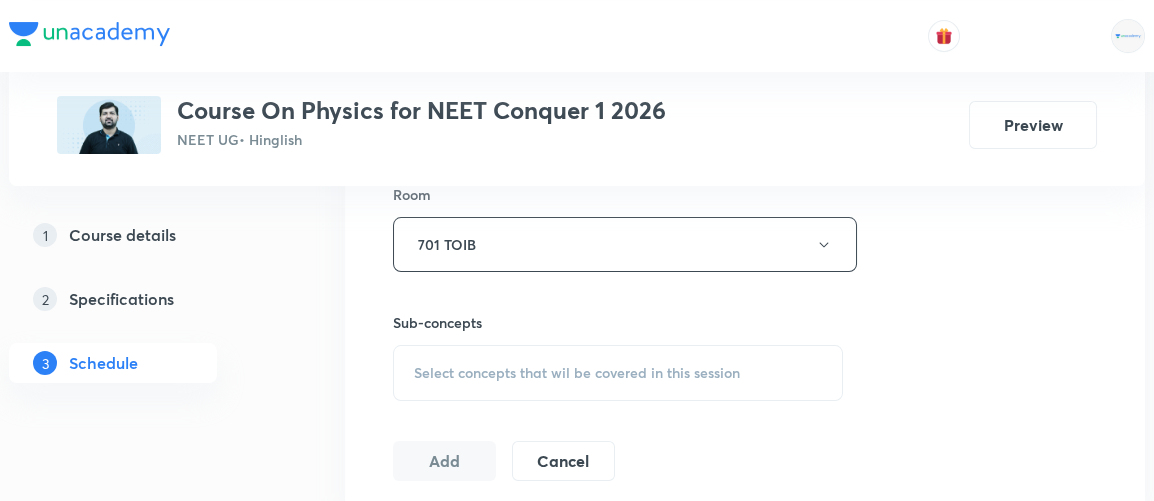 click on "Select concepts that wil be covered in this session" at bounding box center (577, 373) 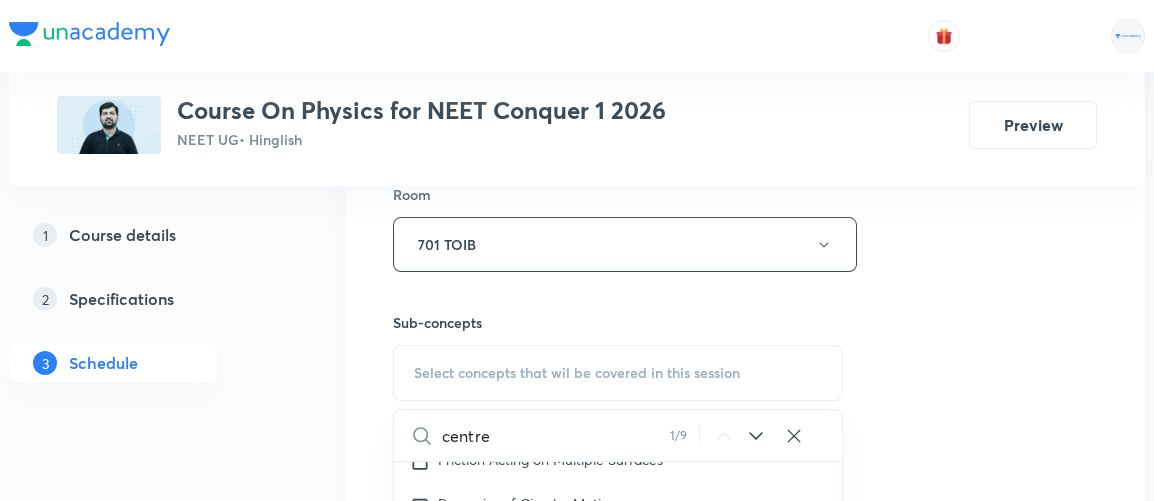 scroll, scrollTop: 5464, scrollLeft: 0, axis: vertical 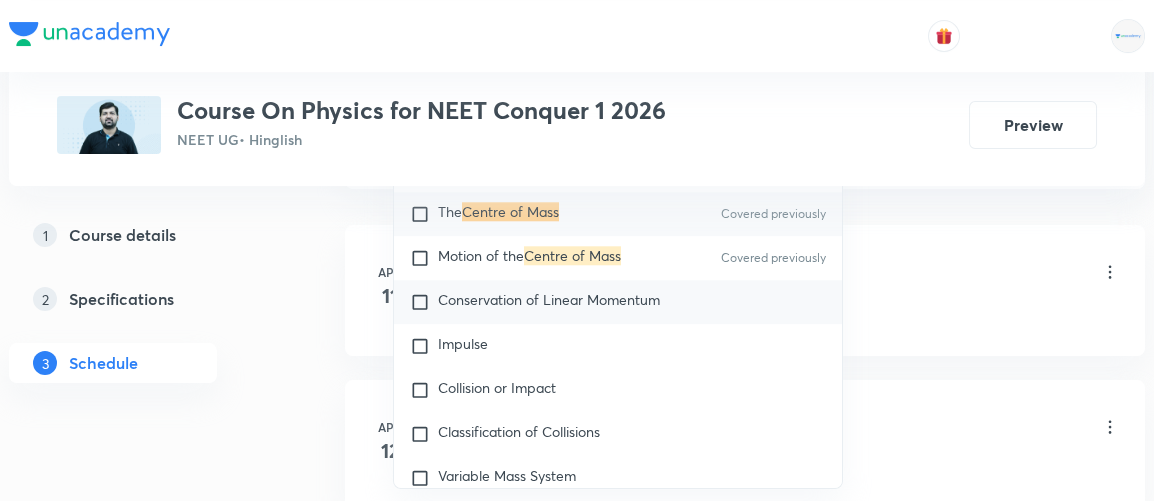 type on "centre of mass" 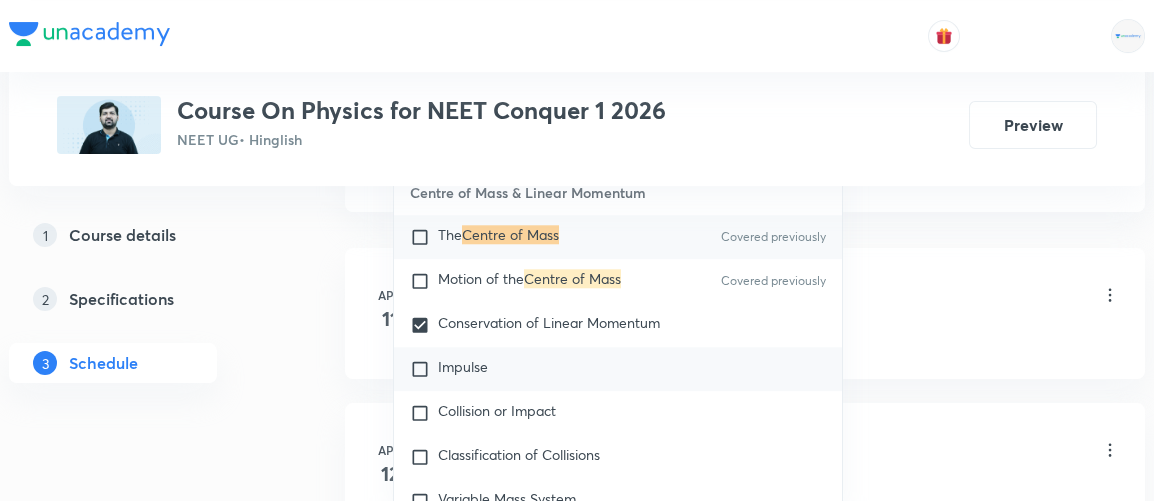 click at bounding box center (424, 369) 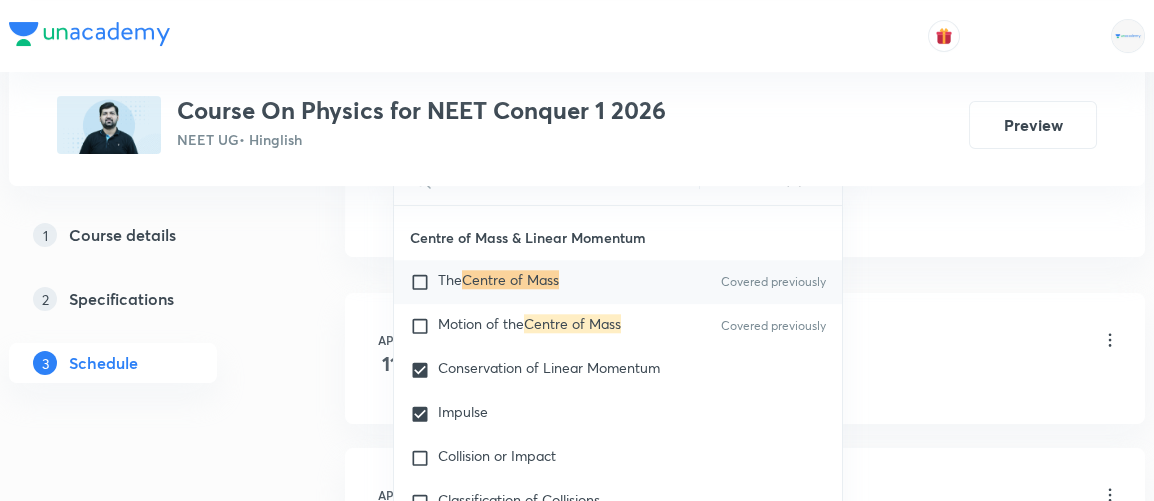 click on "Plus Courses Course On Physics for NEET Conquer 1 2026 NEET UG  • Hinglish Preview 1 Course details 2 Specifications 3 Schedule Schedule 83  classes Session  84 Live class Session title 16/99 Center of Mass 2 ​ Schedule for Aug 5, 2025, 2:45 PM ​ Duration (in minutes) 90 ​   Session type Online Offline Room 701 TOIB Sub-concepts Conservation of Linear Momentum Impulse CLEAR centre of mass 1 / 8 ​ Units & Dimensions Physical quantity Covered previously Applications of Dimensional Analysis Covered previously Significant Figures Covered previously Units of Physical Quantities Covered previously System of Units Covered previously Dimensions of Some Mathematical Functions Covered previously Unit and Dimension Covered previously Product of Two Vectors Covered previously Subtraction of Vectors Covered previously Cross Product Covered previously Least Count Analysis Errors of Measurement Covered previously Vernier Callipers Covered previously Screw Gauge Zero Error Covered previously Basic Mathematics Error" at bounding box center (577, 6136) 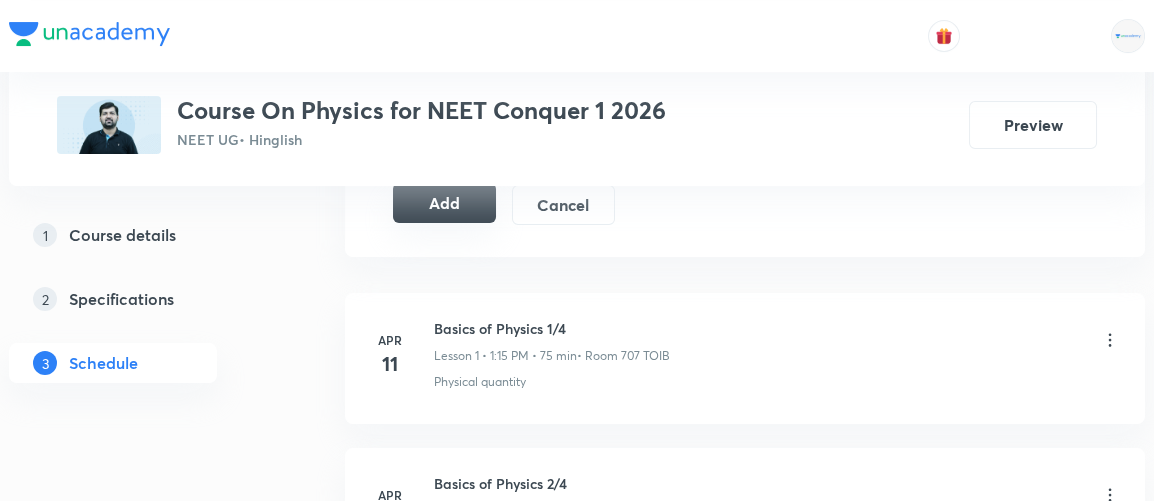click on "Add" at bounding box center (444, 203) 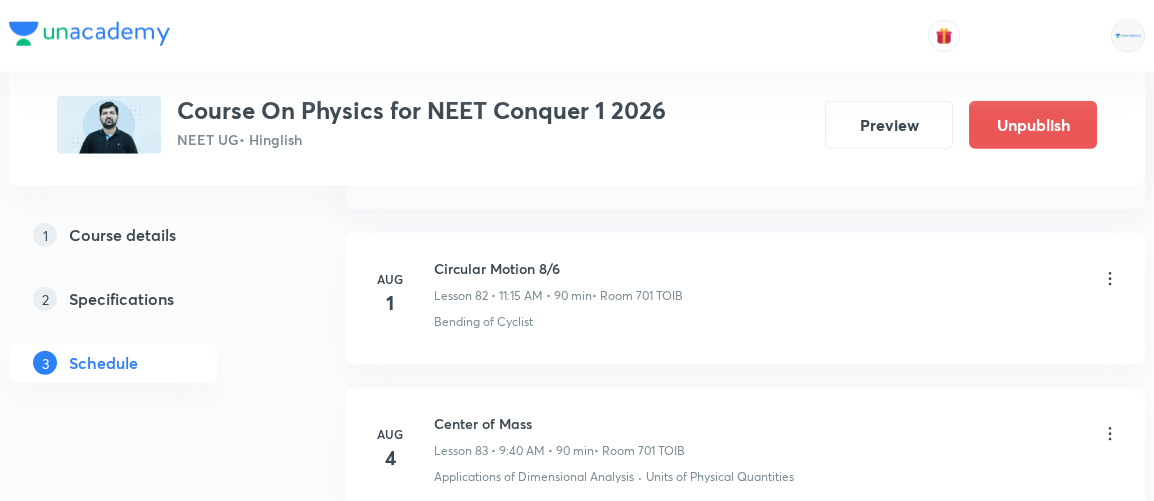 scroll, scrollTop: 13223, scrollLeft: 0, axis: vertical 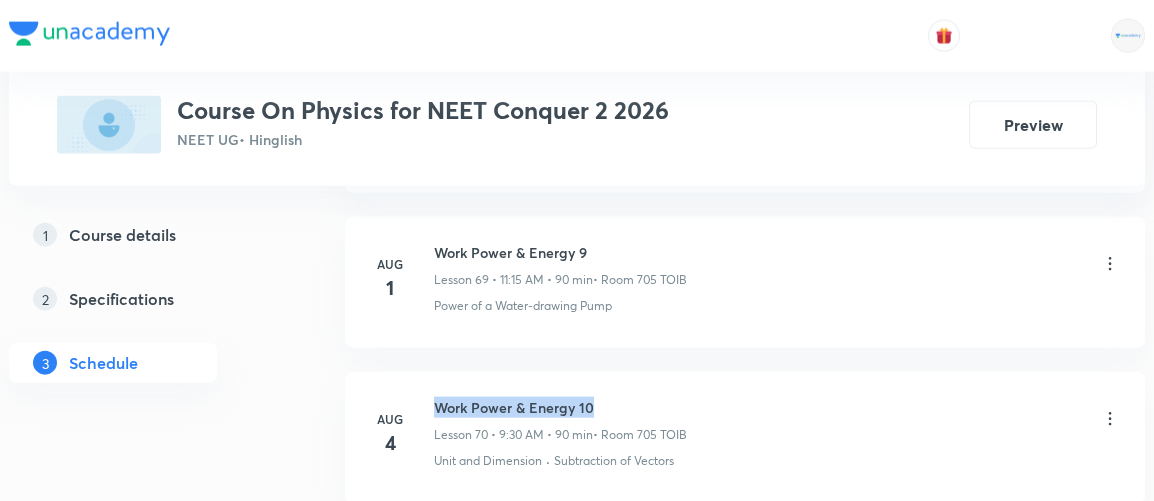 drag, startPoint x: 436, startPoint y: 344, endPoint x: 603, endPoint y: 340, distance: 167.0479 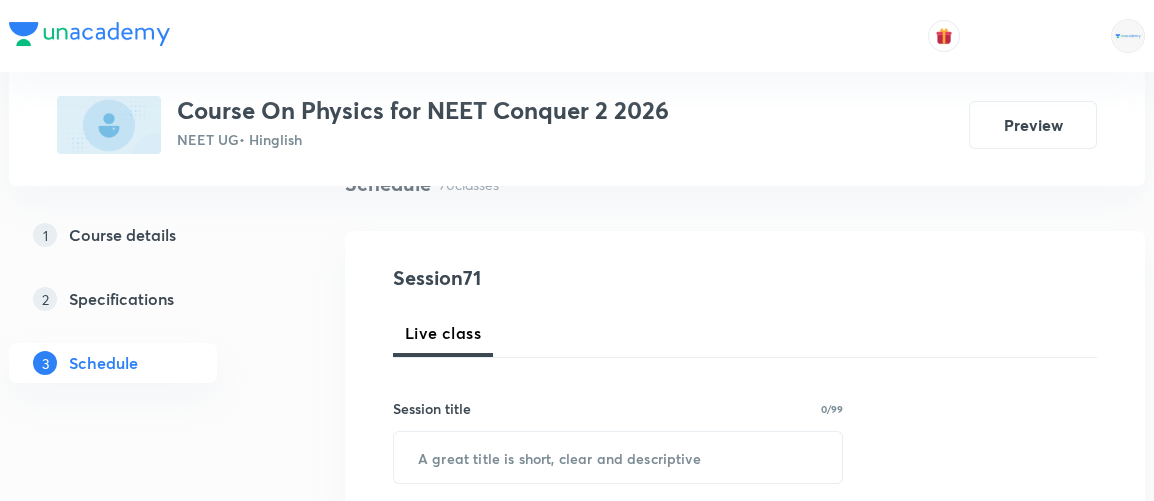 scroll, scrollTop: 177, scrollLeft: 0, axis: vertical 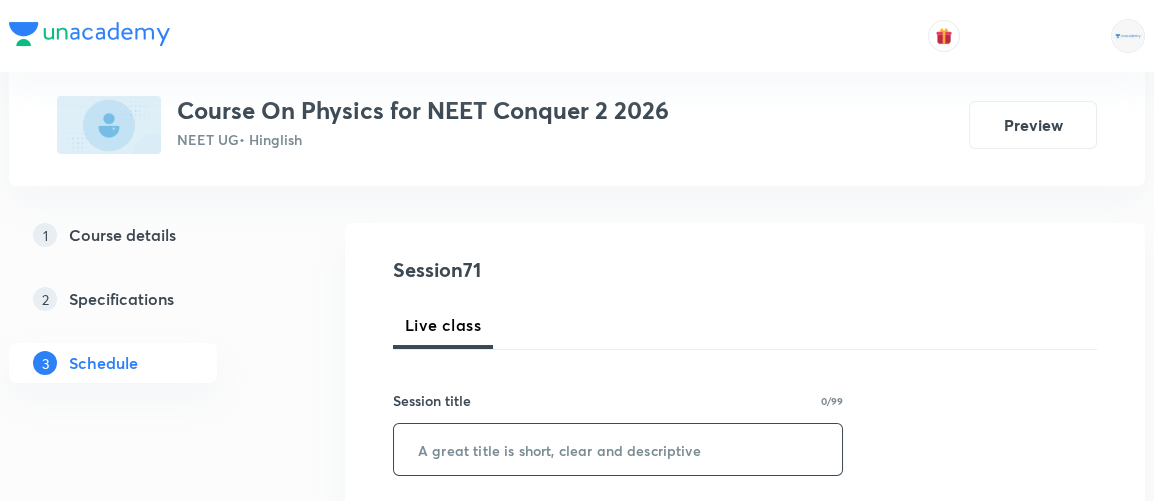 click at bounding box center (618, 449) 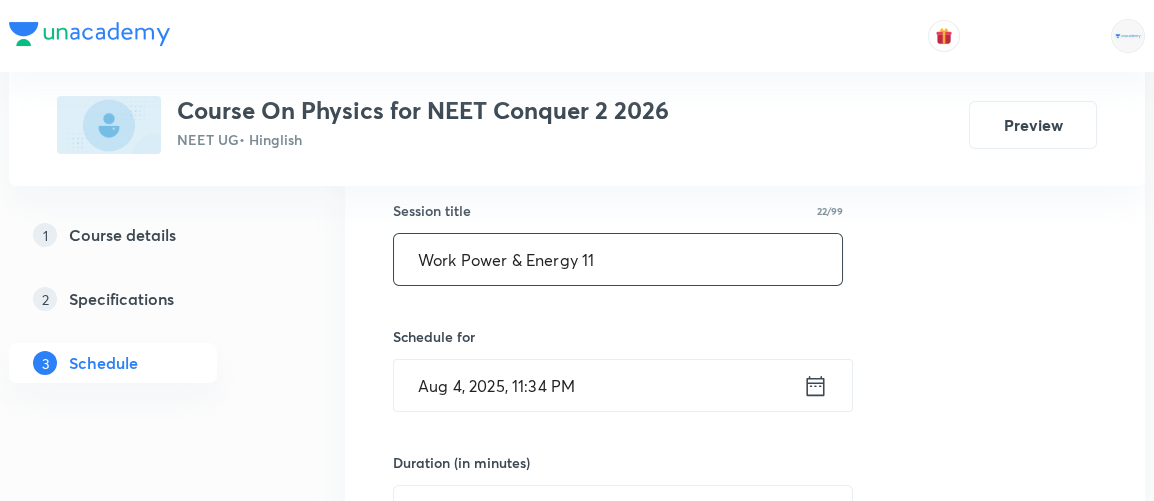 scroll, scrollTop: 368, scrollLeft: 0, axis: vertical 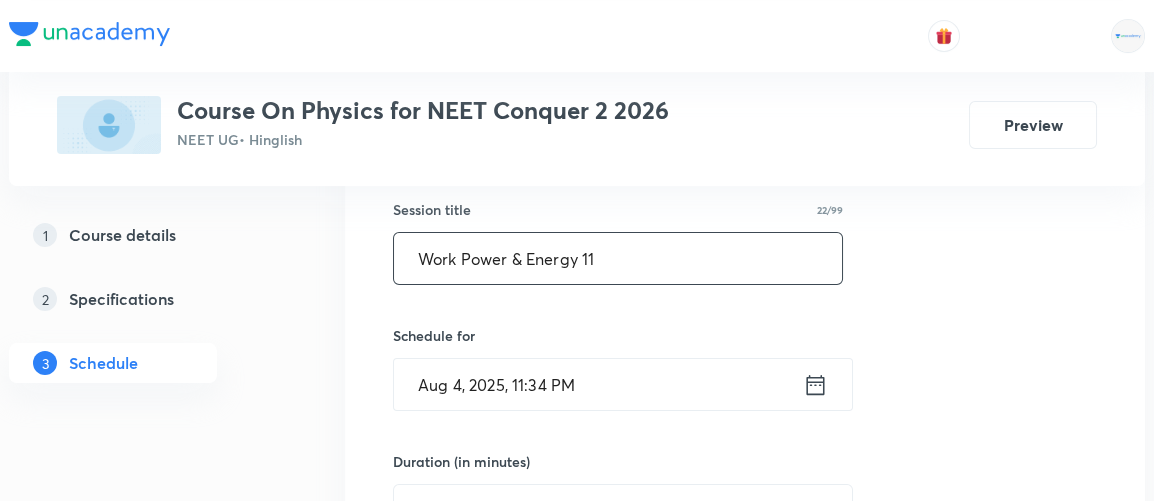 type on "Work Power & Energy 11" 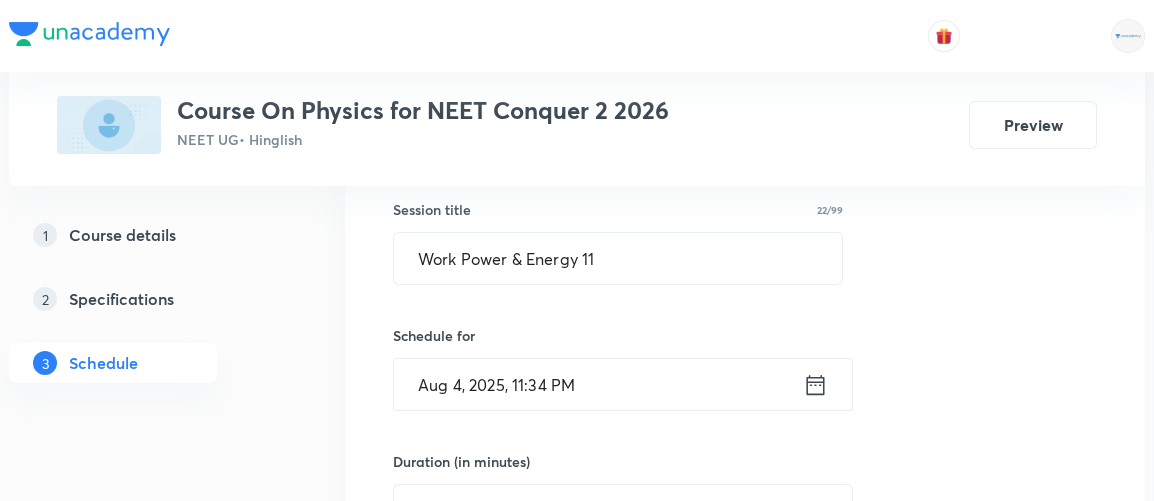 click 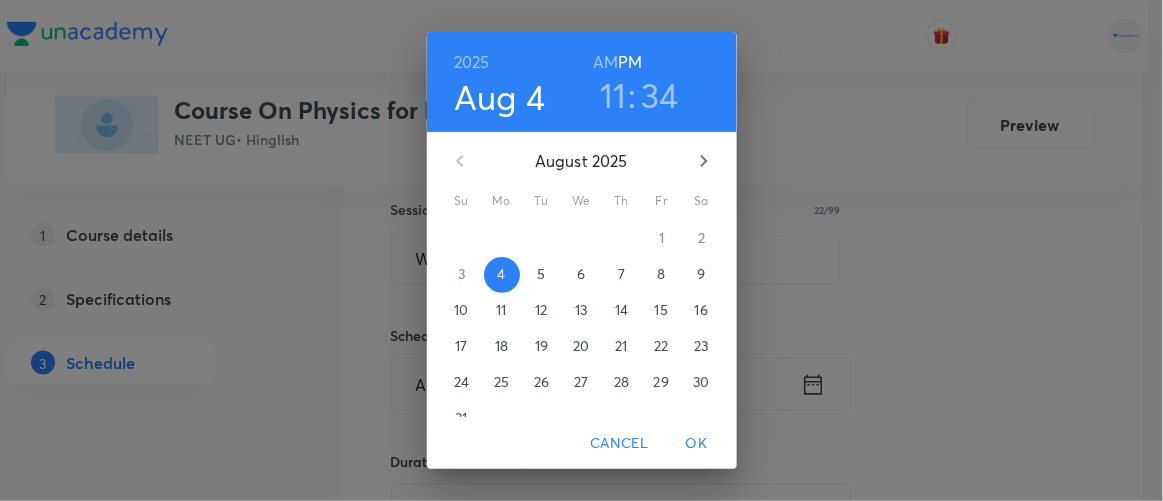 click on "5" at bounding box center (541, 274) 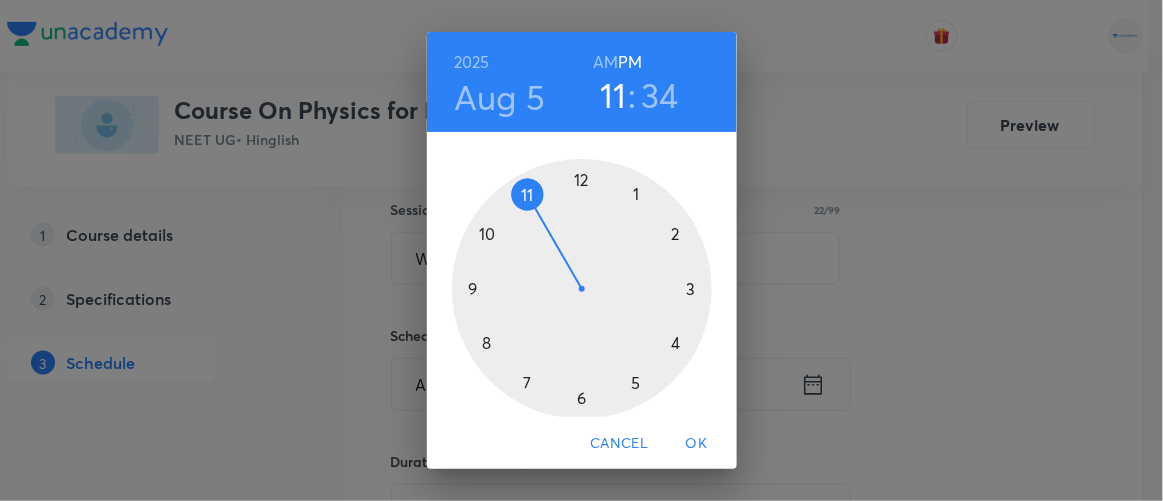 click at bounding box center (582, 289) 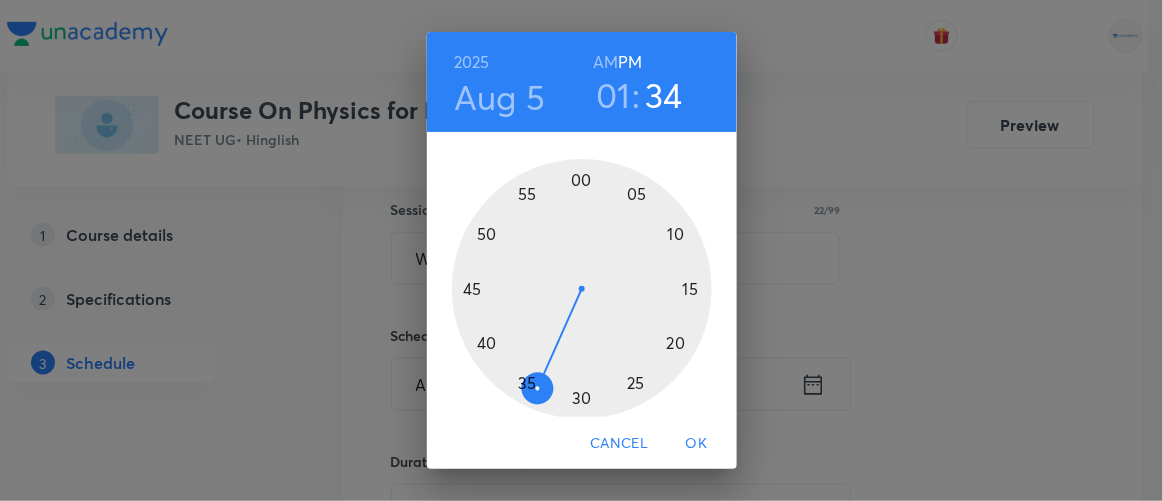 click at bounding box center (582, 289) 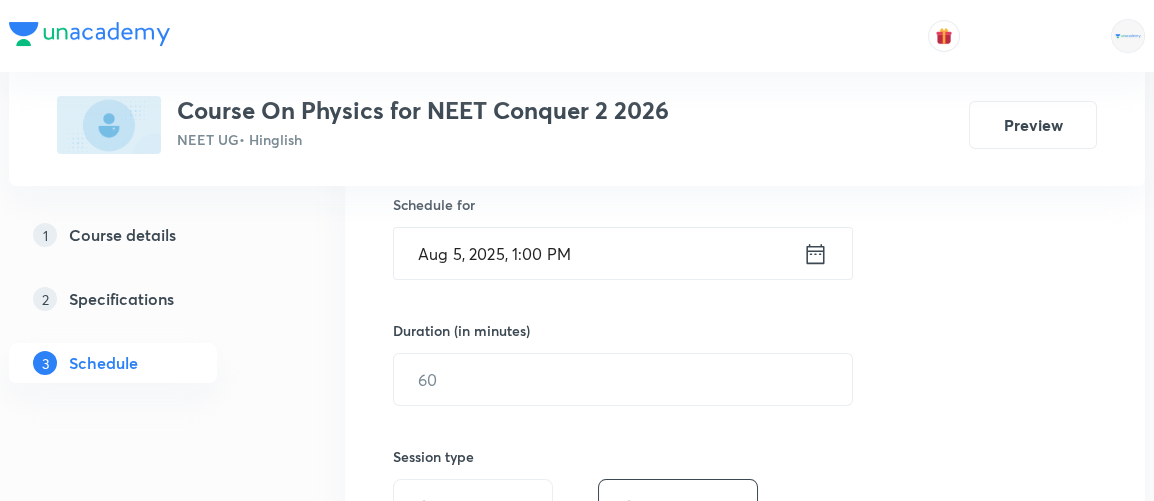 scroll, scrollTop: 507, scrollLeft: 0, axis: vertical 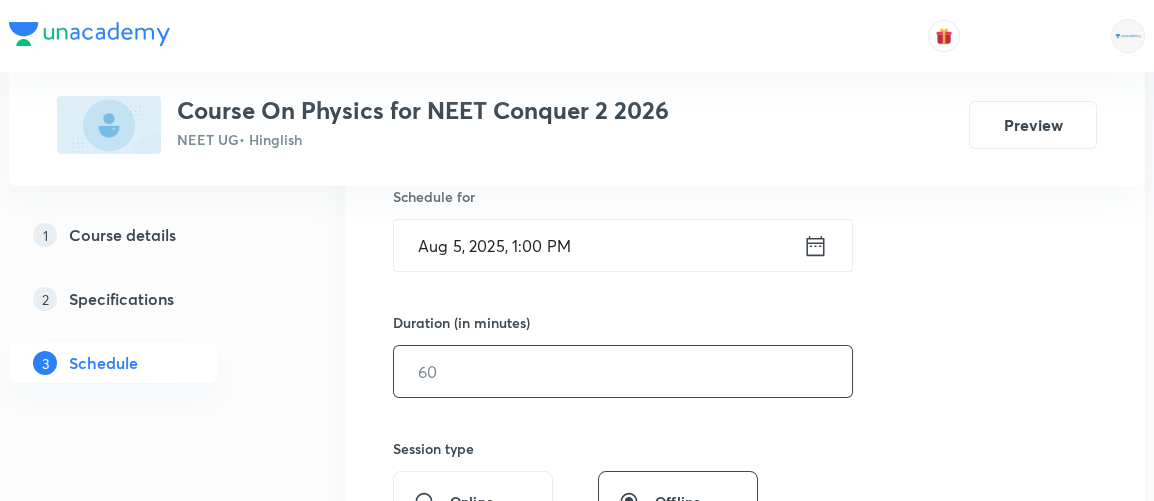 click at bounding box center (623, 371) 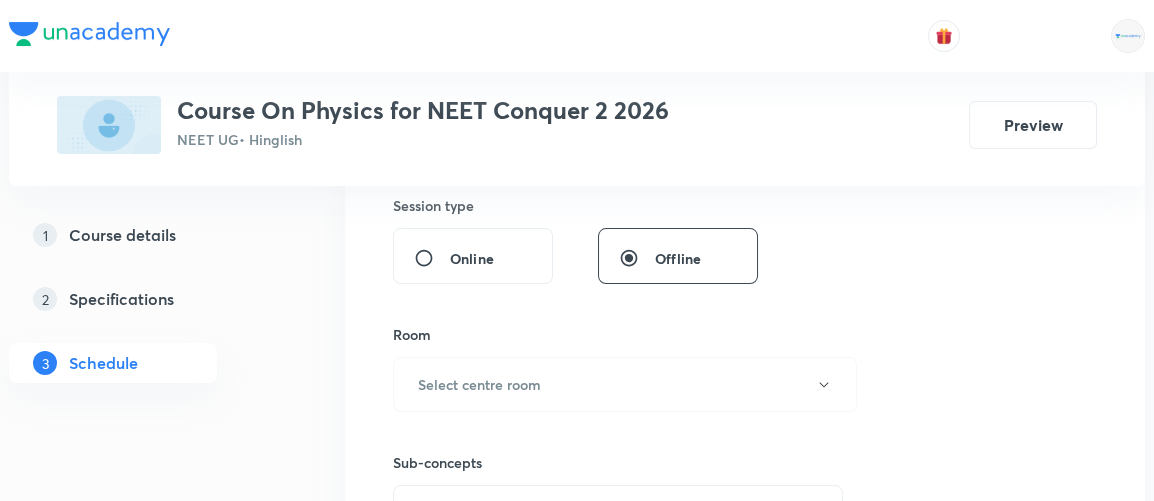 scroll, scrollTop: 752, scrollLeft: 0, axis: vertical 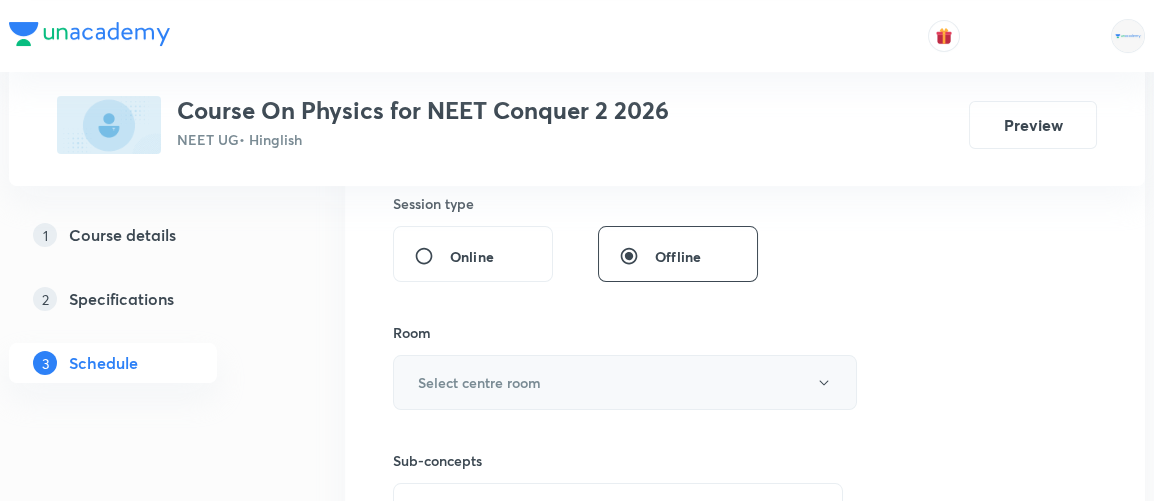 type on "90" 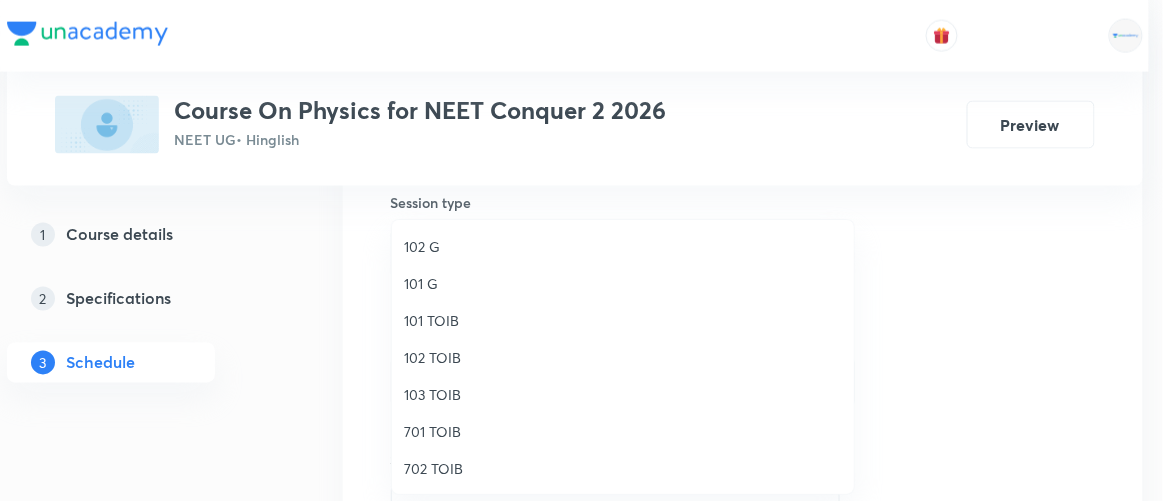 click on "702 TOIB" at bounding box center [623, 468] 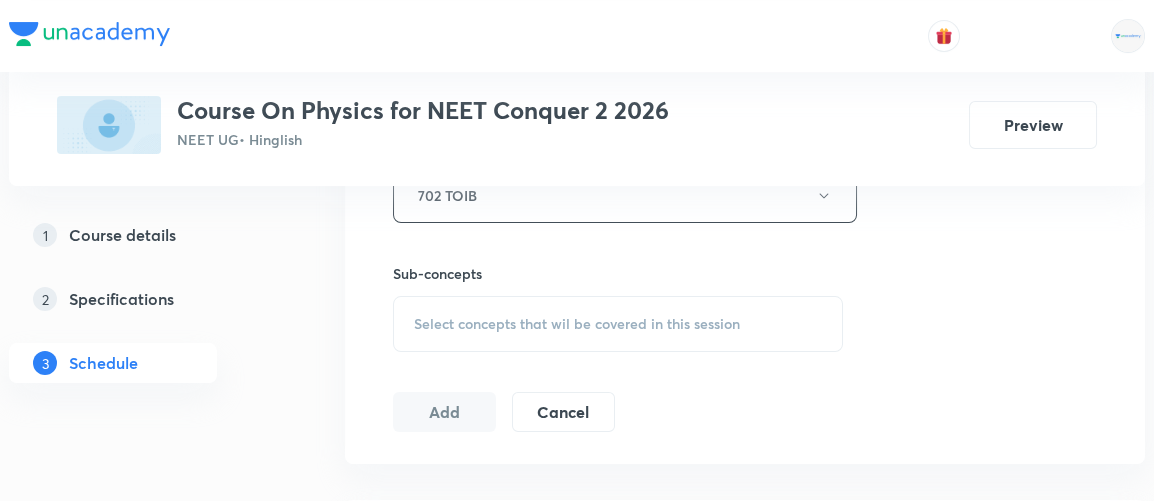 scroll, scrollTop: 941, scrollLeft: 0, axis: vertical 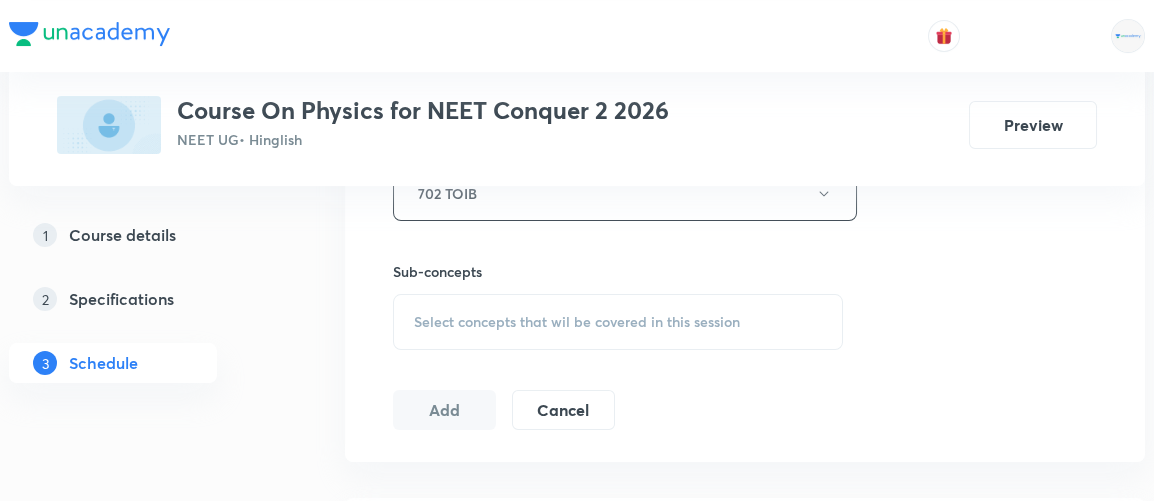 click on "Select concepts that wil be covered in this session" at bounding box center [577, 322] 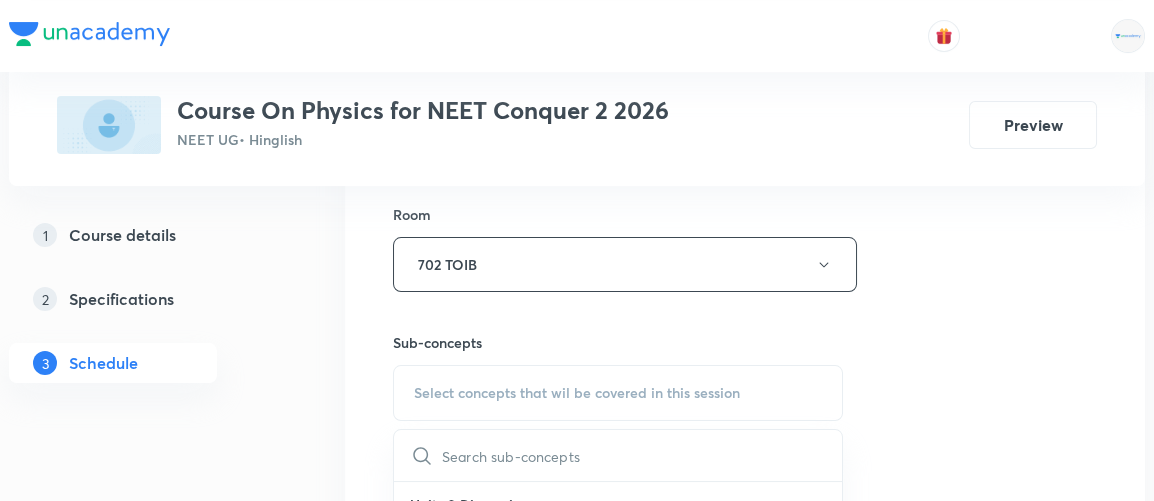 scroll, scrollTop: 870, scrollLeft: 0, axis: vertical 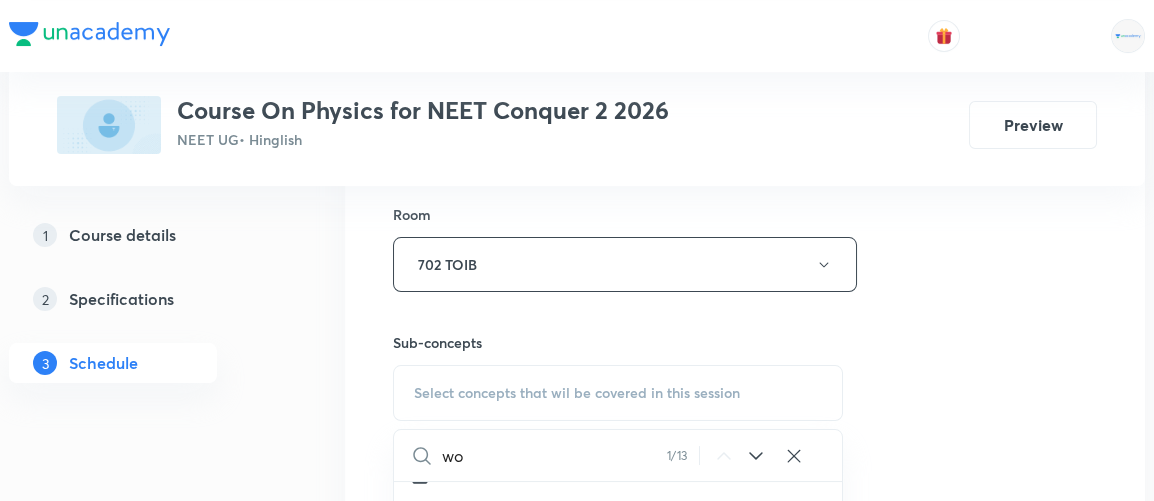 type on "w" 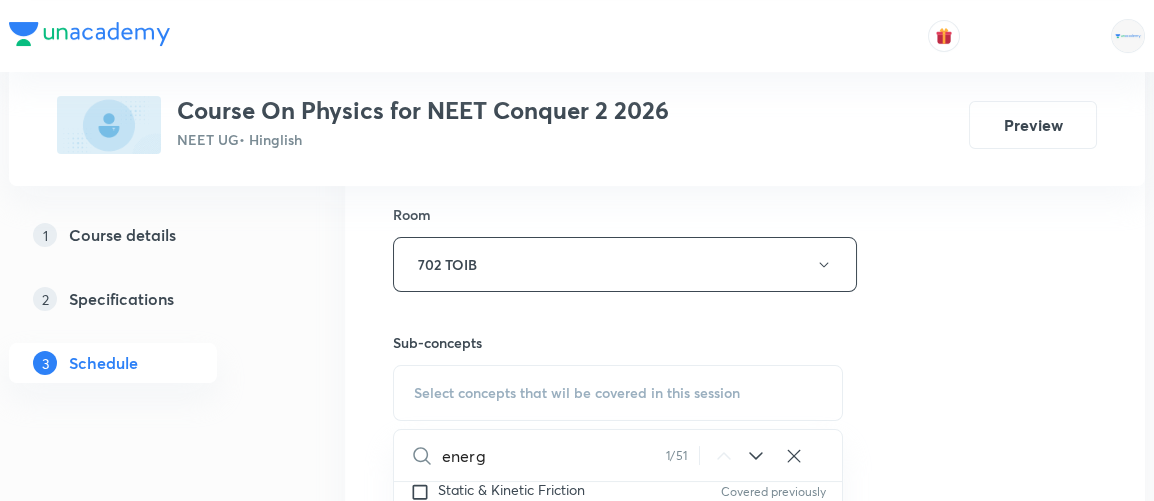 scroll, scrollTop: 4987, scrollLeft: 0, axis: vertical 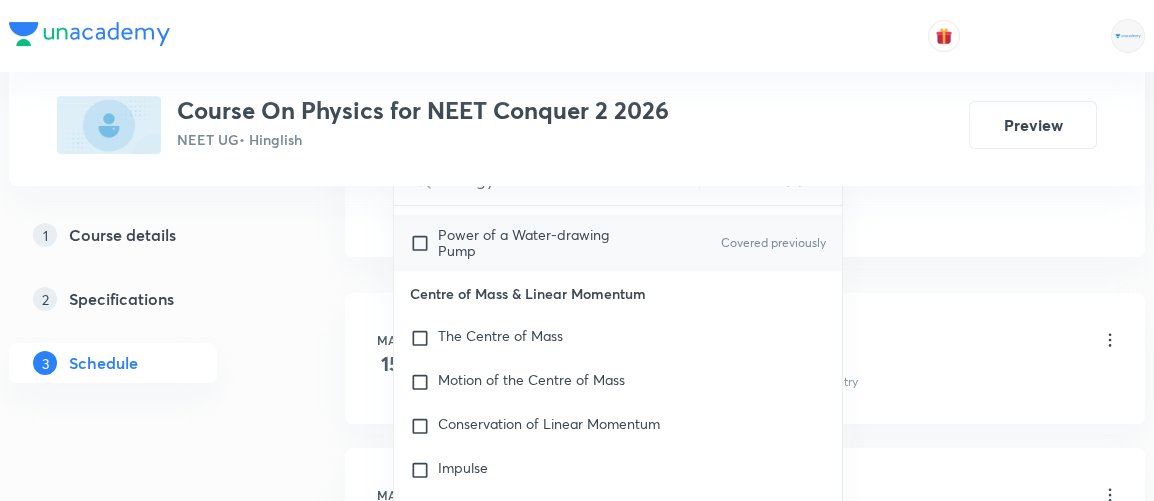type on "energy" 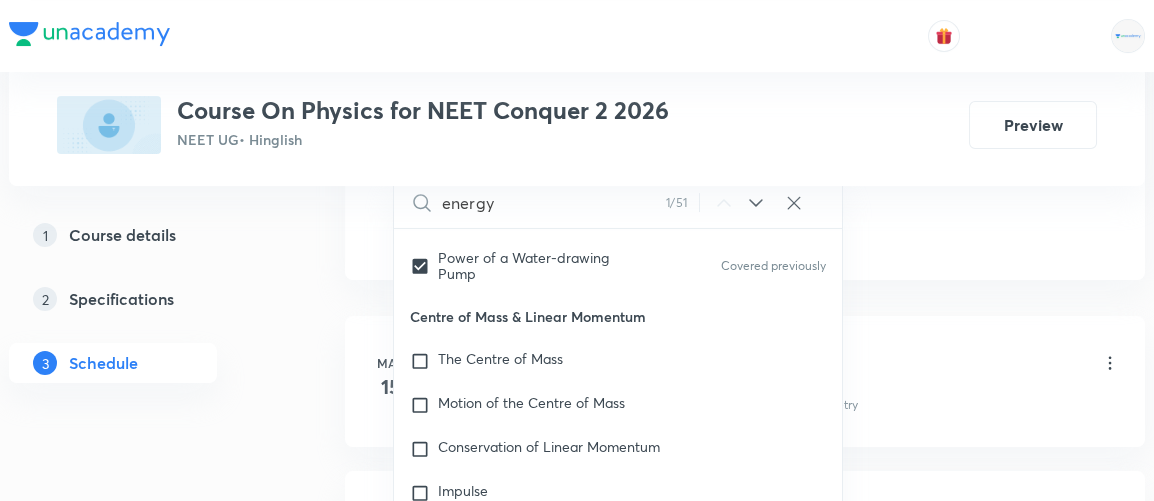 click on "1 Course details 2 Specifications 3 Schedule" at bounding box center [145, 311] 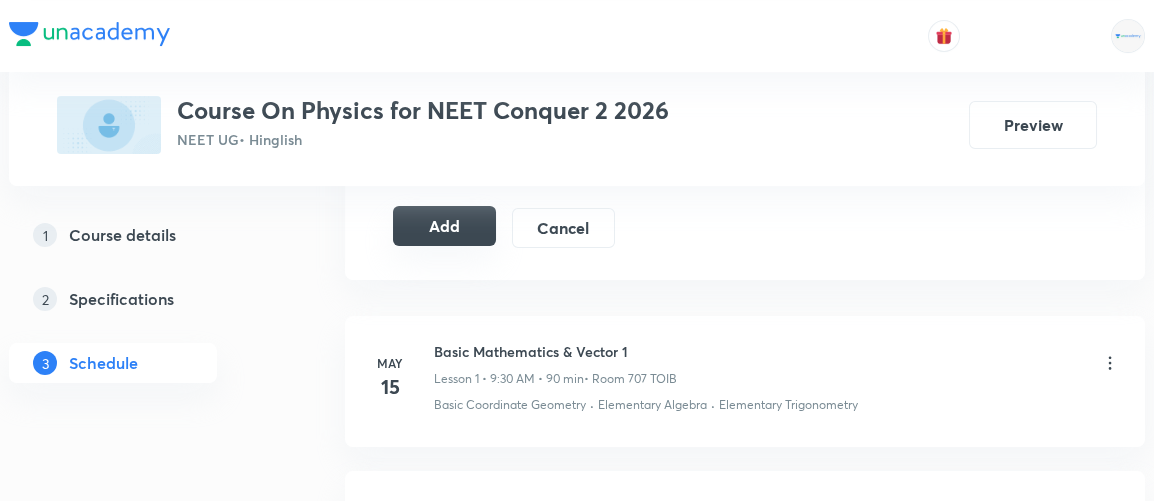 click on "Add" at bounding box center (444, 226) 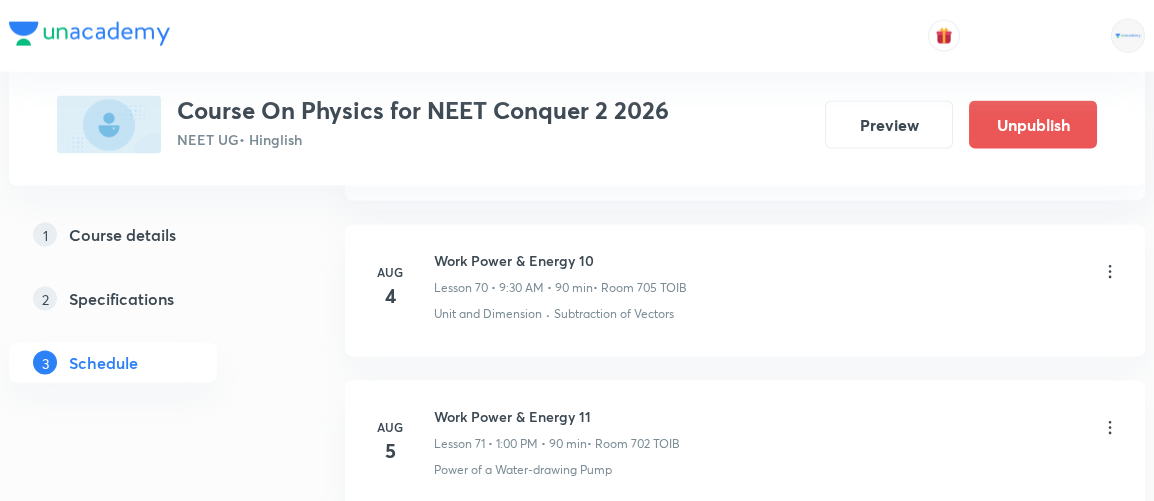 scroll, scrollTop: 11141, scrollLeft: 0, axis: vertical 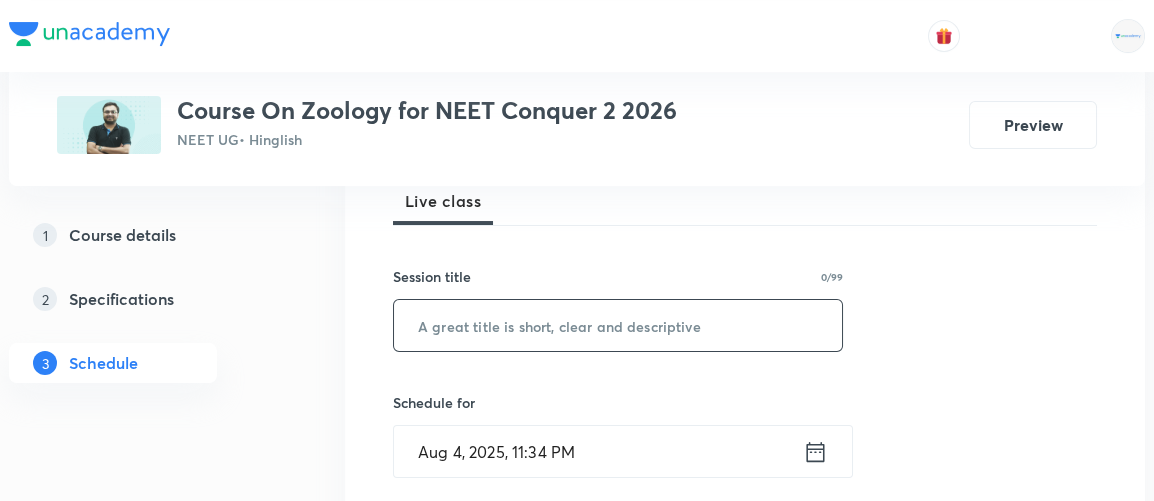 click at bounding box center [618, 325] 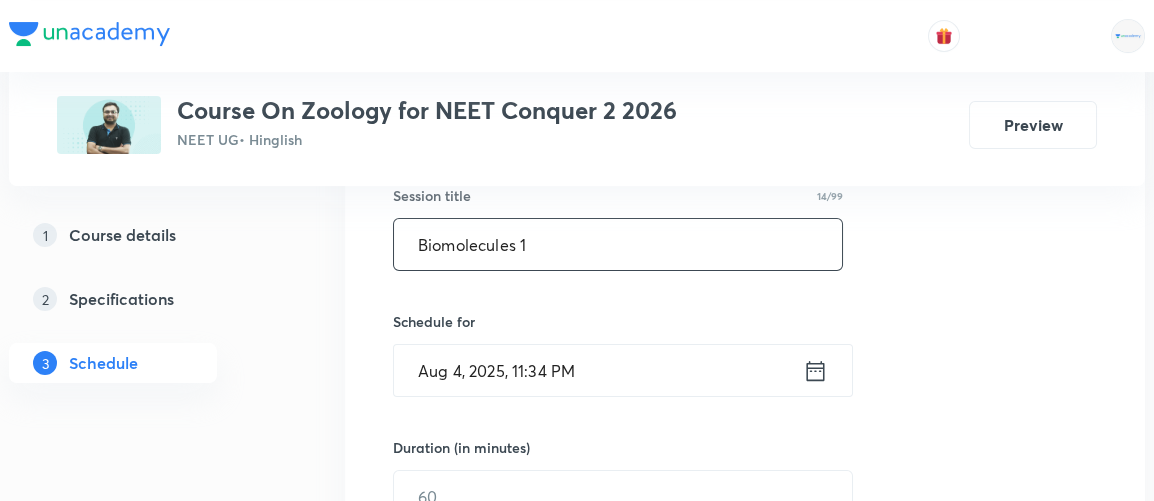 scroll, scrollTop: 383, scrollLeft: 0, axis: vertical 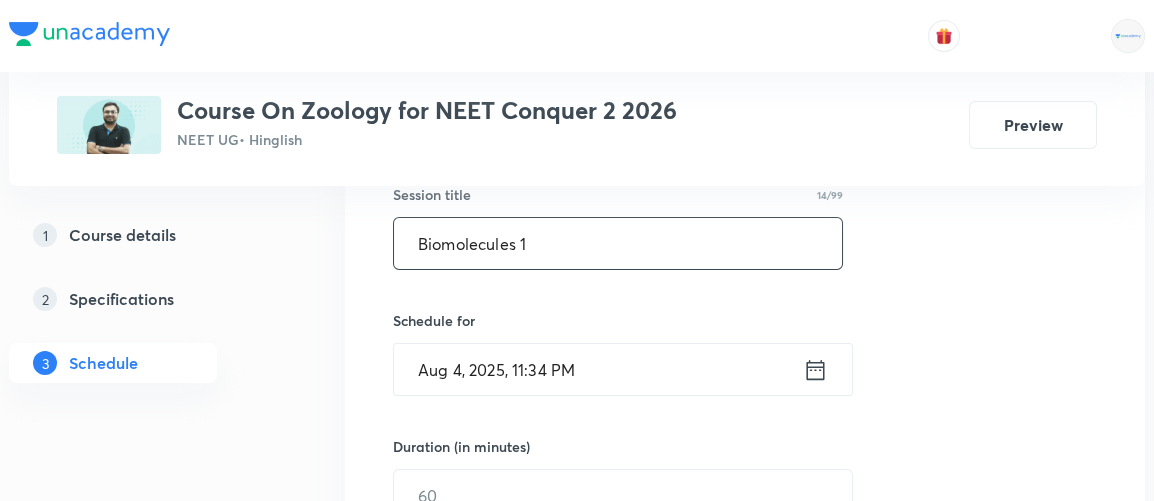 type on "Biomolecules 1" 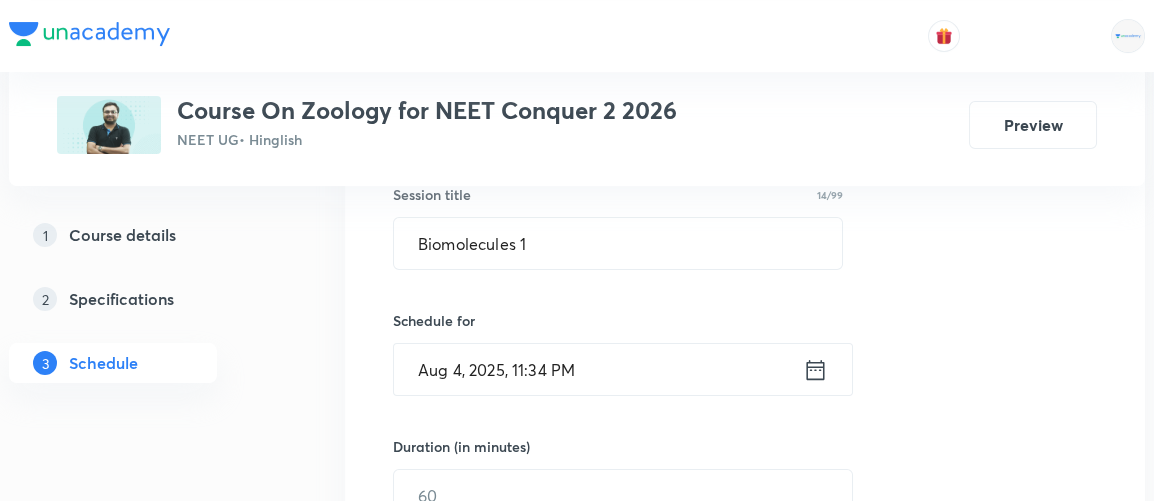 click 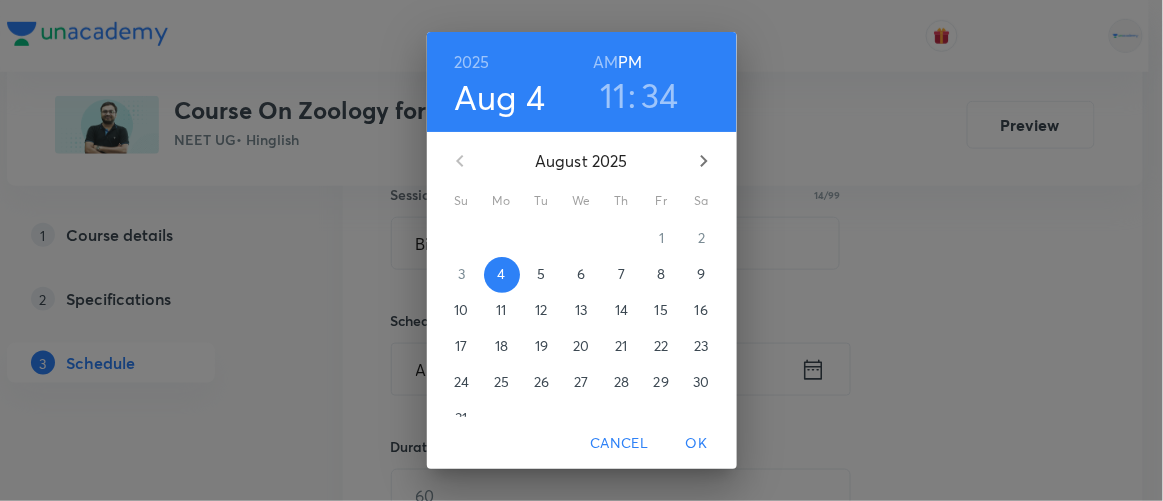 click on "5" at bounding box center [541, 274] 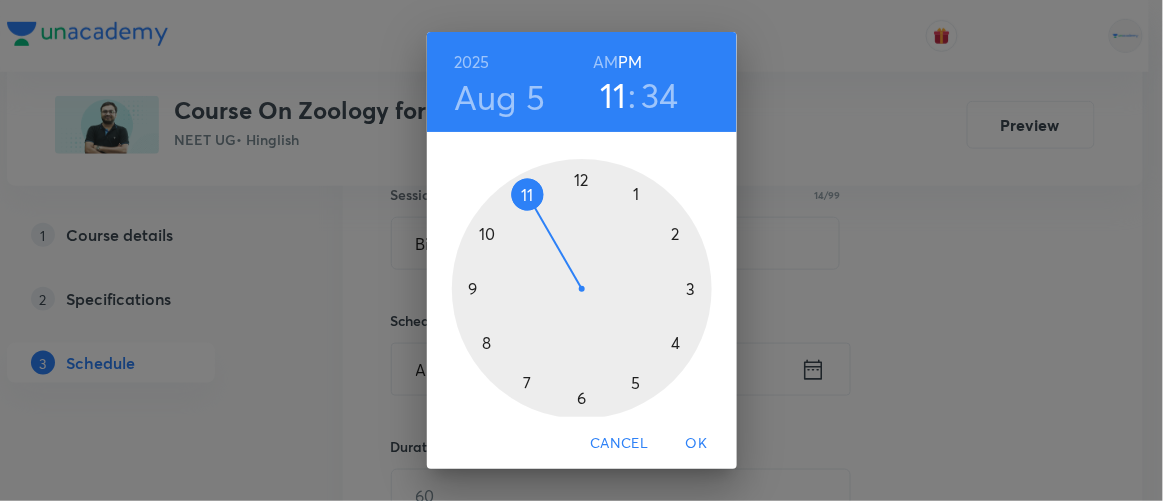 click at bounding box center [582, 289] 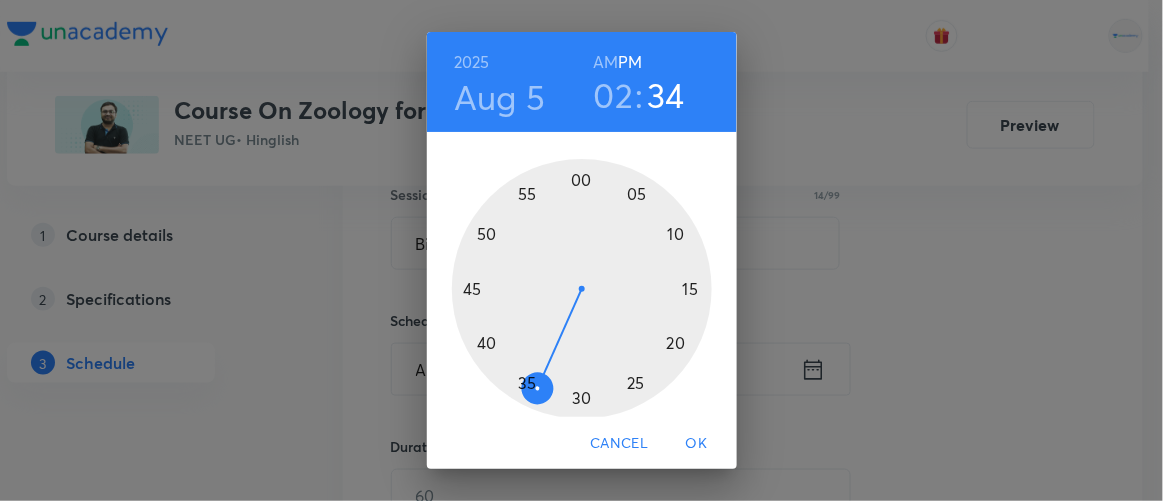 click at bounding box center (582, 289) 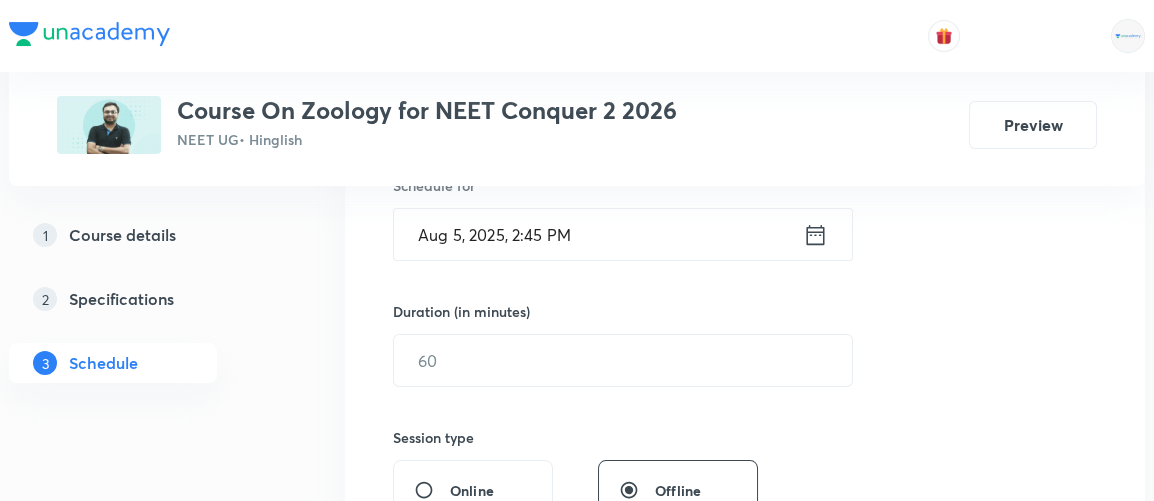 scroll, scrollTop: 520, scrollLeft: 0, axis: vertical 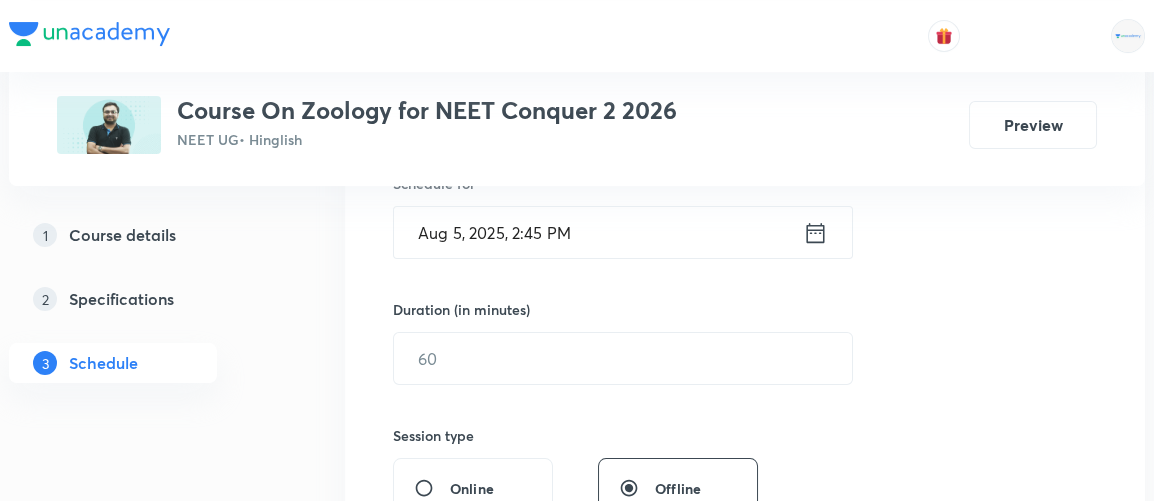 click on "Session 31 Live class Session title 14/99 Biomolecules 1 ​ Schedule for [DATE], [TIME] ​ Duration (in minutes) ​ Session type Online Offline Room Select centre room Sub-concepts Select concepts that wil be covered in this session Add Cancel" at bounding box center [745, 381] 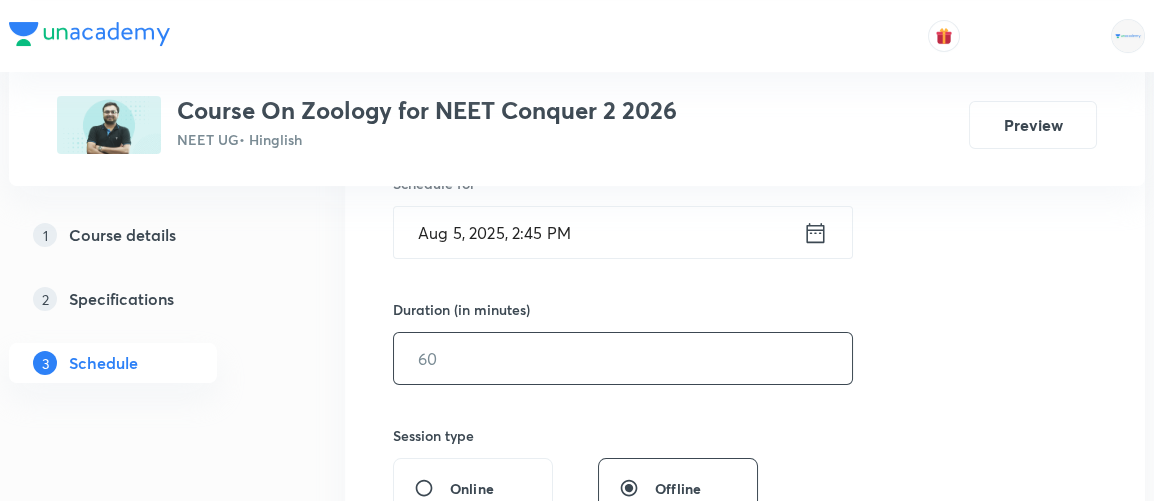 click at bounding box center (623, 358) 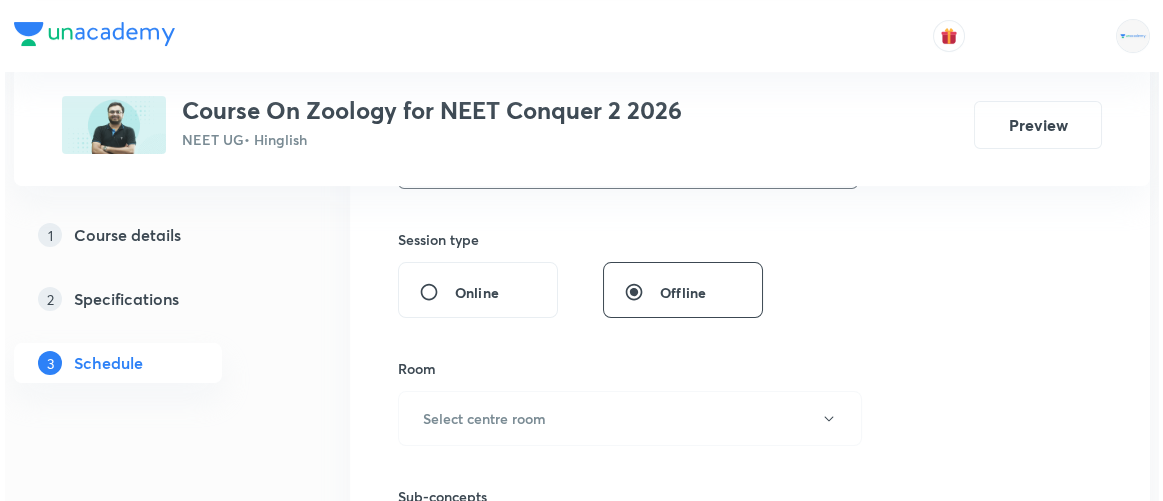 scroll, scrollTop: 719, scrollLeft: 0, axis: vertical 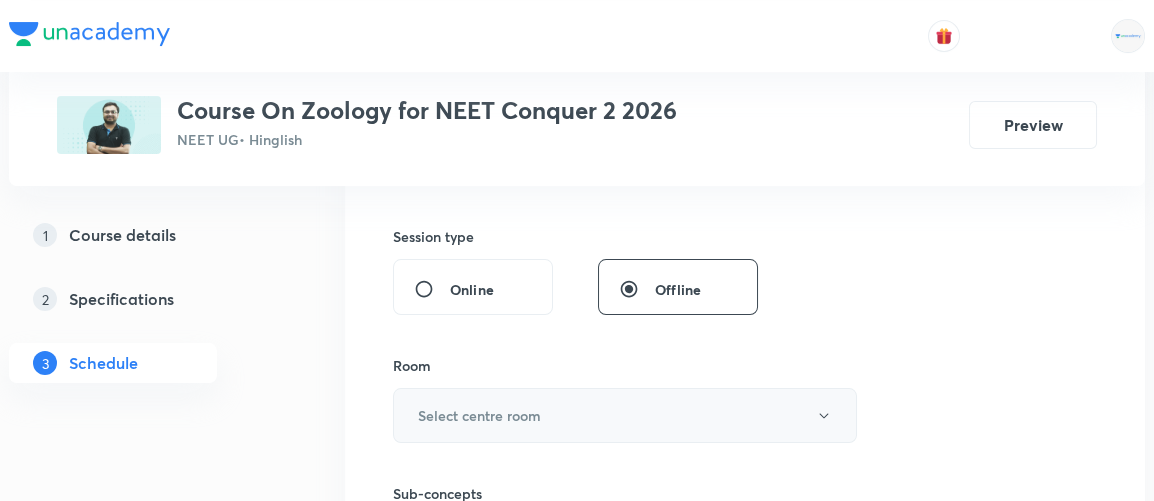 type on "90" 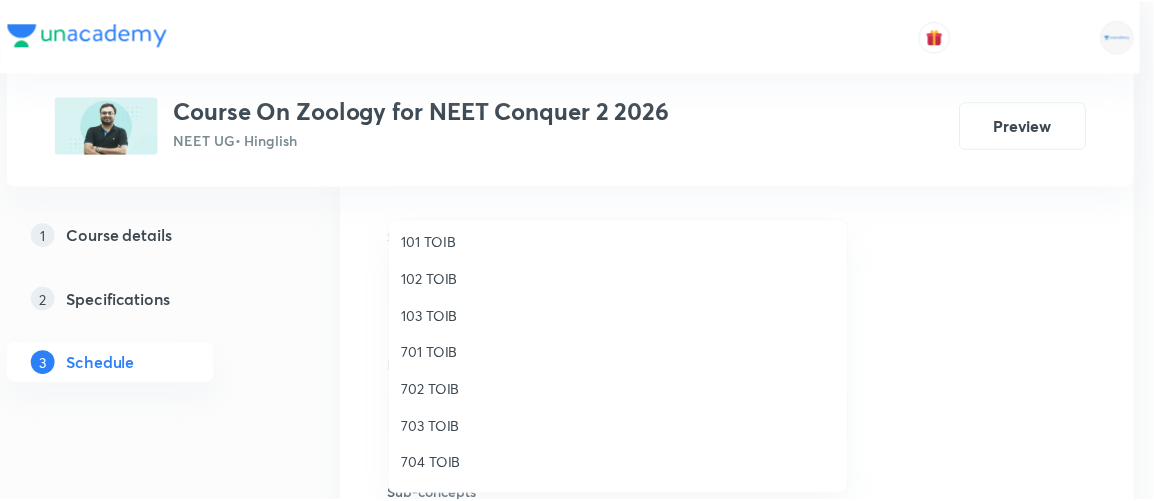 scroll, scrollTop: 79, scrollLeft: 0, axis: vertical 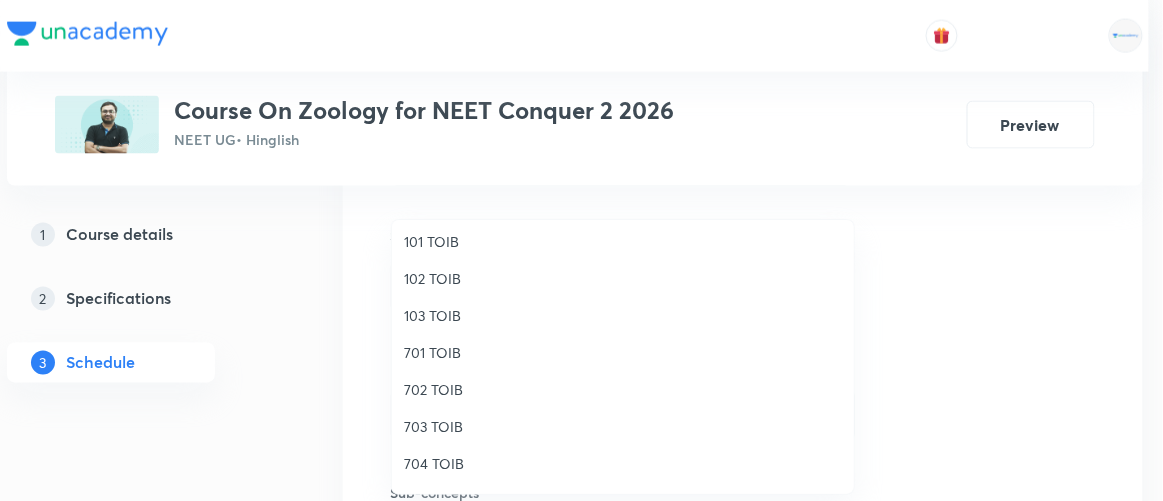 click on "702 TOIB" at bounding box center [623, 389] 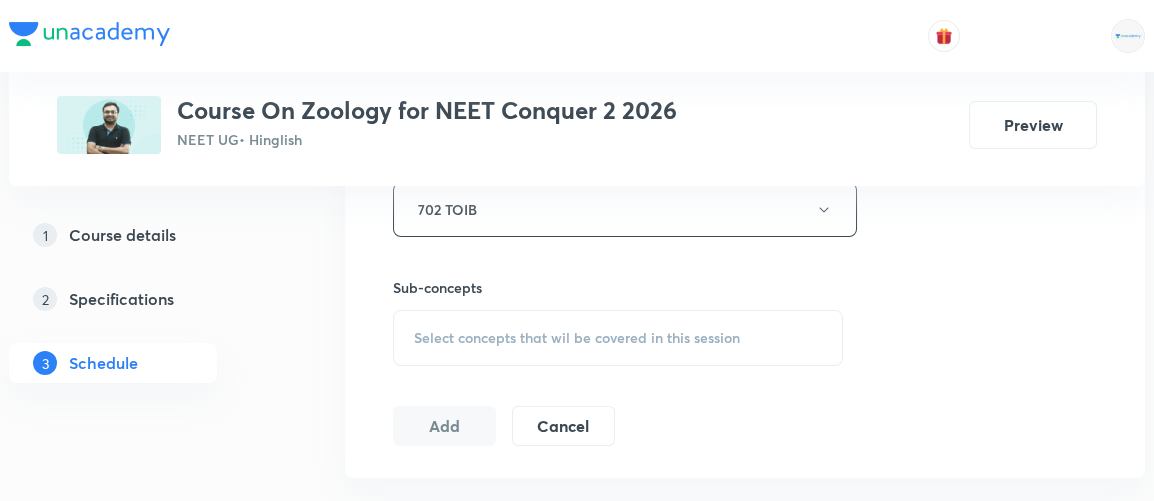 scroll, scrollTop: 926, scrollLeft: 0, axis: vertical 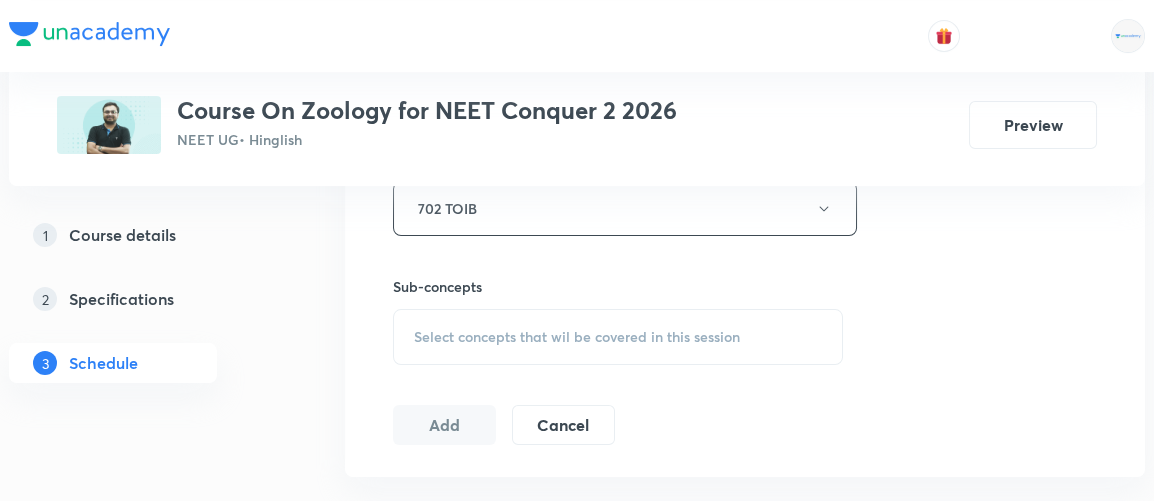 click on "Select concepts that wil be covered in this session" at bounding box center [577, 337] 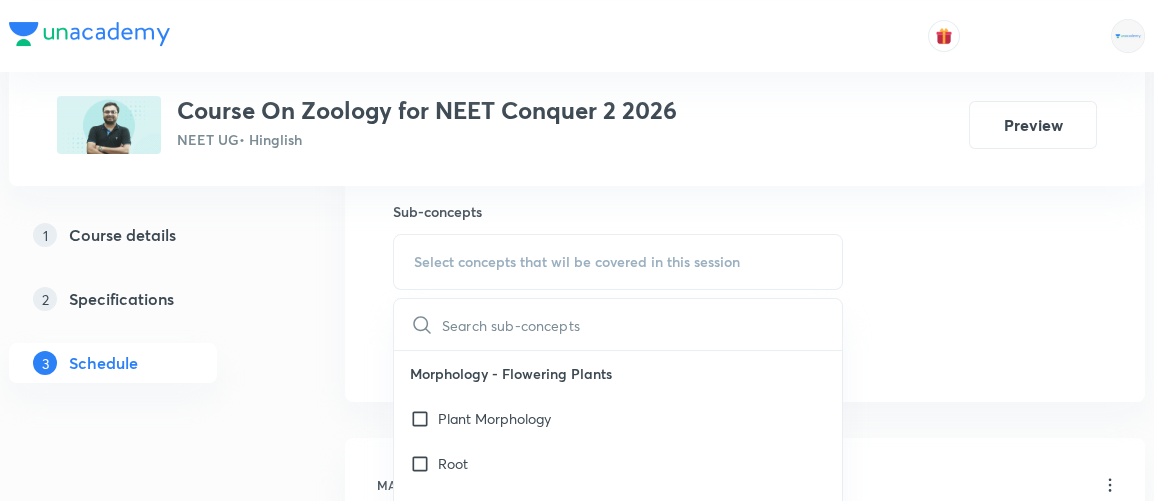 scroll, scrollTop: 1014, scrollLeft: 0, axis: vertical 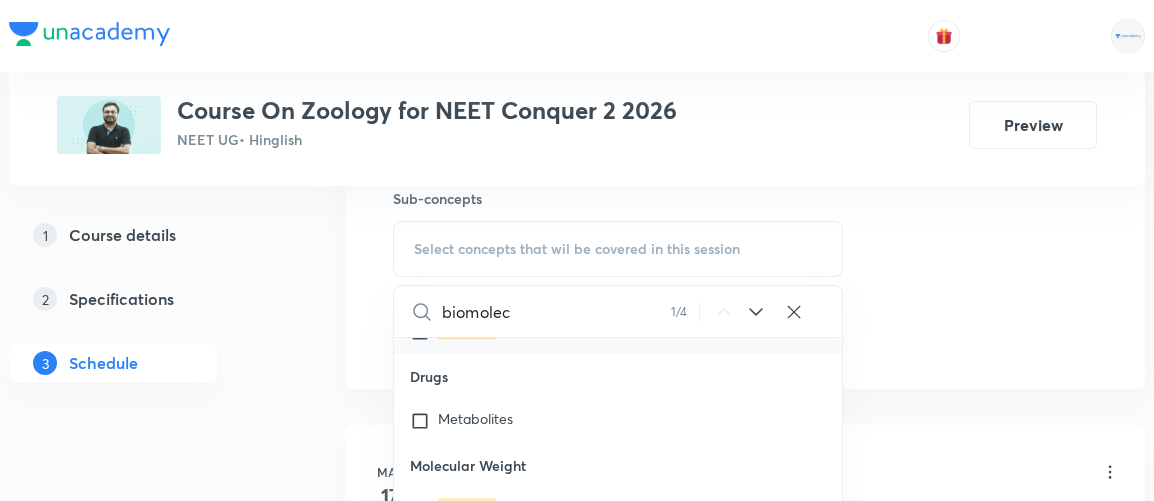 type on "biomolec" 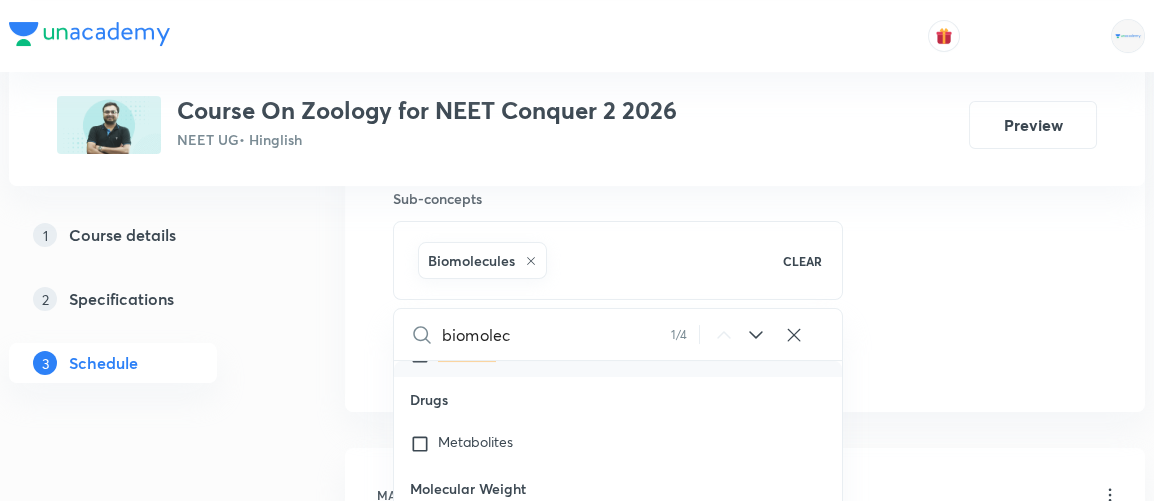 click on "Plus Courses Course On Zoology for NEET Conquer 2 2026 NEET UG  • Hinglish Preview 1 Course details 2 Specifications 3 Schedule Schedule 30  classes Session  31 Live class Session title 14/99 Biomolecules 1 ​ Schedule for Aug 5, 2025, 2:45 PM ​ Duration (in minutes) 90 ​   Session type Online Offline Room 702 TOIB Sub-concepts Biomolecules CLEAR biomolec 1 / 4 ​ Morphology - Flowering Plants Plant Morphology Root Types Of Roots Stem Types Of Stem  Covered previously Leaf Covered previously Inflorescence Flower Covered previously Fruit Covered previously Seed Semi-Technical Description Of A Typical Flowering Plant Covered previously Description Of Some Important Families Covered previously Anatomy - Flowering Plants The Tissues  Tissue System Covered previously Anatomy Of Dicotyledonous And Monocotyledonous Plants Covered previously Secondary Growth Covered previously Structural Organisation in Animals Animal Tissues Covered previously Organ And Organ System Covered previously Earthworm Cockroach Eye" at bounding box center (577, 2164) 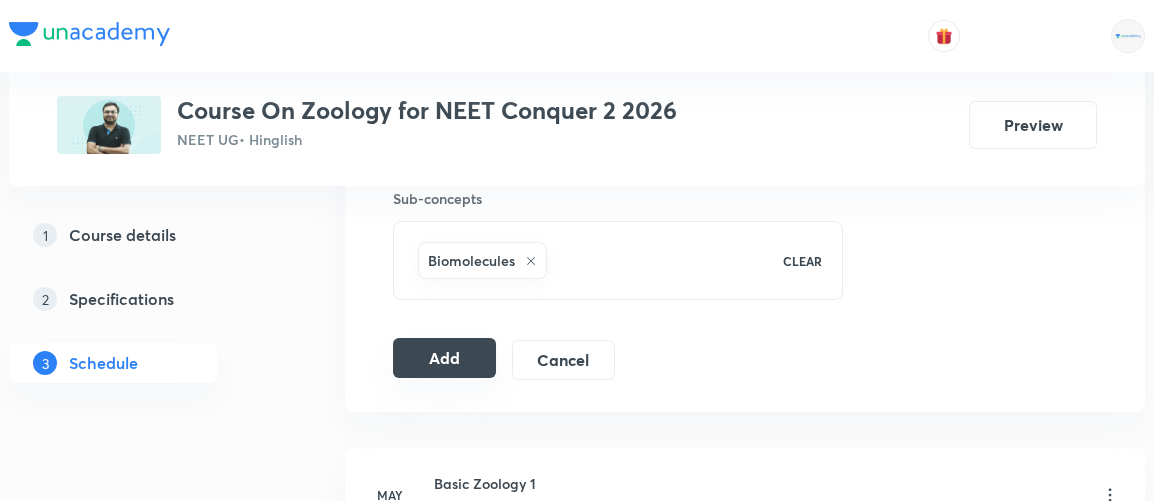 click on "Add" at bounding box center [444, 358] 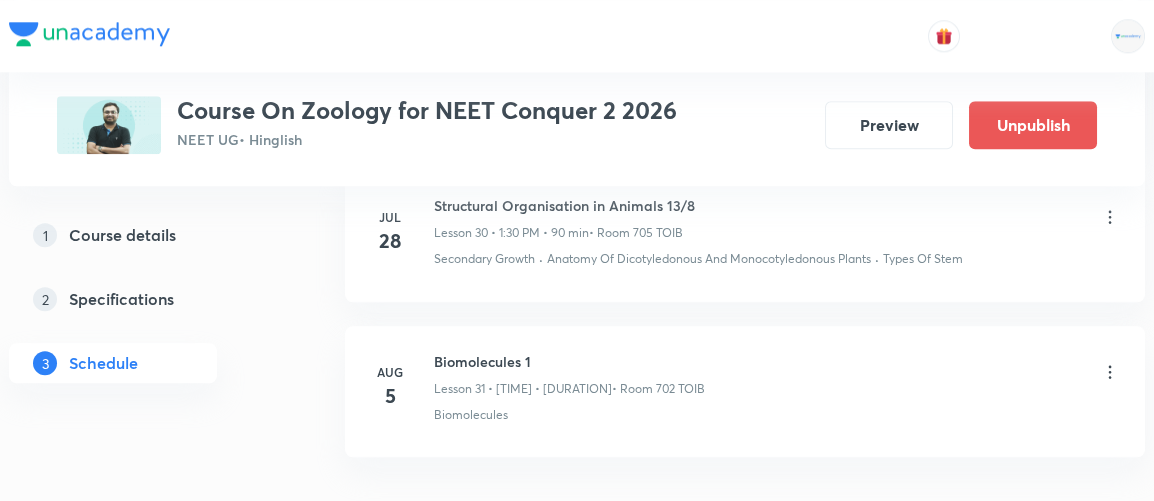 scroll, scrollTop: 4967, scrollLeft: 0, axis: vertical 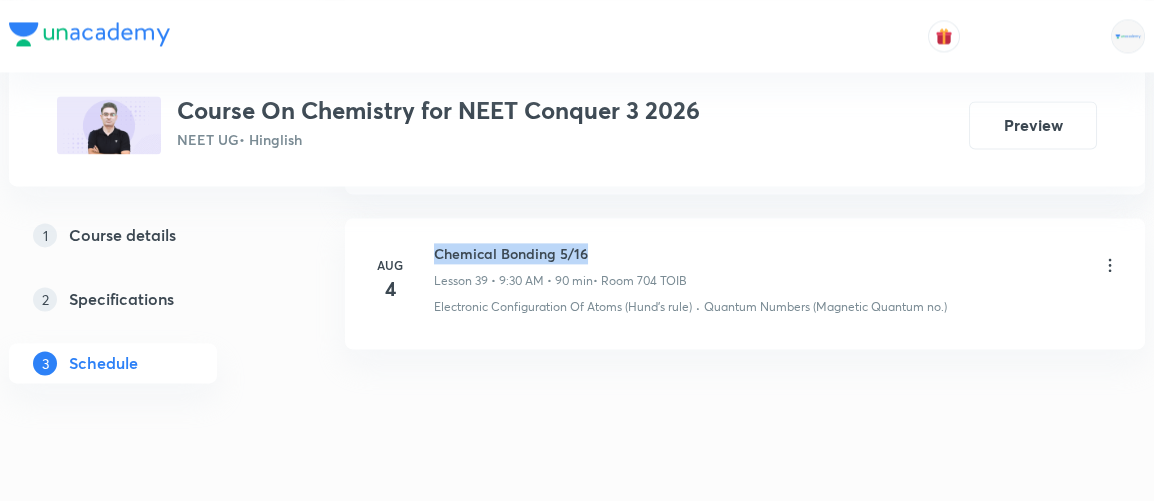 drag, startPoint x: 435, startPoint y: 215, endPoint x: 601, endPoint y: 191, distance: 167.72597 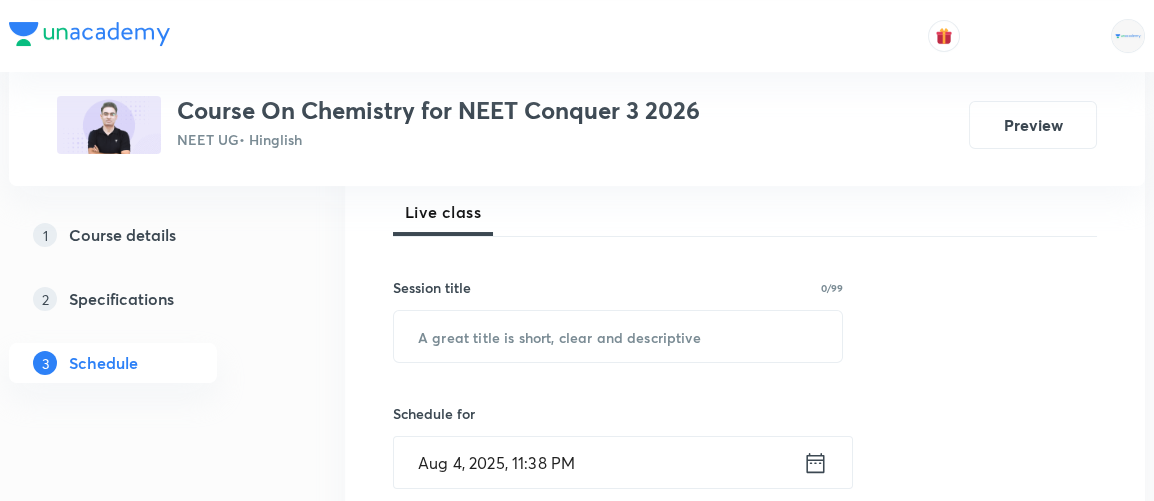 scroll, scrollTop: 292, scrollLeft: 0, axis: vertical 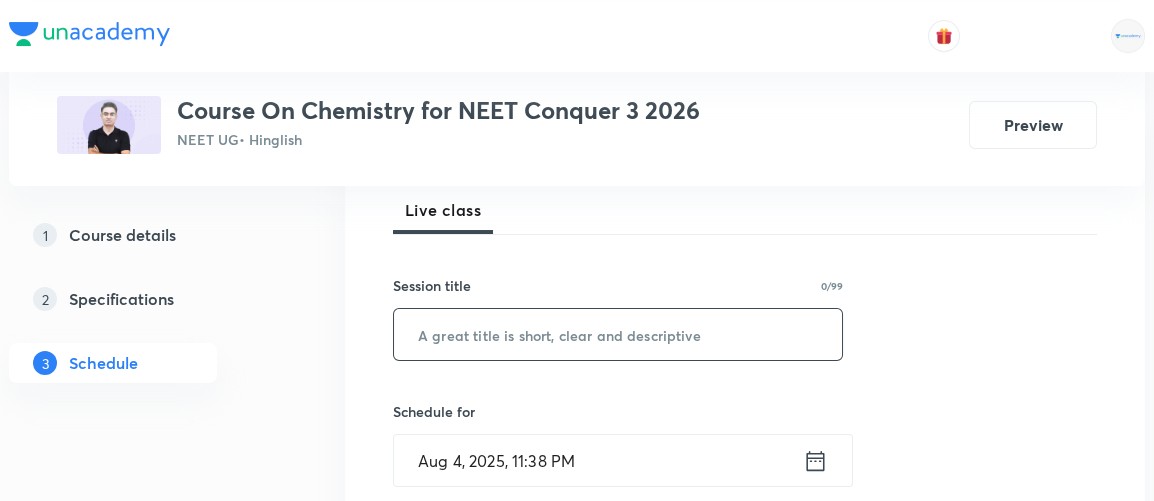 click at bounding box center (618, 334) 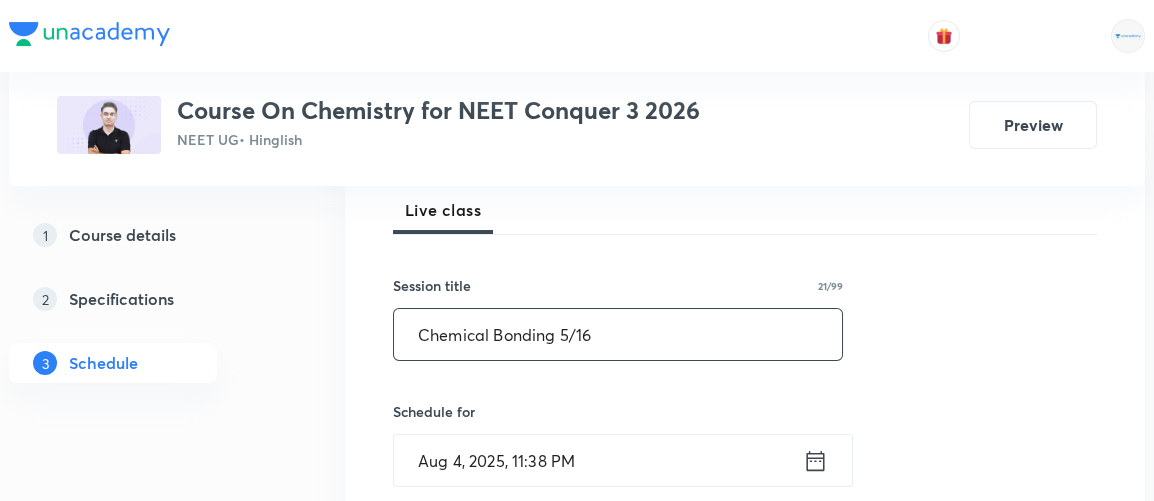 click on "Chemical Bonding 5/16" at bounding box center [618, 334] 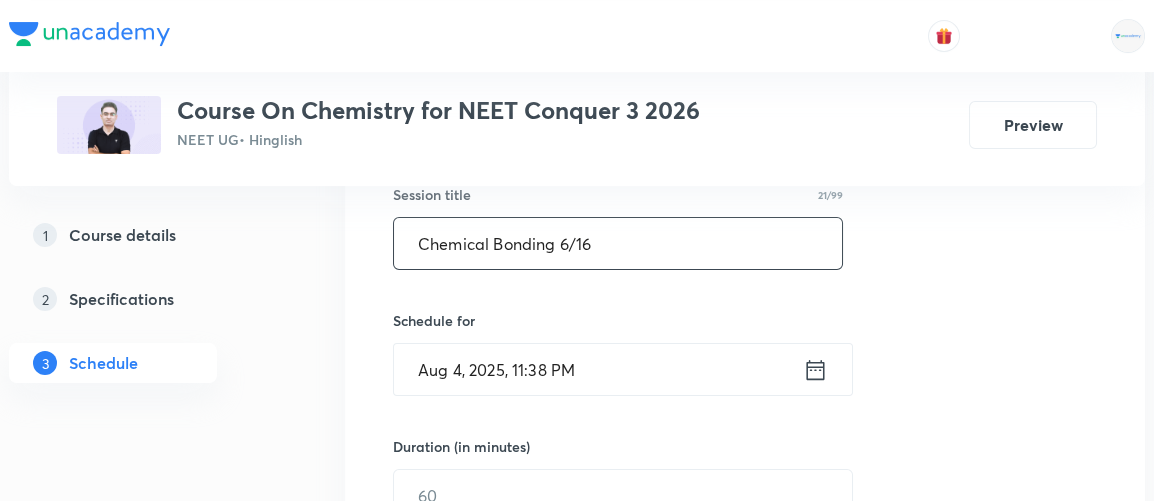 scroll, scrollTop: 388, scrollLeft: 0, axis: vertical 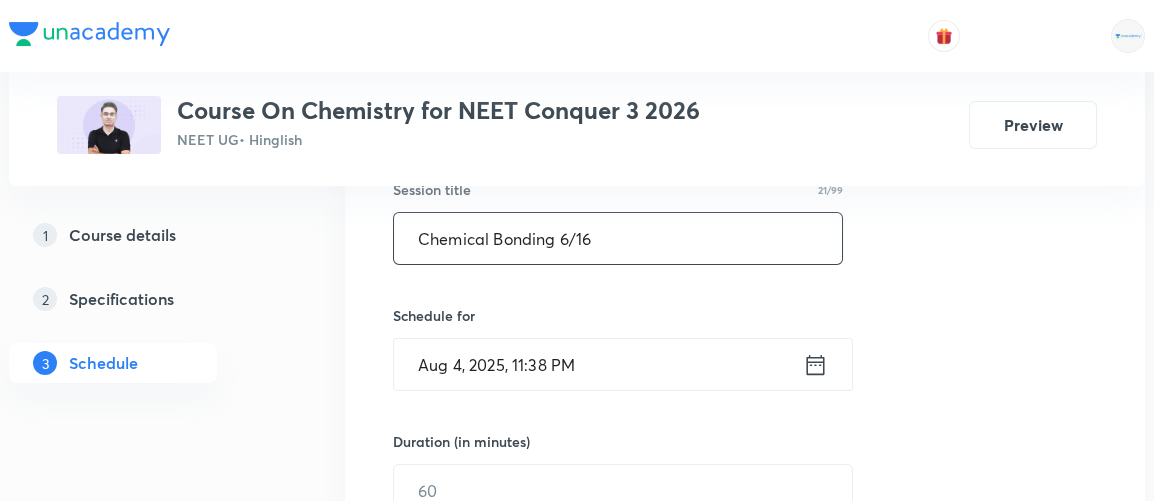 type on "Chemical Bonding 6/16" 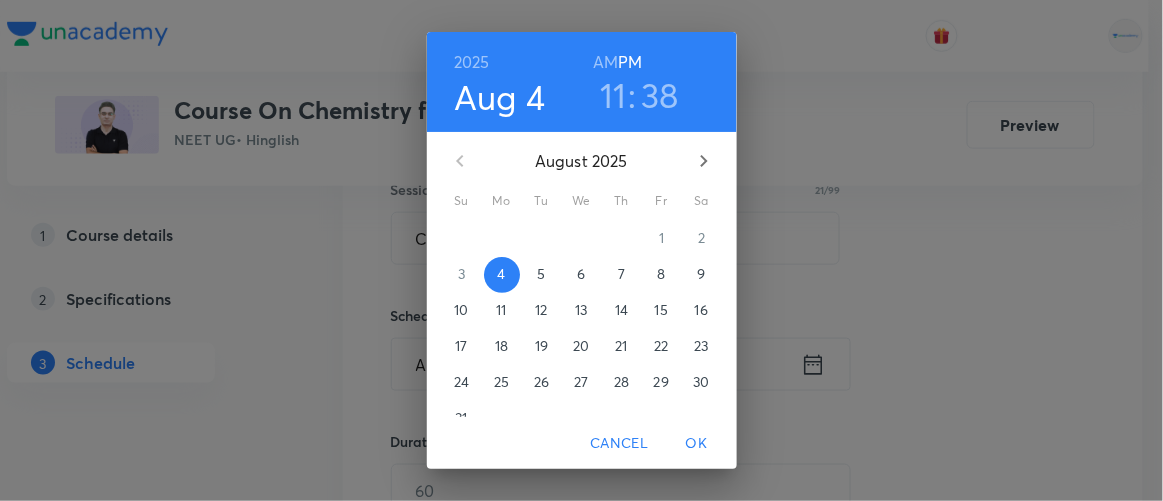 click on "5" at bounding box center (541, 274) 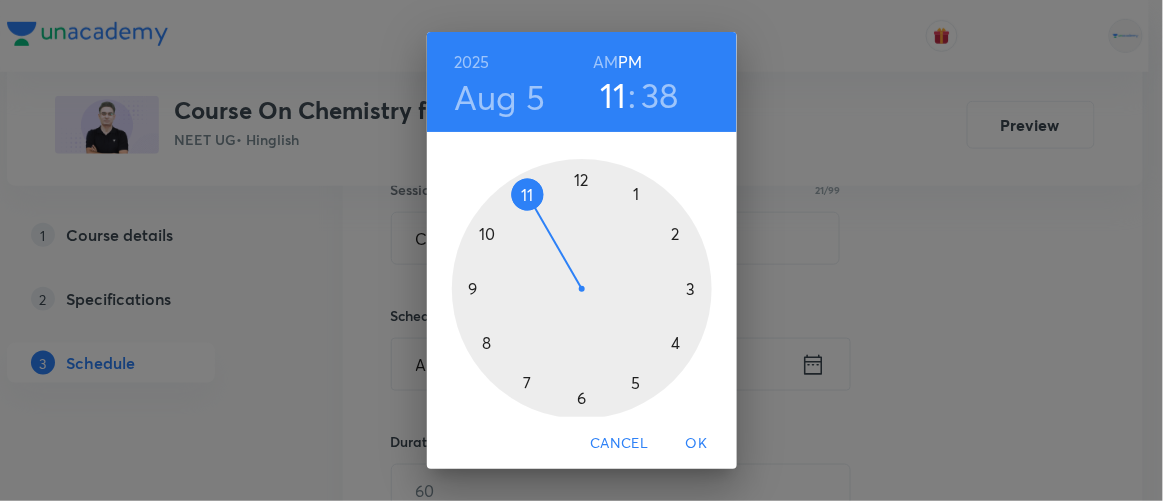 click on "AM" at bounding box center [605, 62] 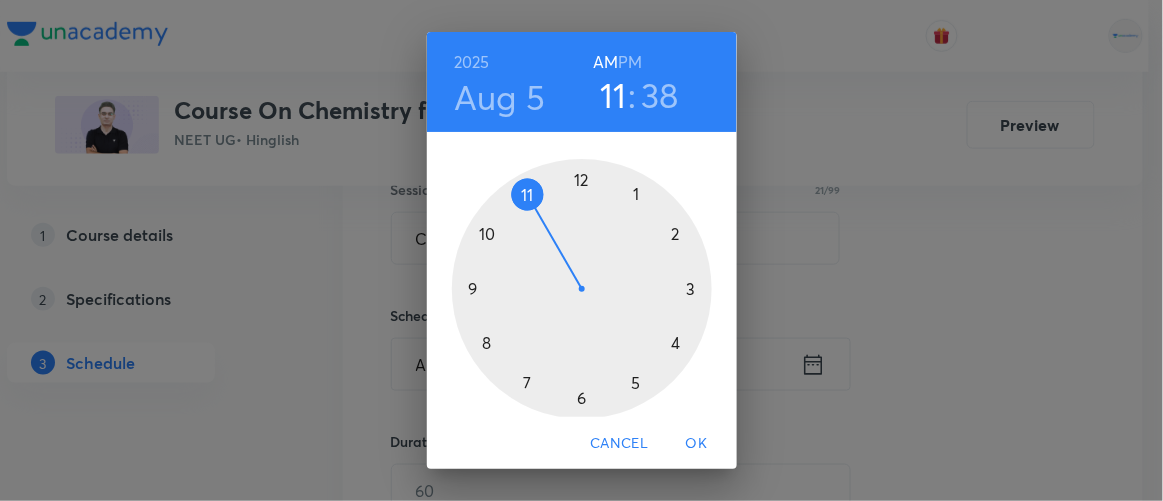 click at bounding box center [582, 289] 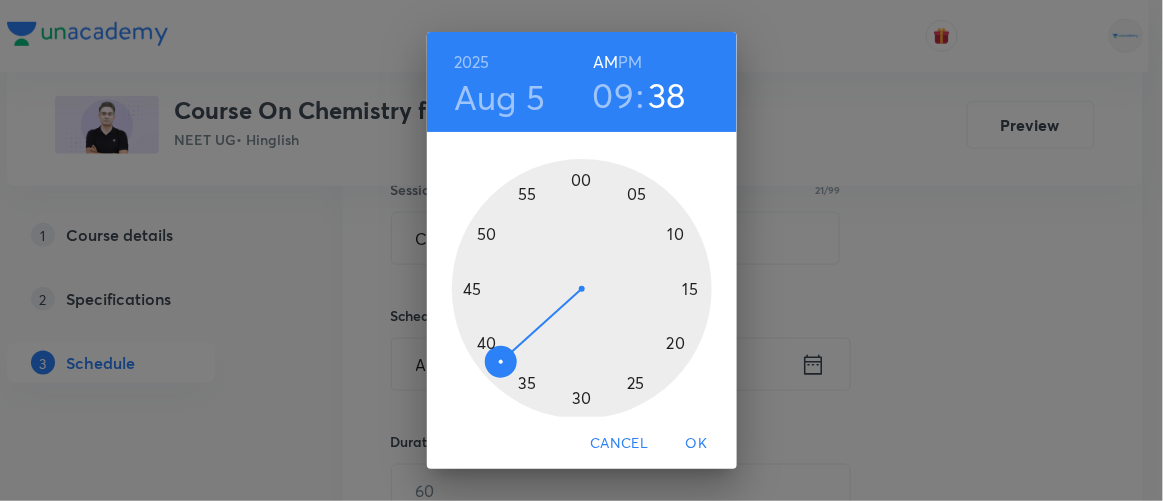 click at bounding box center (582, 289) 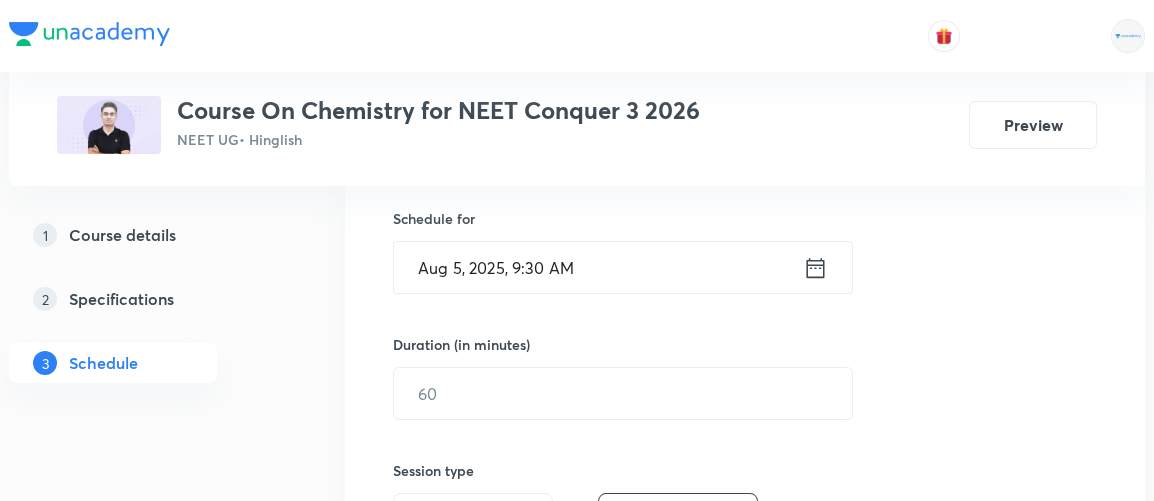 scroll, scrollTop: 486, scrollLeft: 0, axis: vertical 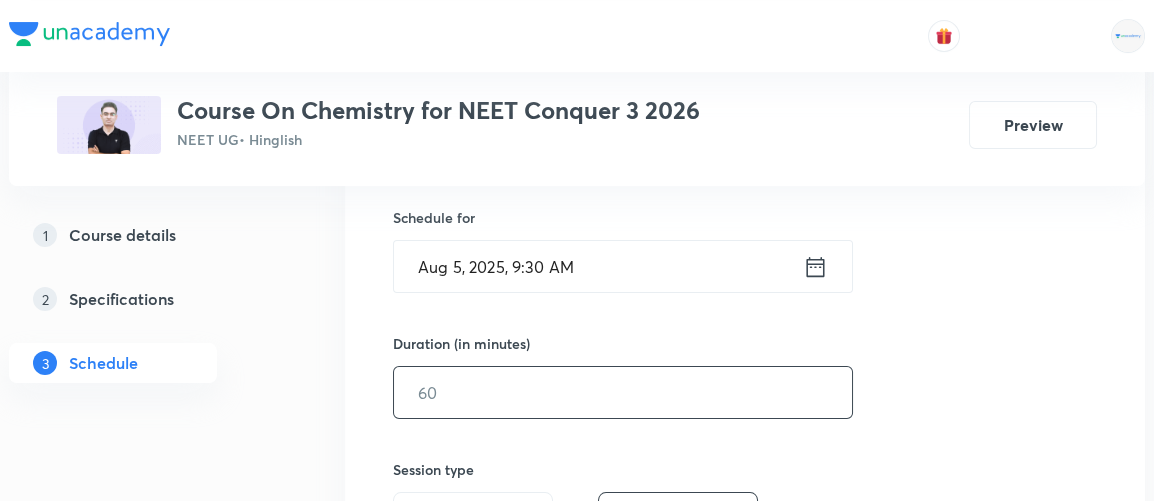 click at bounding box center (623, 392) 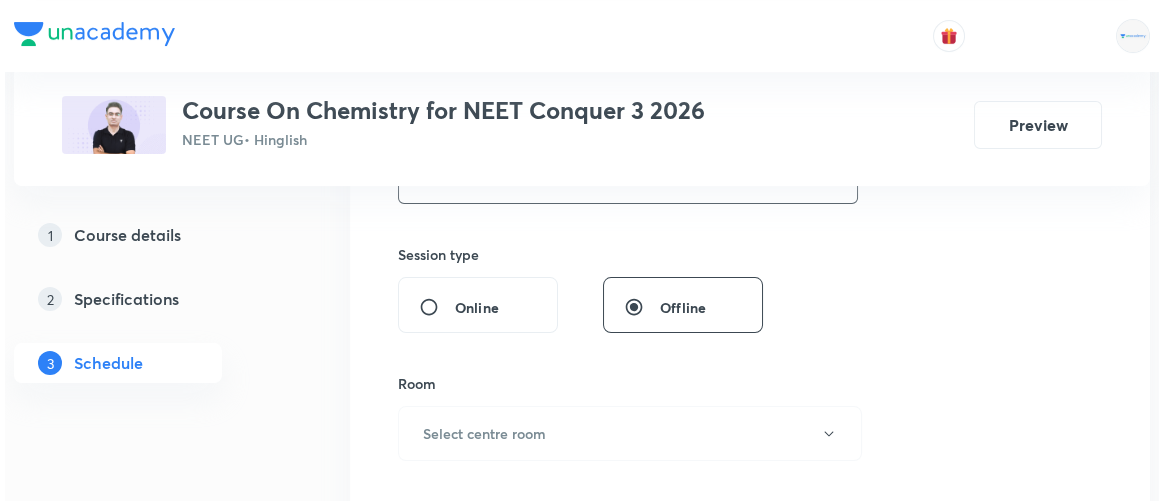 scroll, scrollTop: 703, scrollLeft: 0, axis: vertical 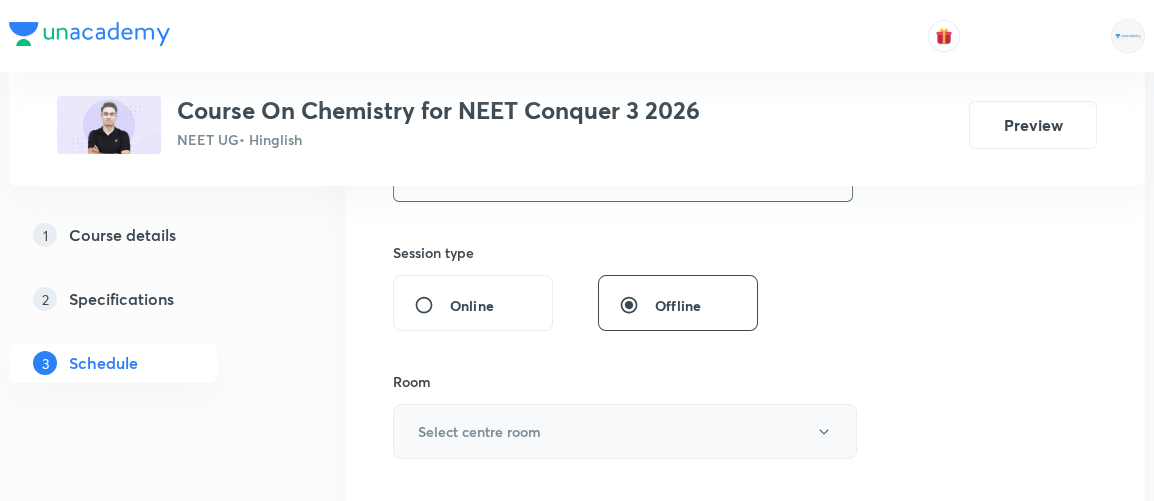 type on "90" 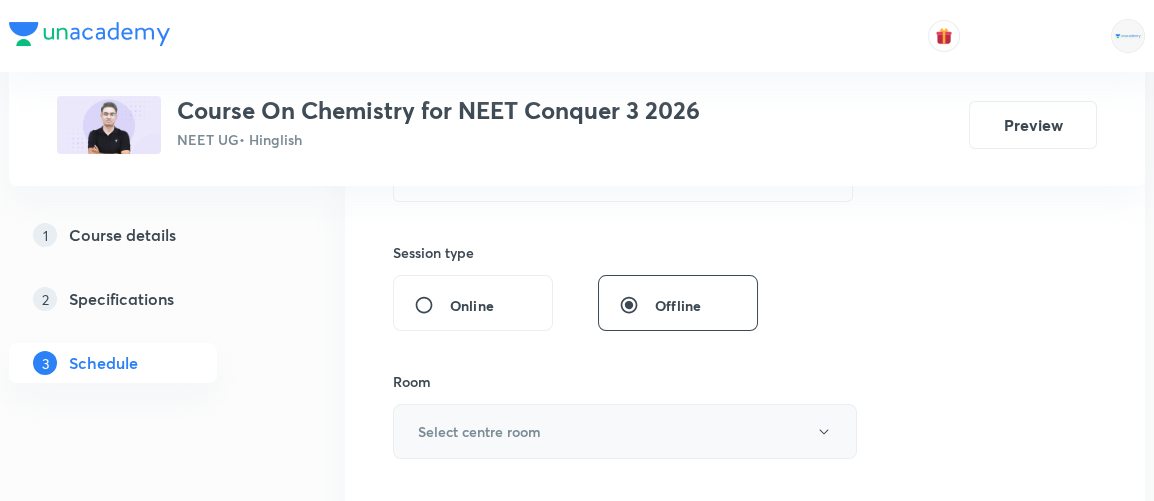 click on "Select centre room" at bounding box center [479, 431] 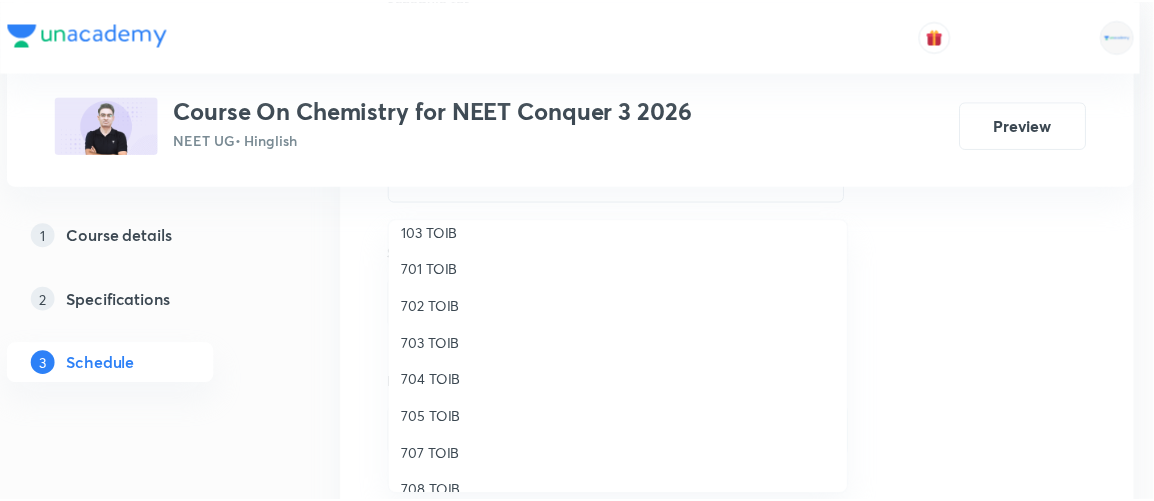 scroll, scrollTop: 184, scrollLeft: 0, axis: vertical 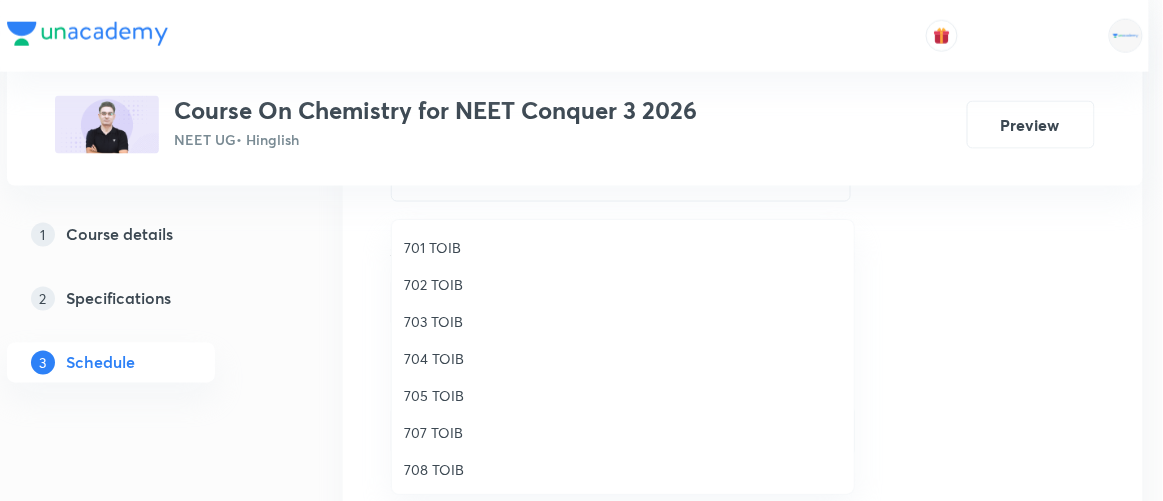 click on "705 TOIB" at bounding box center [623, 395] 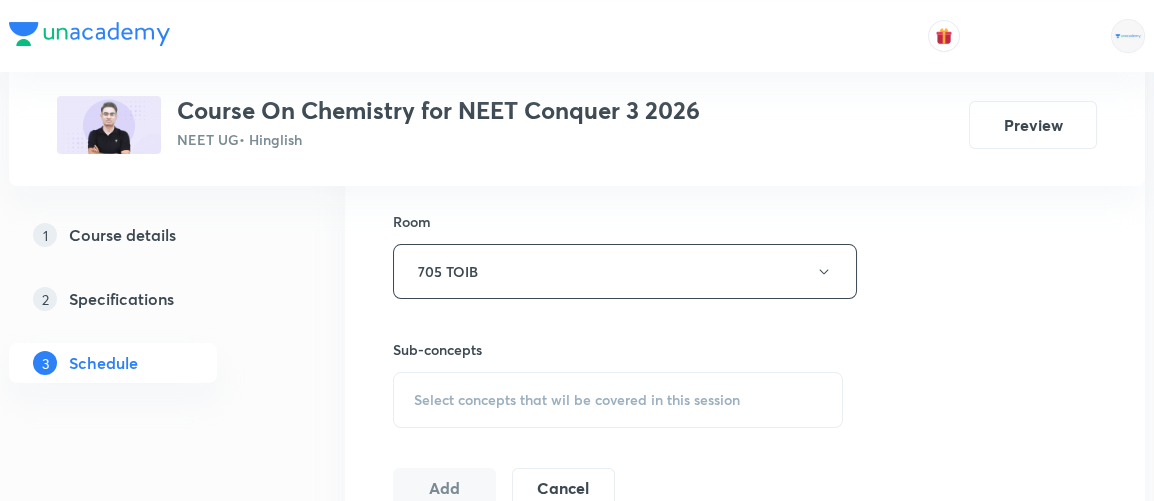 scroll, scrollTop: 863, scrollLeft: 0, axis: vertical 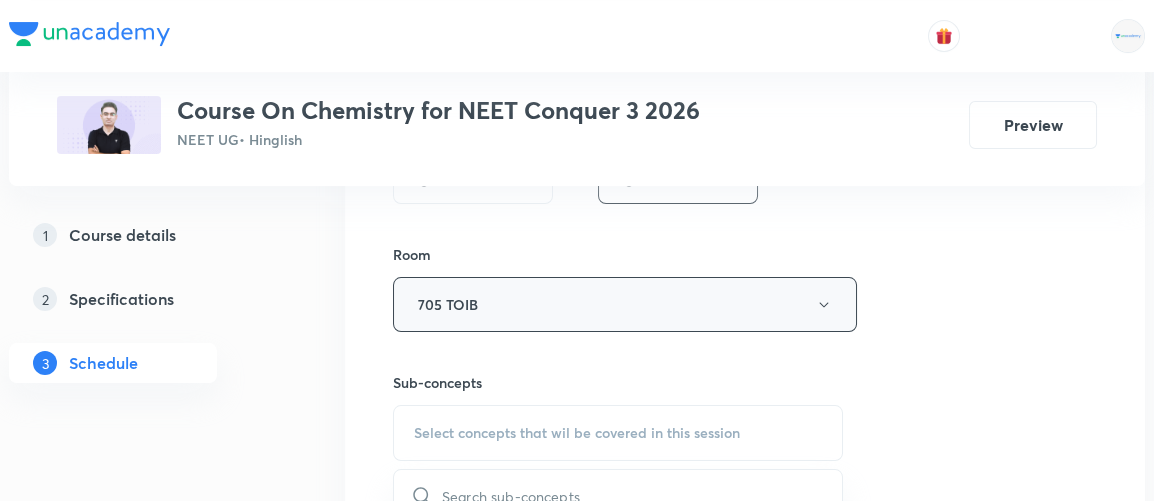 click on "705 TOIB" at bounding box center (625, 304) 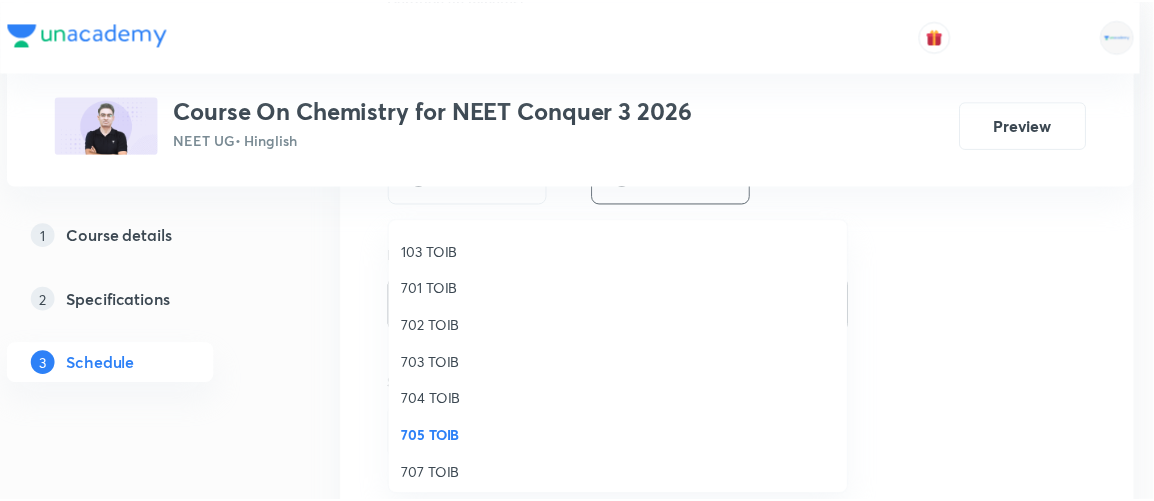 scroll, scrollTop: 144, scrollLeft: 0, axis: vertical 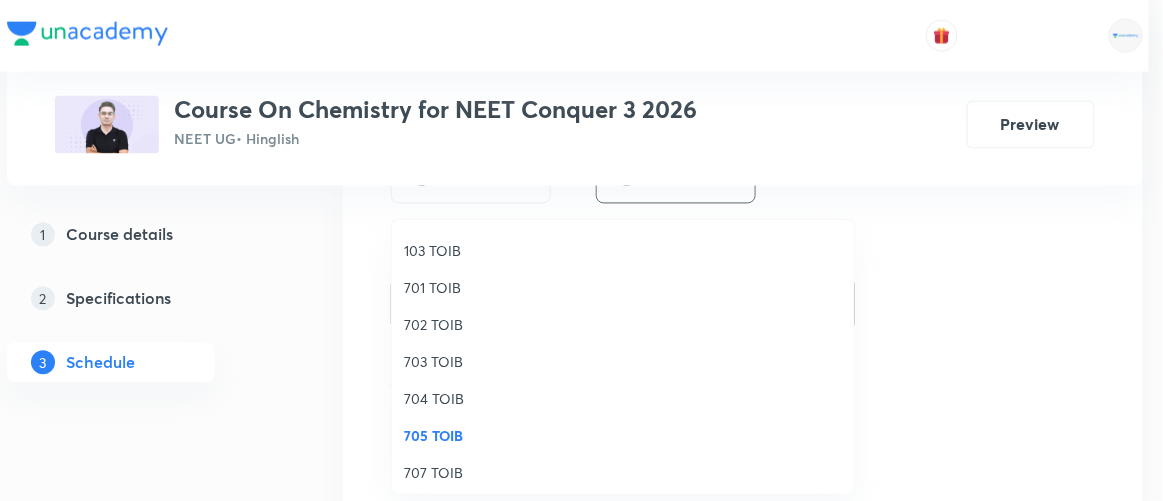 click on "704 TOIB" at bounding box center [623, 398] 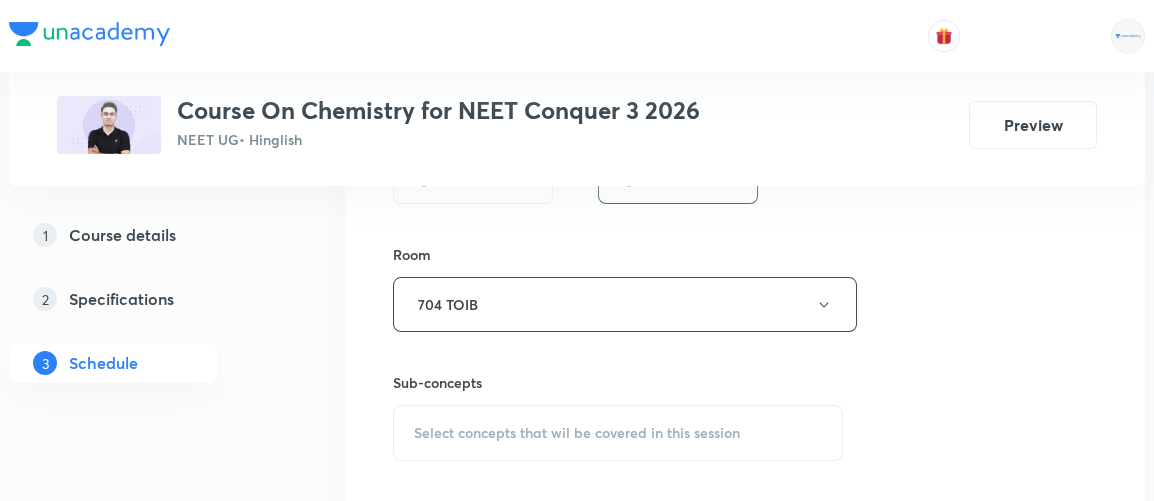 click on "Select concepts that wil be covered in this session" at bounding box center (577, 433) 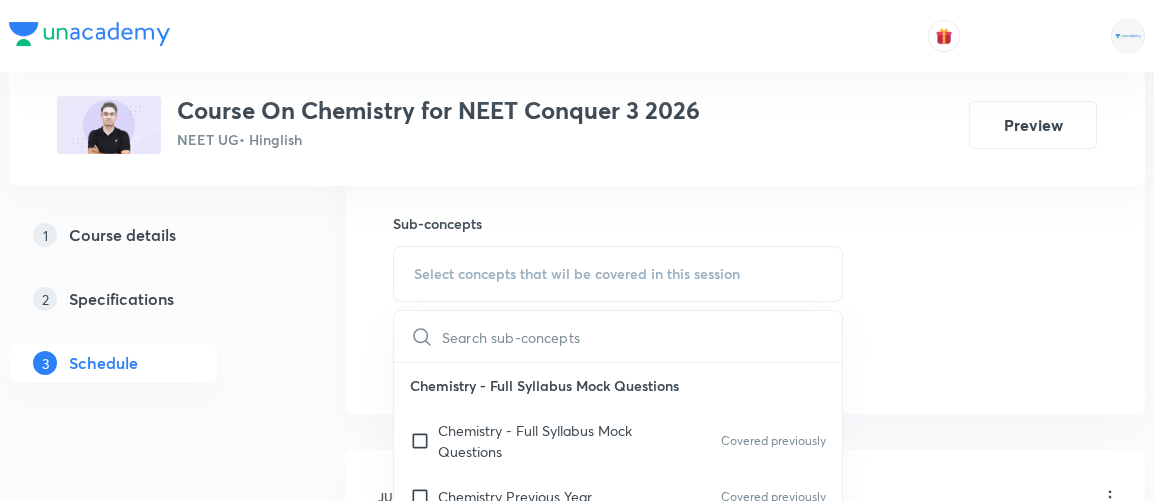 scroll, scrollTop: 1007, scrollLeft: 0, axis: vertical 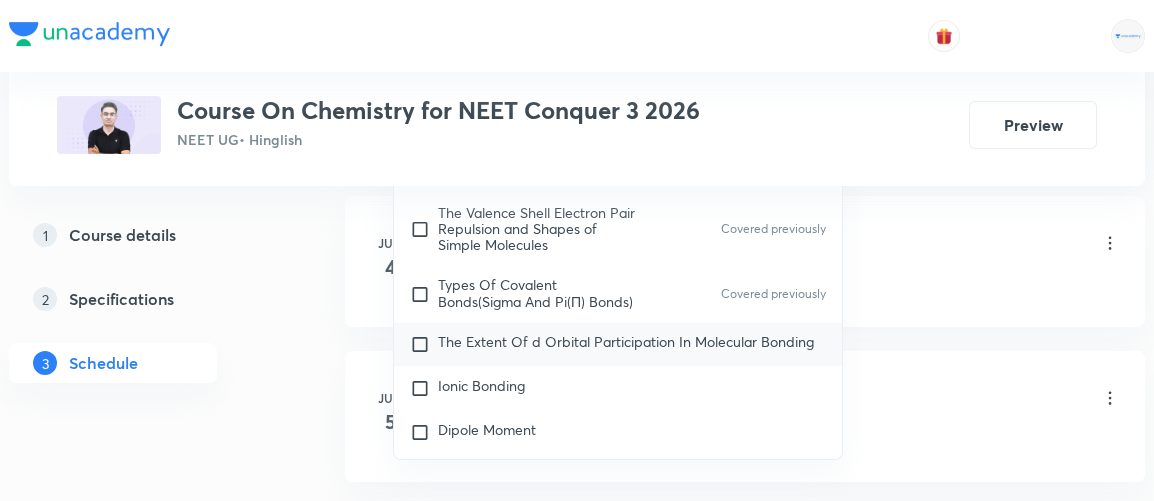 type on "chemical bon" 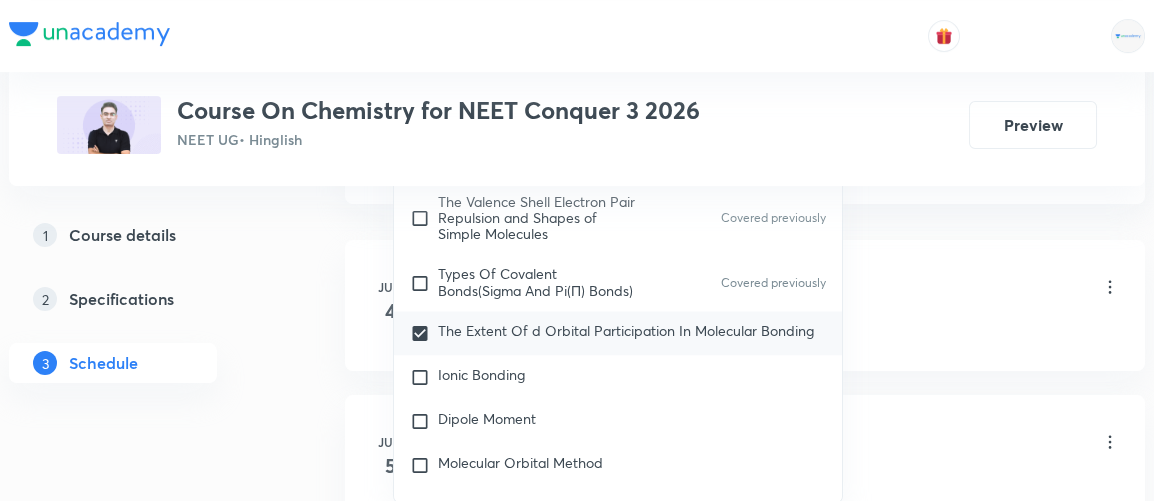 scroll, scrollTop: 8638, scrollLeft: 0, axis: vertical 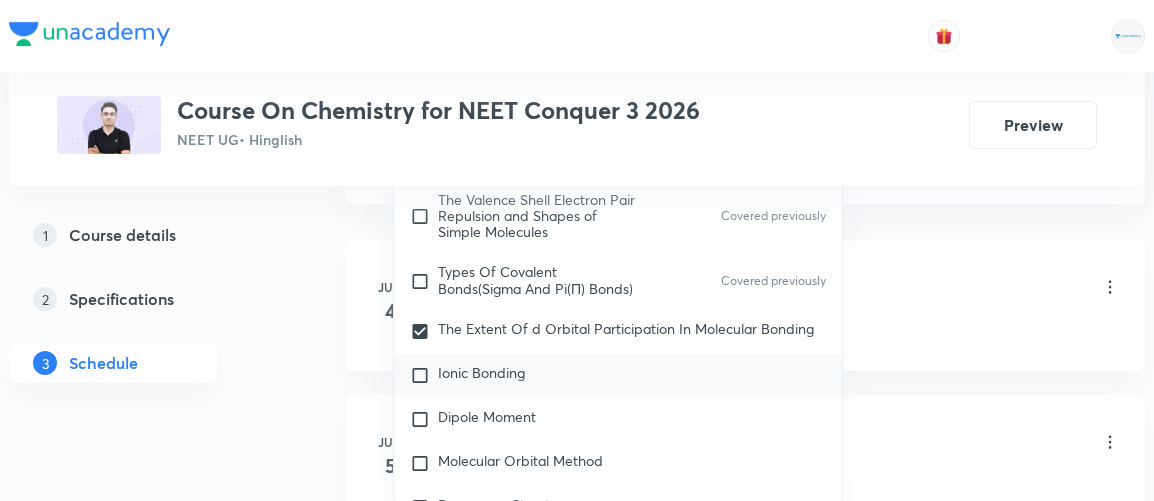 click on "Ionic Bonding" at bounding box center (481, 372) 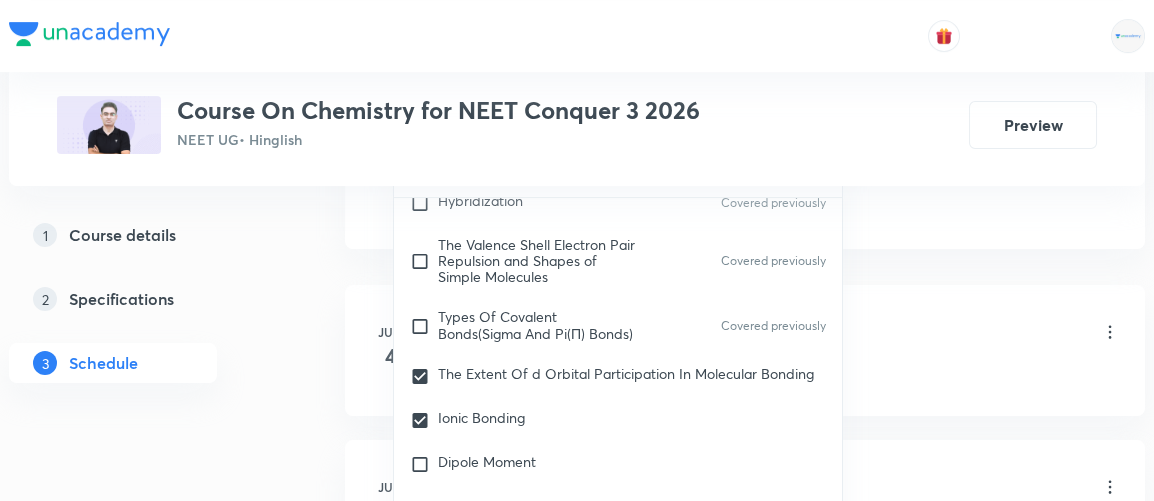 click on "1 Course details 2 Specifications 3 Schedule" at bounding box center [145, 311] 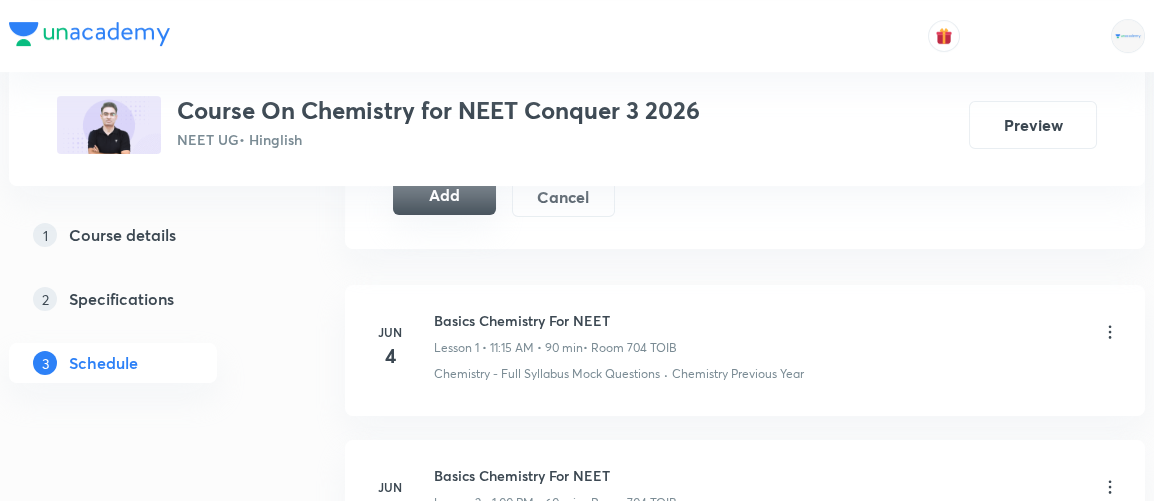 click on "Add" at bounding box center (444, 195) 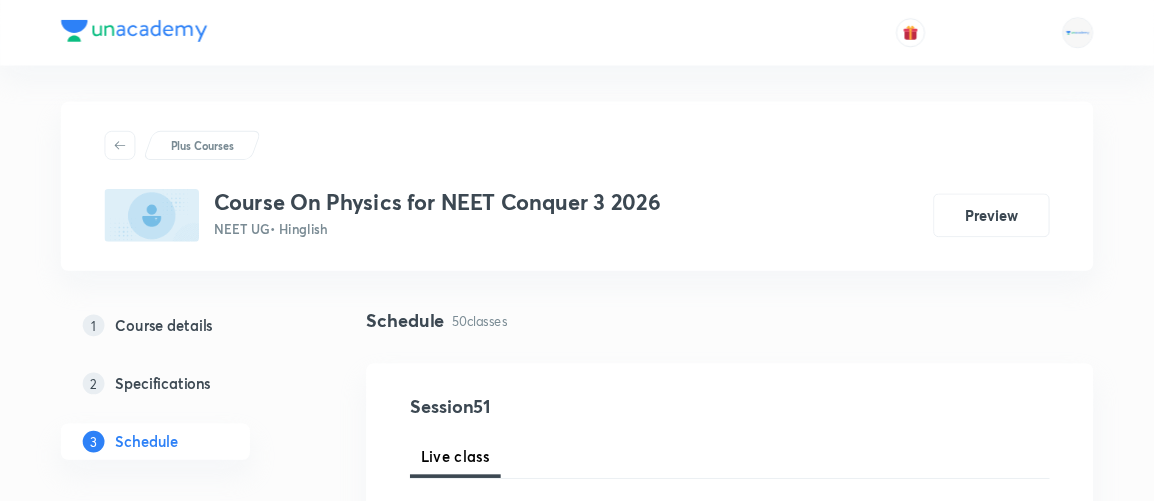 scroll, scrollTop: 0, scrollLeft: 0, axis: both 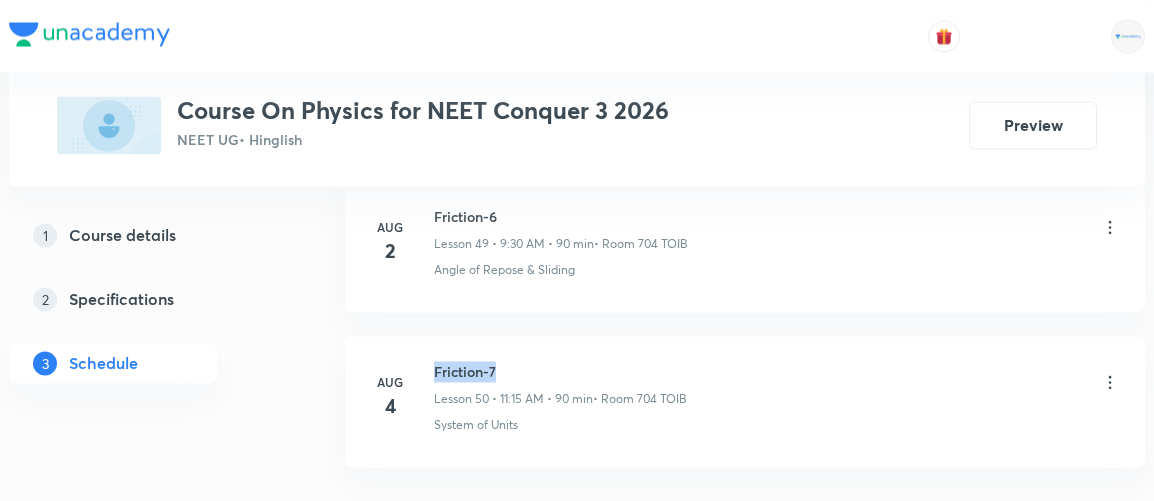 drag, startPoint x: 435, startPoint y: 325, endPoint x: 521, endPoint y: 311, distance: 87.13208 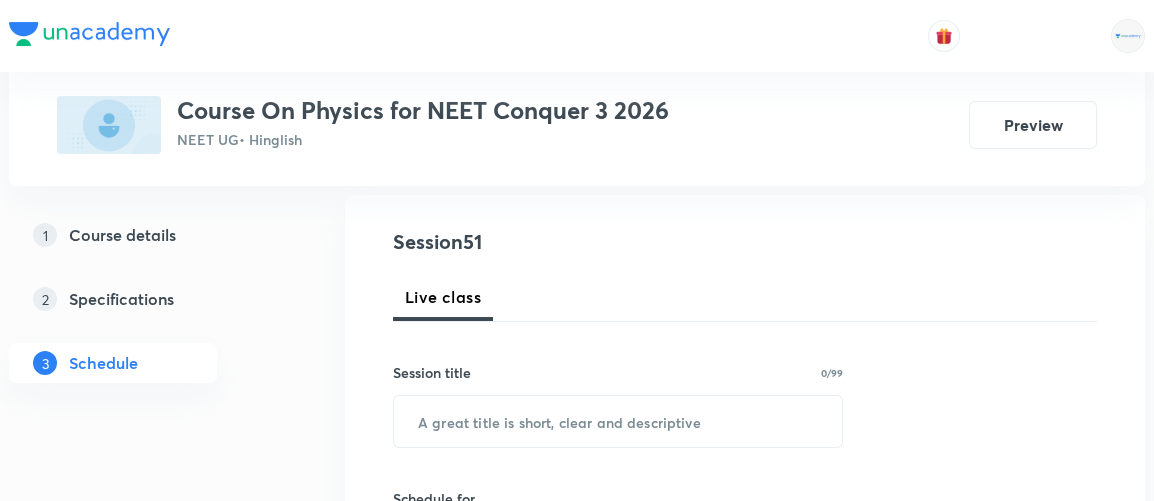 scroll, scrollTop: 216, scrollLeft: 0, axis: vertical 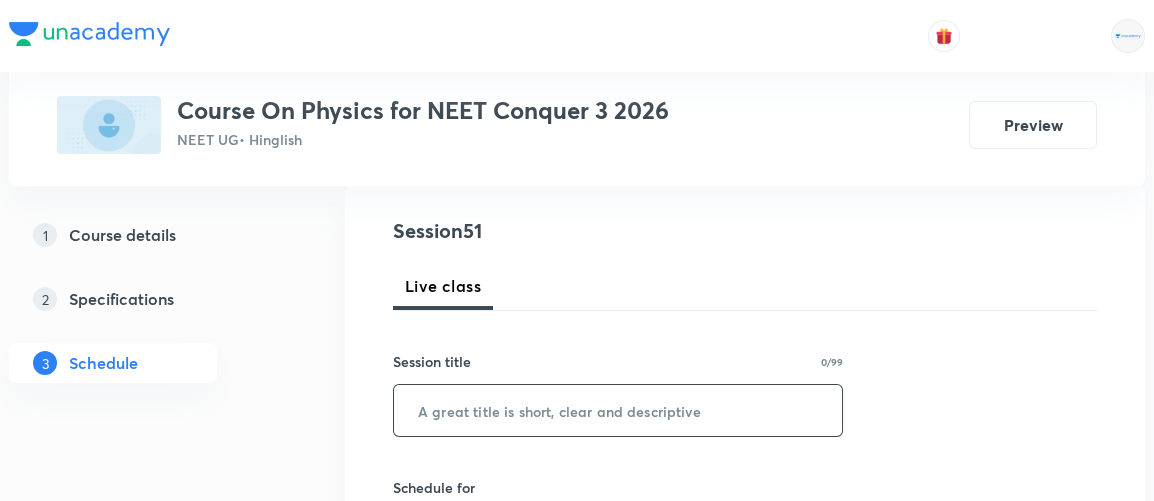 click at bounding box center [618, 410] 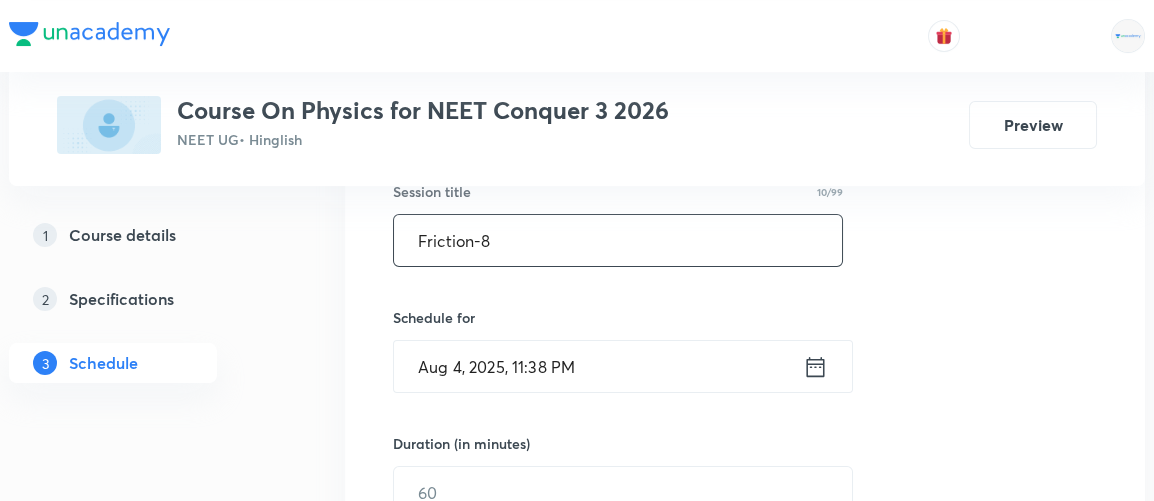 scroll, scrollTop: 387, scrollLeft: 0, axis: vertical 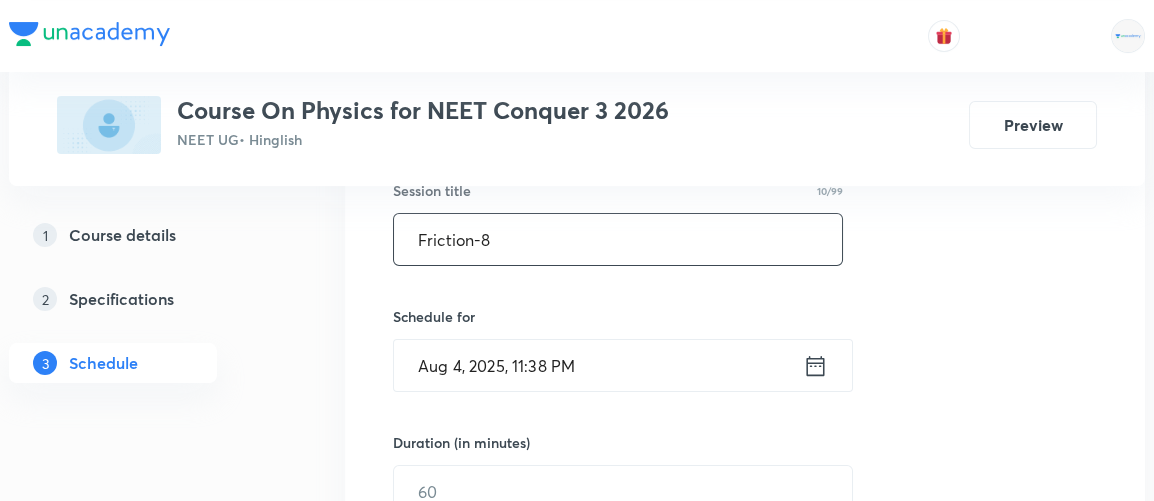 type on "Friction-8" 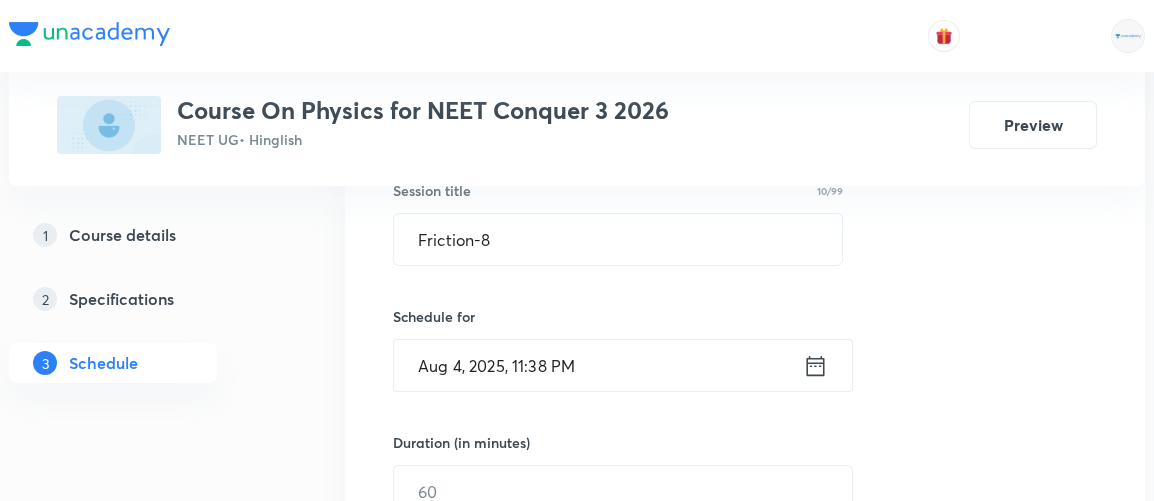 click 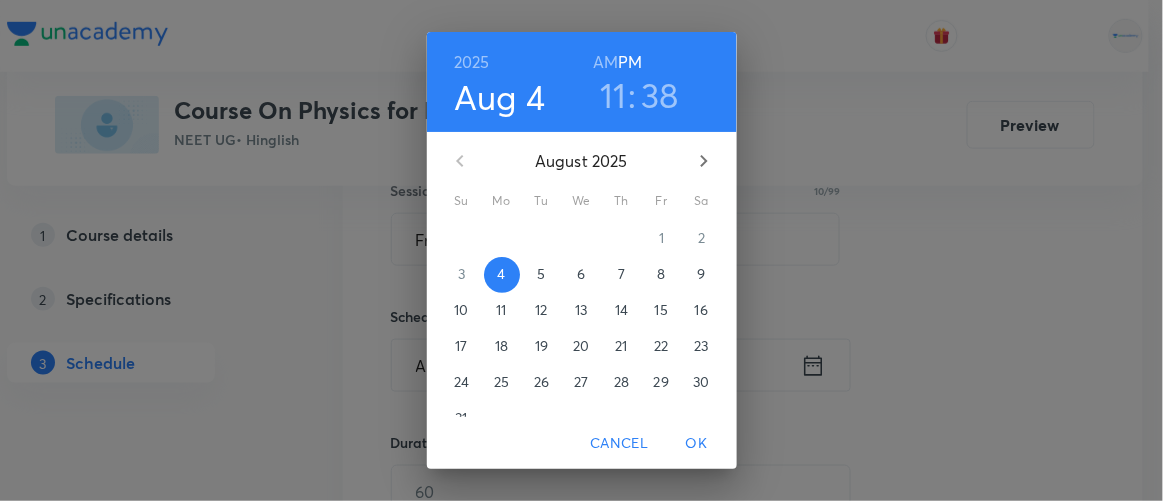 click on "5" at bounding box center [542, 274] 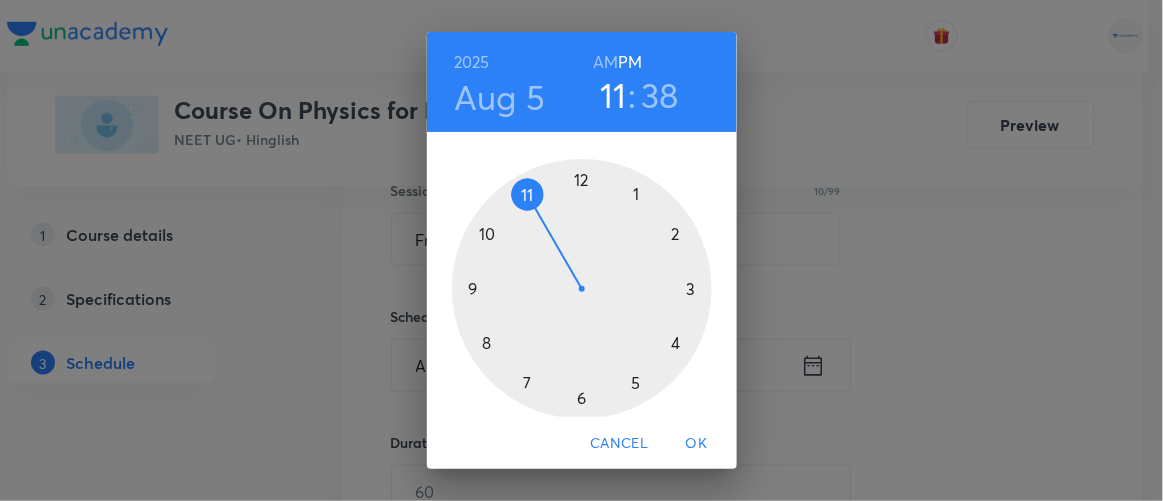 click on "AM" at bounding box center (605, 62) 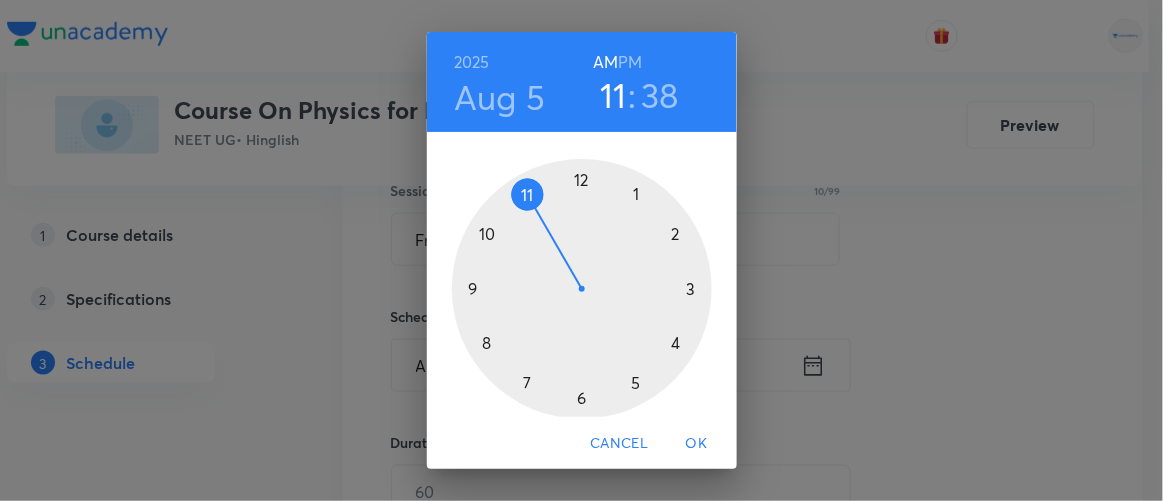 click at bounding box center (582, 289) 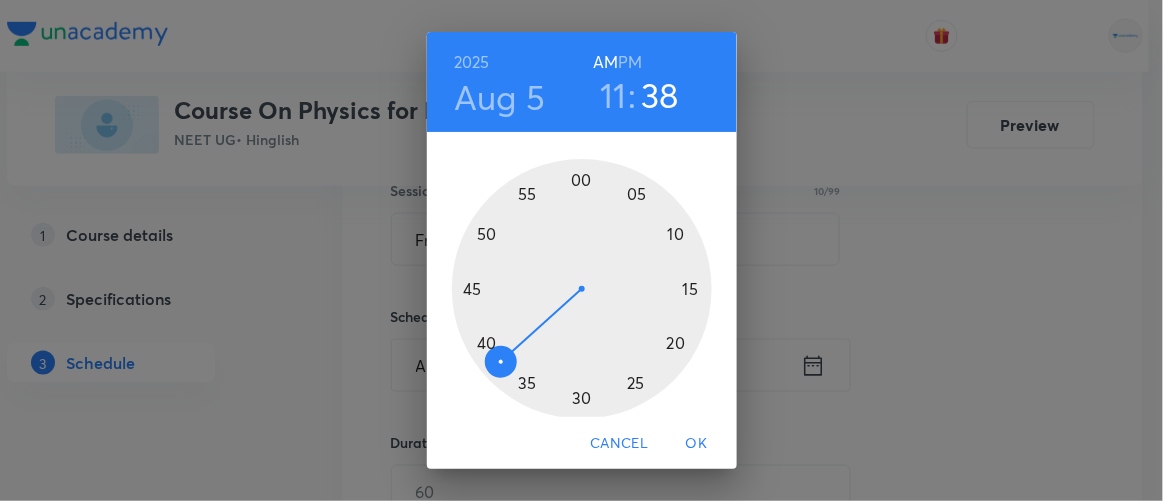 click at bounding box center (582, 289) 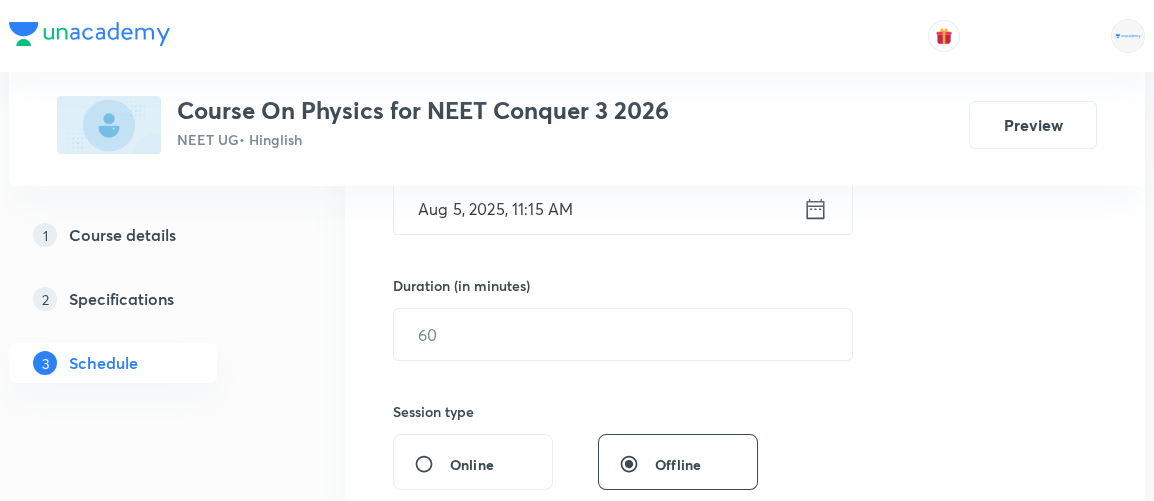 scroll, scrollTop: 545, scrollLeft: 0, axis: vertical 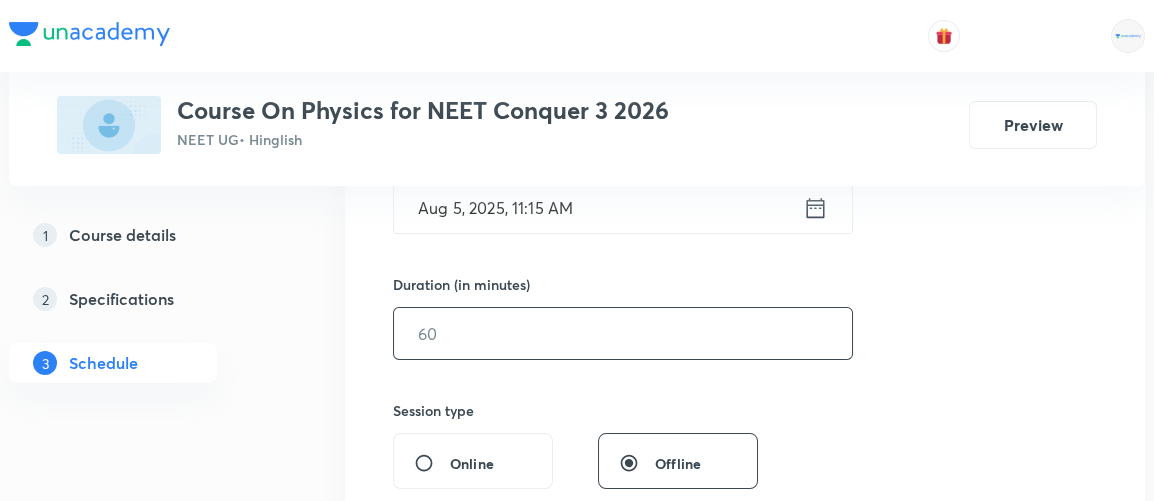 click at bounding box center [623, 333] 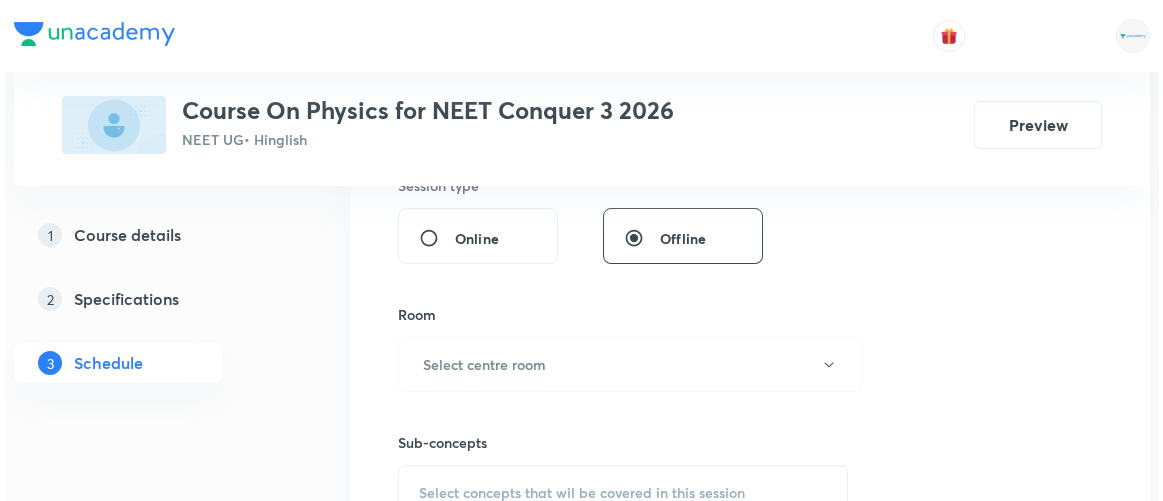 scroll, scrollTop: 772, scrollLeft: 0, axis: vertical 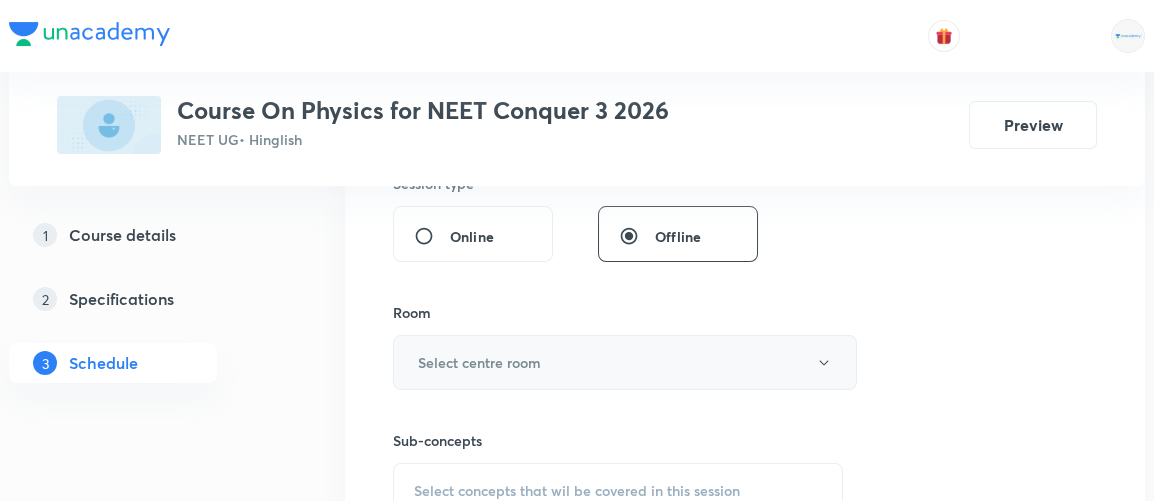 type on "90" 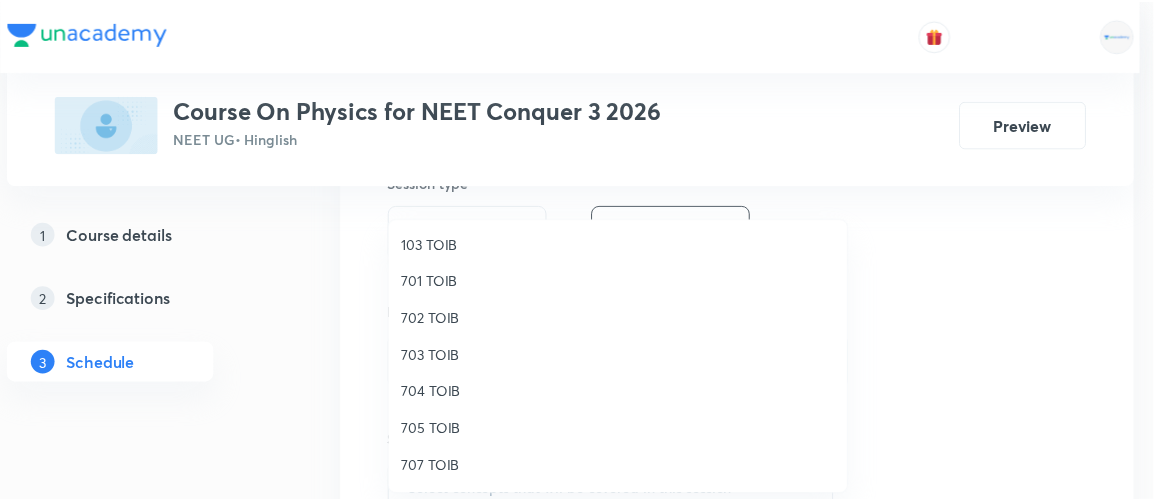 scroll, scrollTop: 154, scrollLeft: 0, axis: vertical 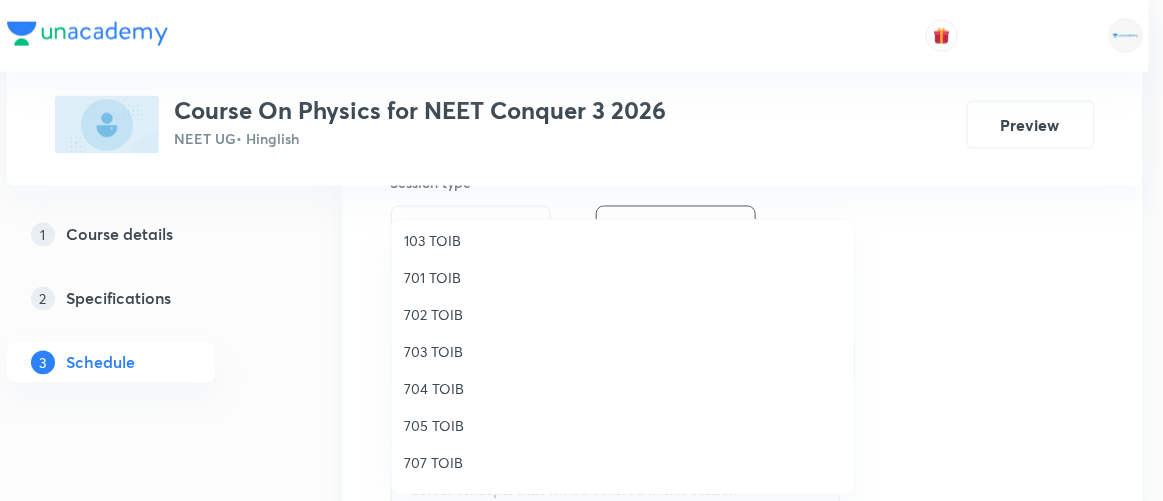 click on "704 TOIB" at bounding box center [623, 388] 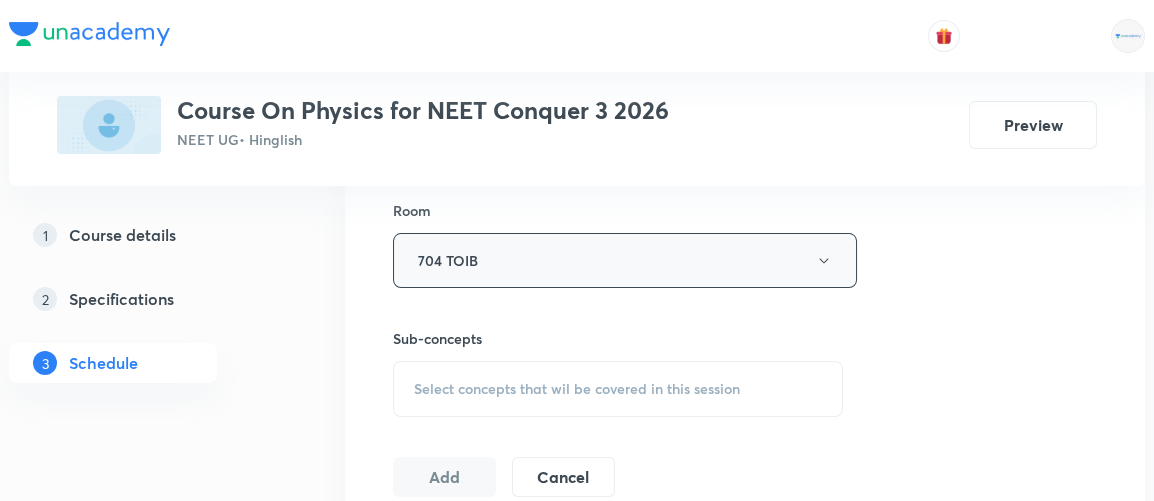 scroll, scrollTop: 875, scrollLeft: 0, axis: vertical 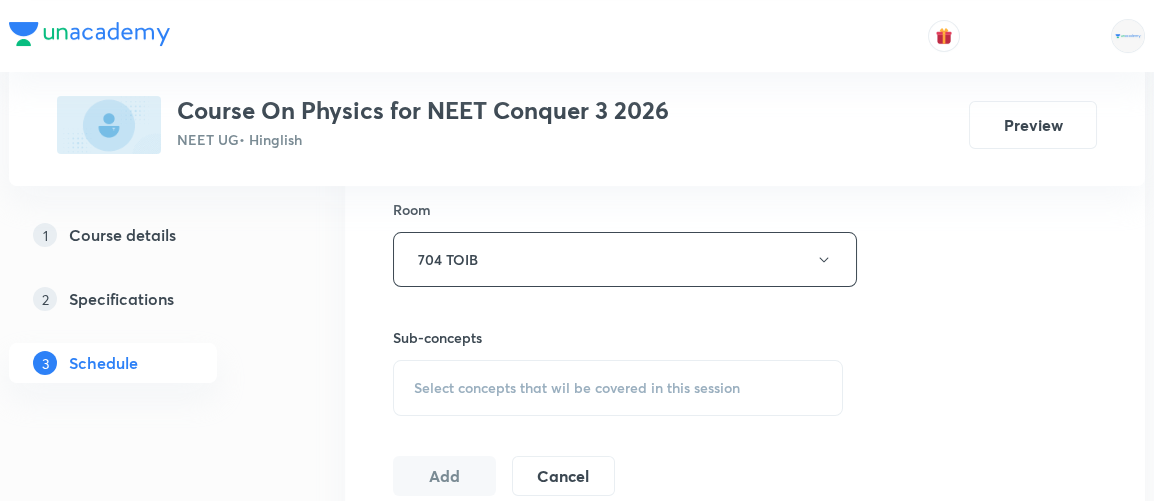 click on "Select concepts that wil be covered in this session" at bounding box center (618, 388) 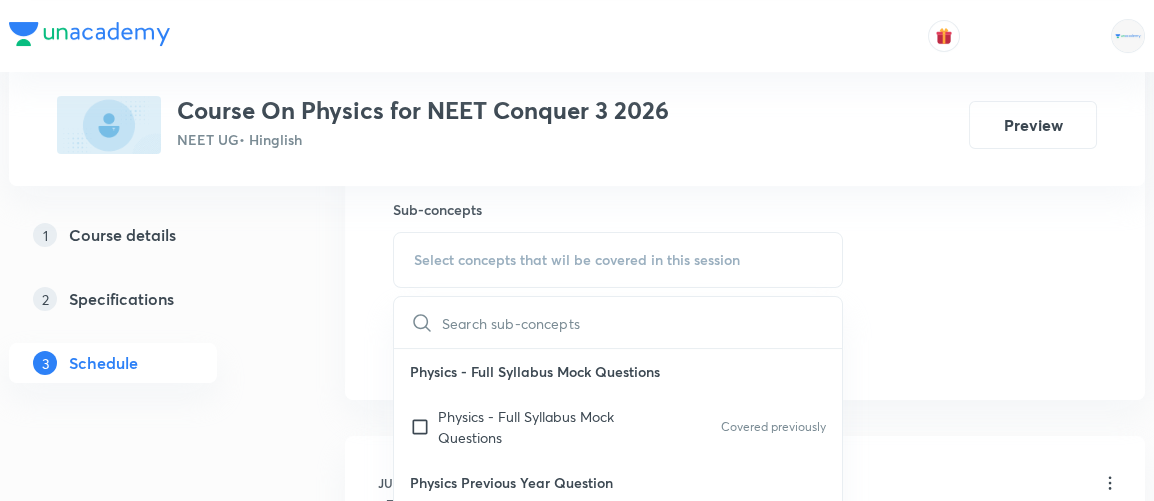 scroll, scrollTop: 1003, scrollLeft: 0, axis: vertical 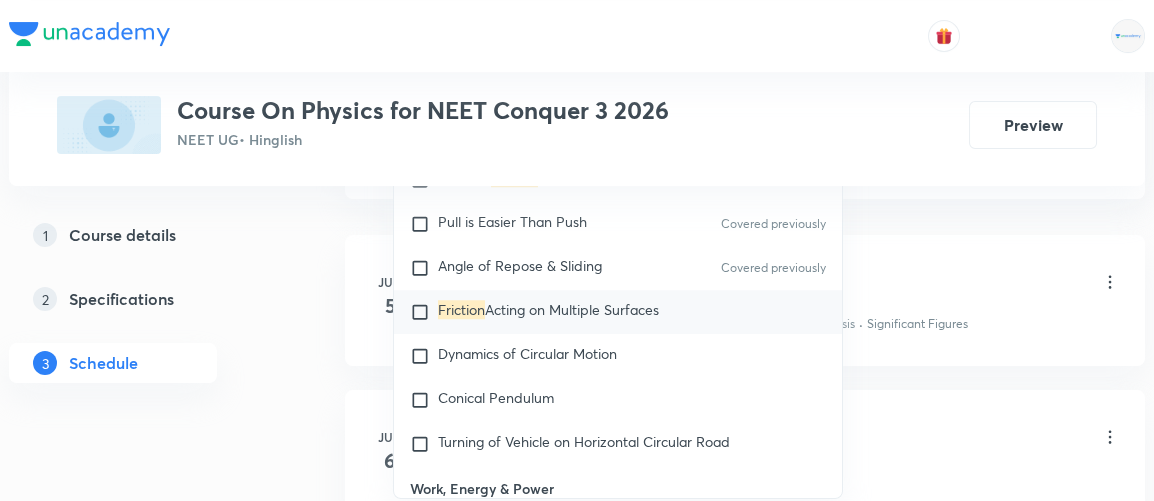 type on "friction" 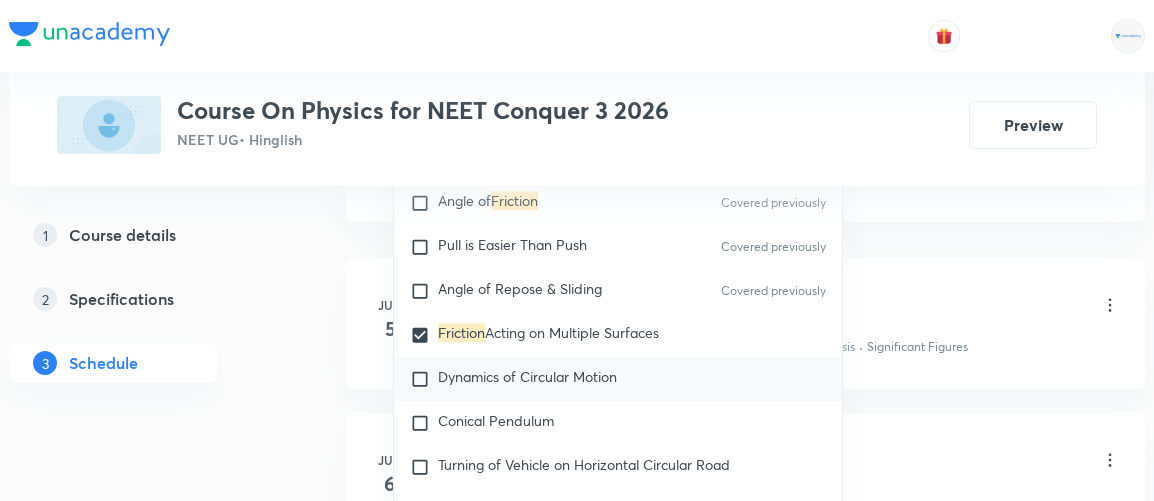 click on "Dynamics of Circular Motion" at bounding box center [618, 379] 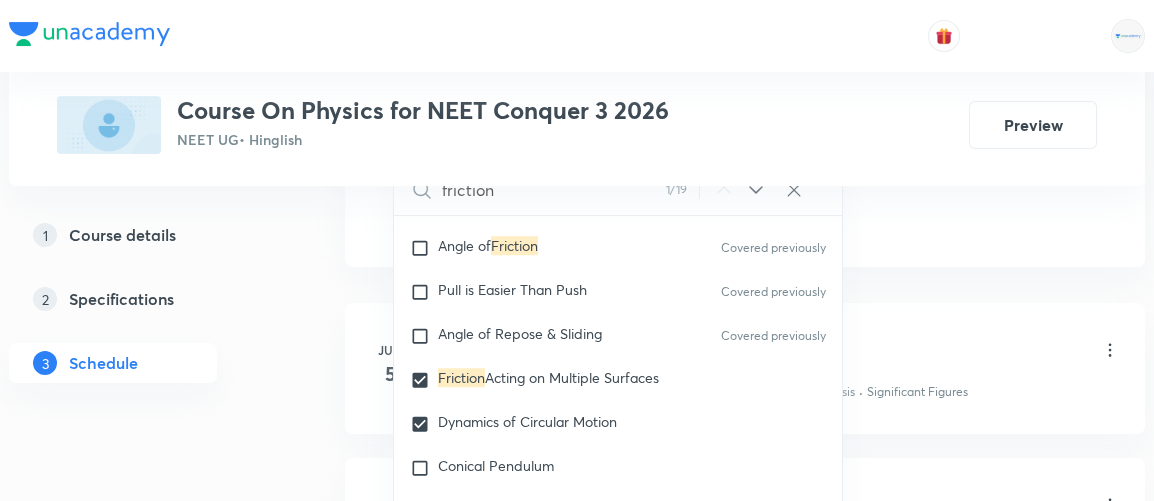 click on "Plus Courses Course On Physics for NEET Conquer 3 2026 NEET UG  • Hinglish Preview 1 Course details 2 Specifications 3 Schedule Schedule 50  classes Session  51 Live class Session title 10/99 Friction-8 ​ Schedule for Aug 5, 2025, 11:15 AM ​ Duration (in minutes) 90 ​   Session type Online Offline Room 704 TOIB Sub-concepts Friction Acting on Multiple Surfaces Dynamics of Circular Motion CLEAR friction 1 / 19 ​ Physics - Full Syllabus Mock Questions Physics - Full Syllabus Mock Questions Covered previously Physics Previous Year Question Physics Previous Year Question Covered previously Units & Dimensions Physical quantity Covered previously Applications of Dimensional Analysis Covered previously Significant Figures Covered previously Units of Physical Quantities Covered previously System of Units Covered previously Dimensions of Some Mathematical Functions Covered previously Unit and Dimension Covered previously Product of Two Vectors Covered previously Subtraction of Vectors Covered previously Heat" at bounding box center (577, 3558) 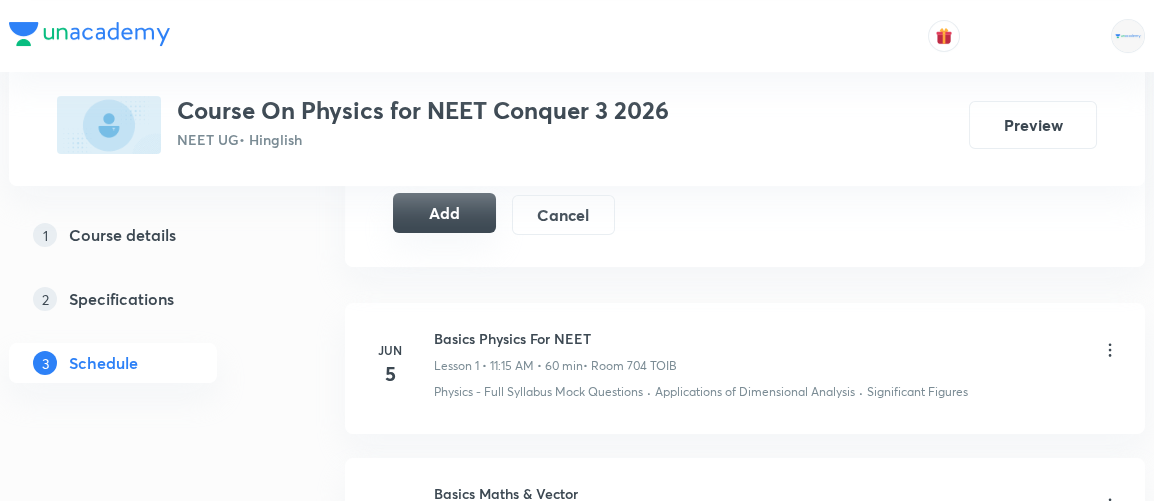 click on "Add" at bounding box center (444, 213) 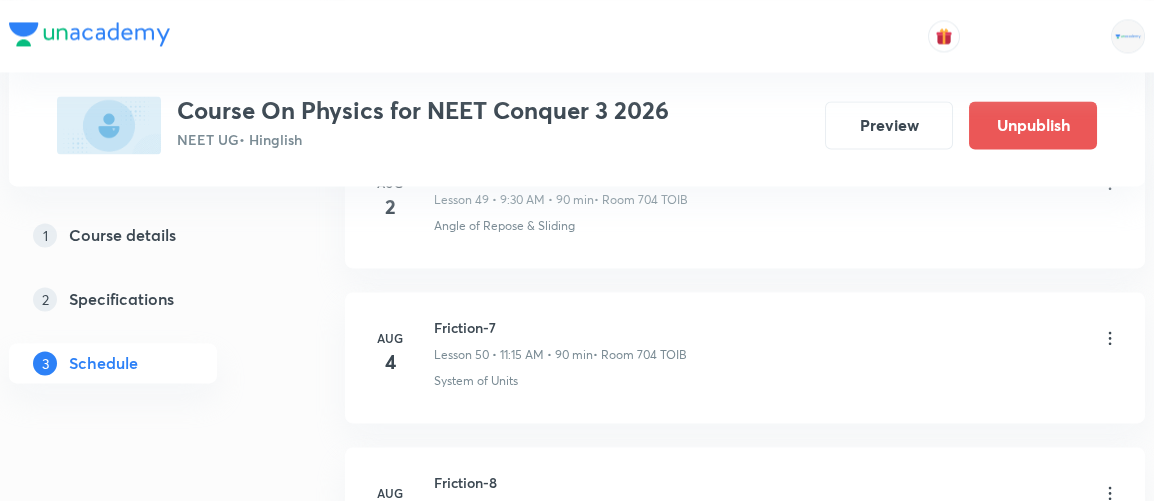 scroll, scrollTop: 8073, scrollLeft: 0, axis: vertical 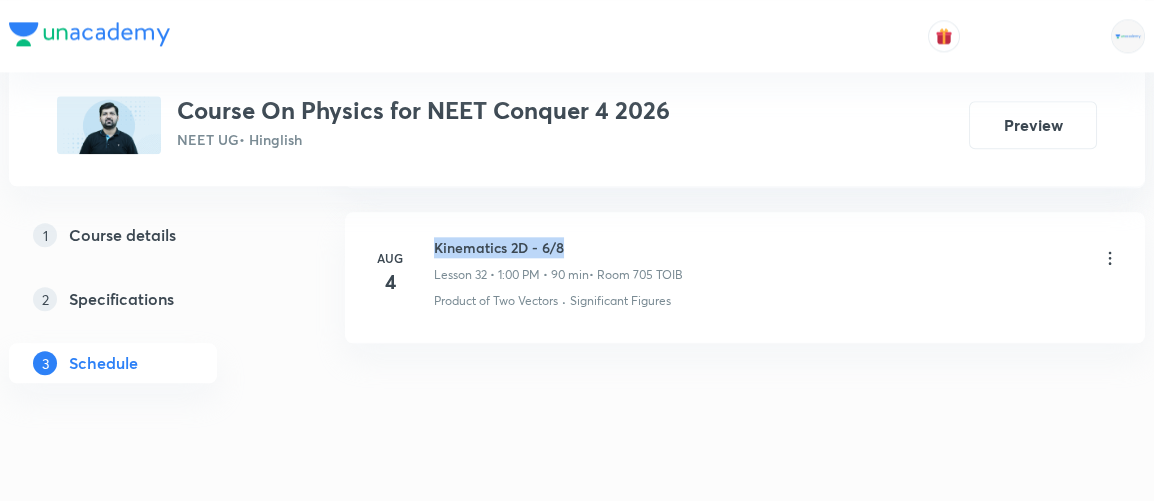 drag, startPoint x: 435, startPoint y: 219, endPoint x: 576, endPoint y: 217, distance: 141.01419 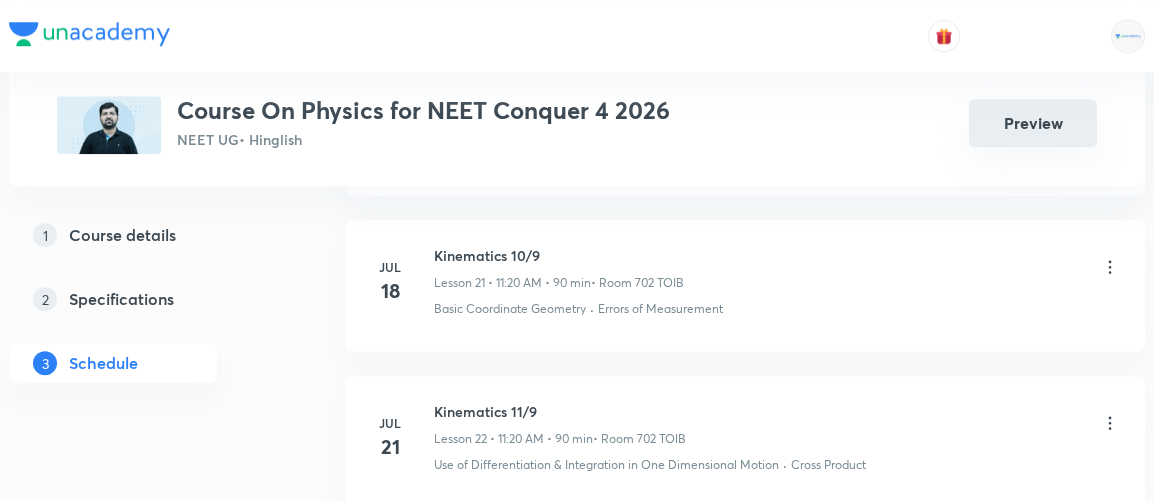 scroll, scrollTop: 4323, scrollLeft: 0, axis: vertical 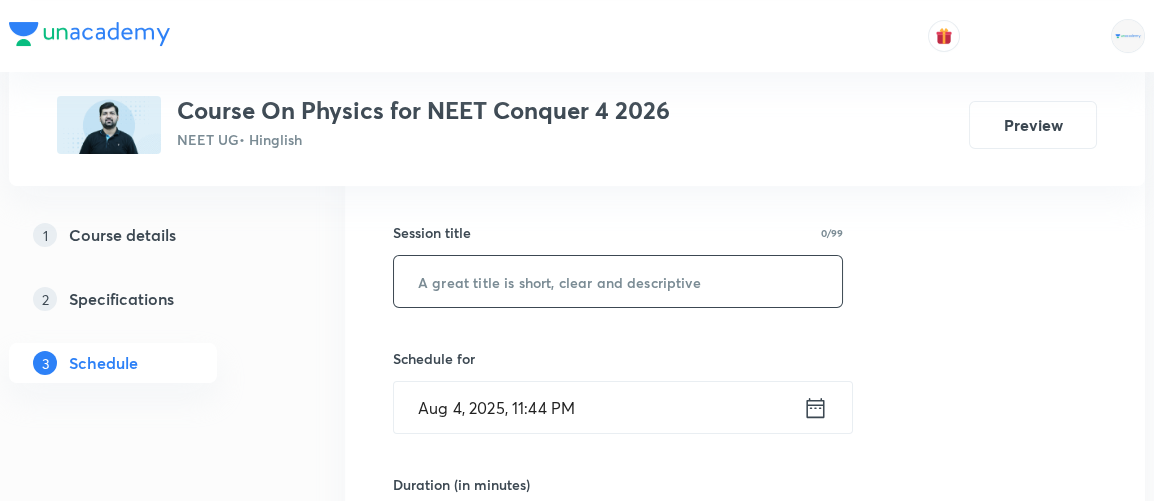 click at bounding box center [618, 281] 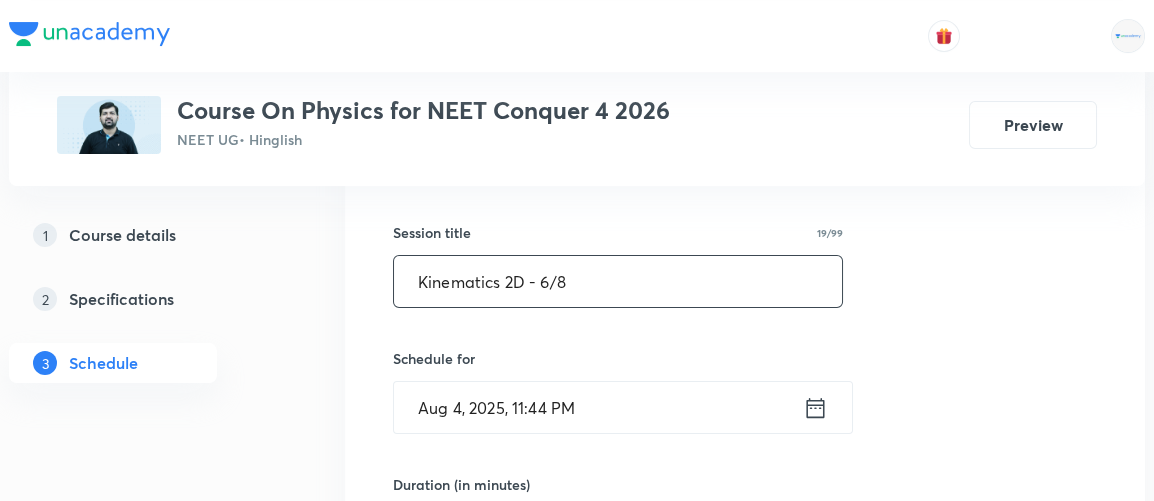 click on "Kinematics 2D - 6/8" at bounding box center [618, 281] 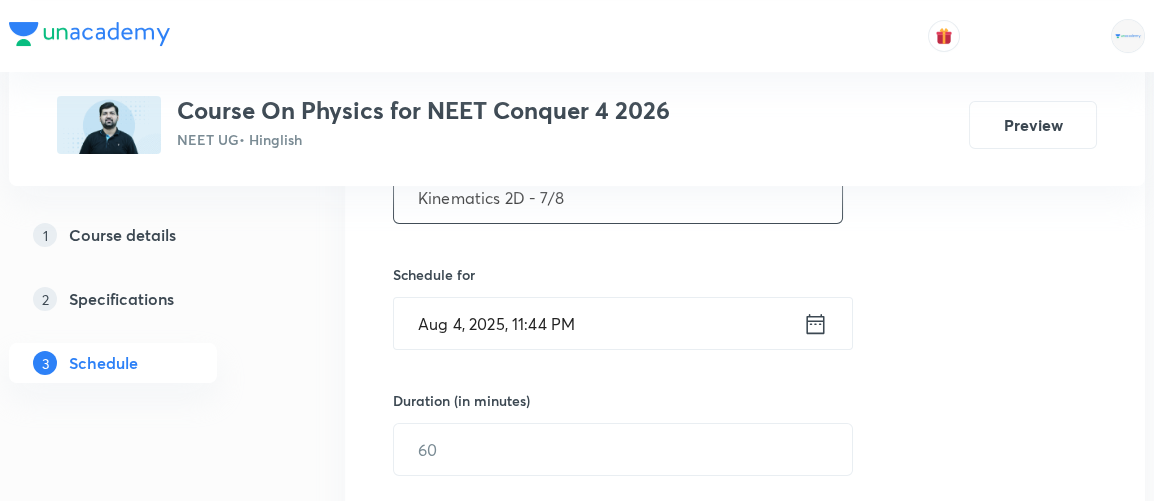 scroll, scrollTop: 436, scrollLeft: 0, axis: vertical 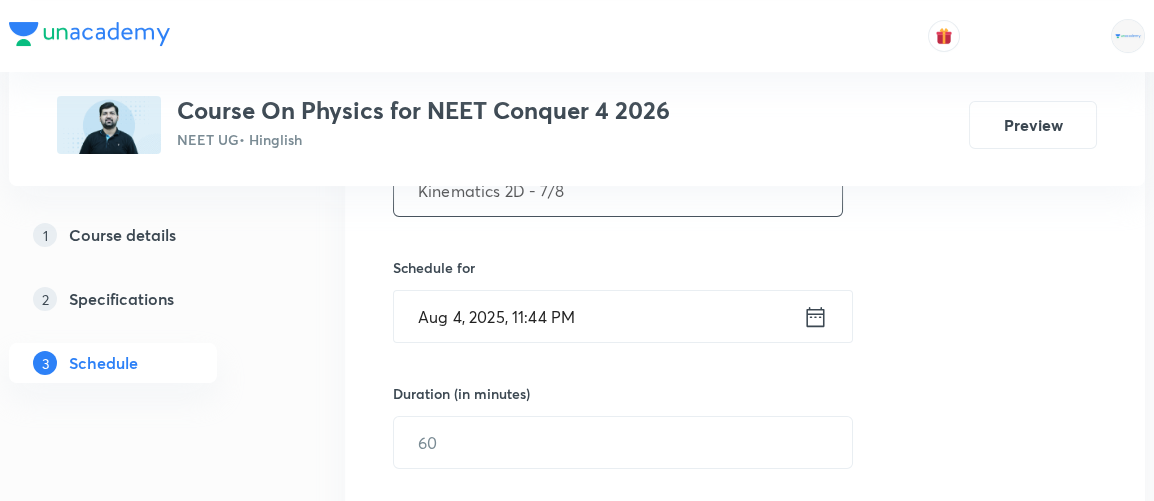 type on "Kinematics 2D - 7/8" 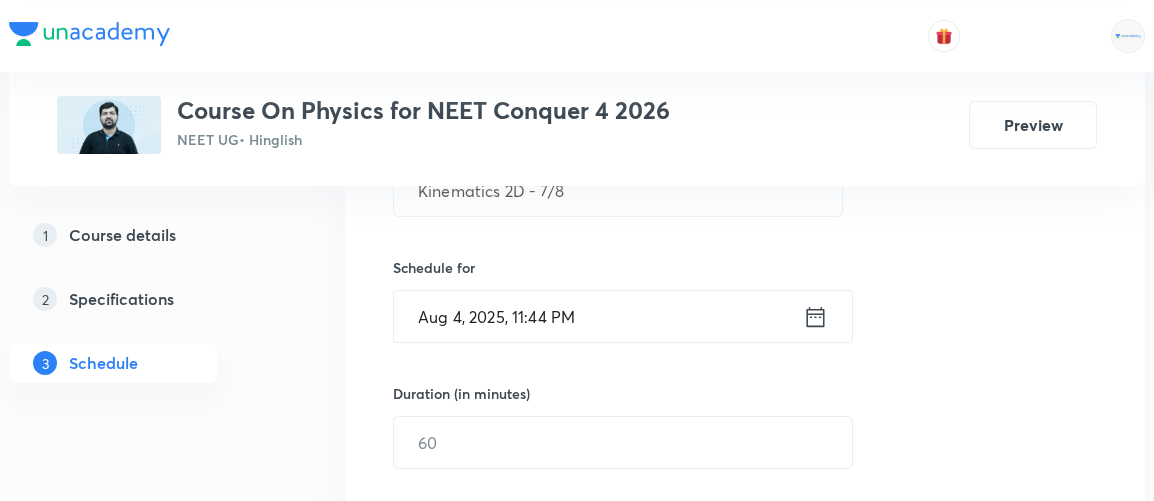 click 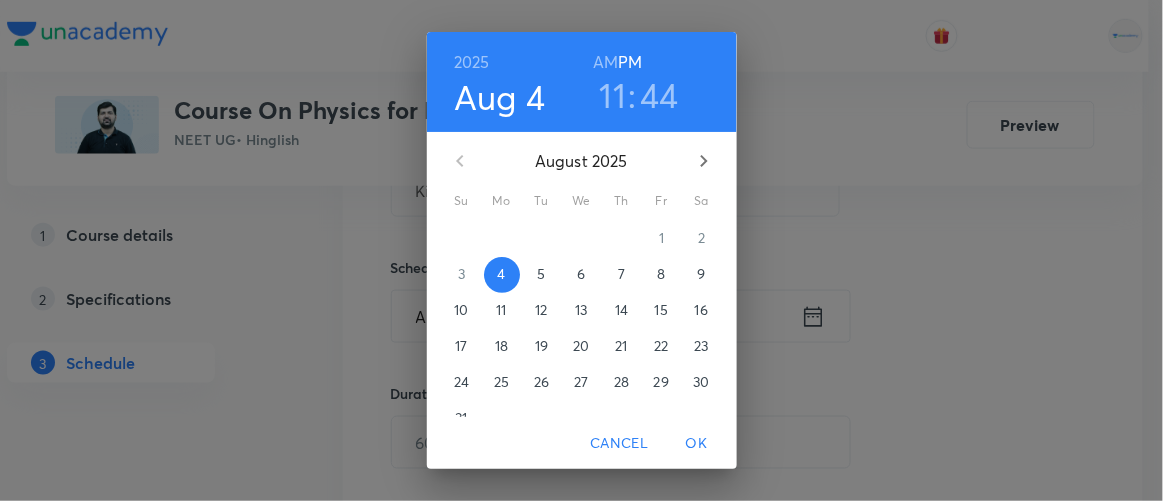 click on "5" at bounding box center (541, 274) 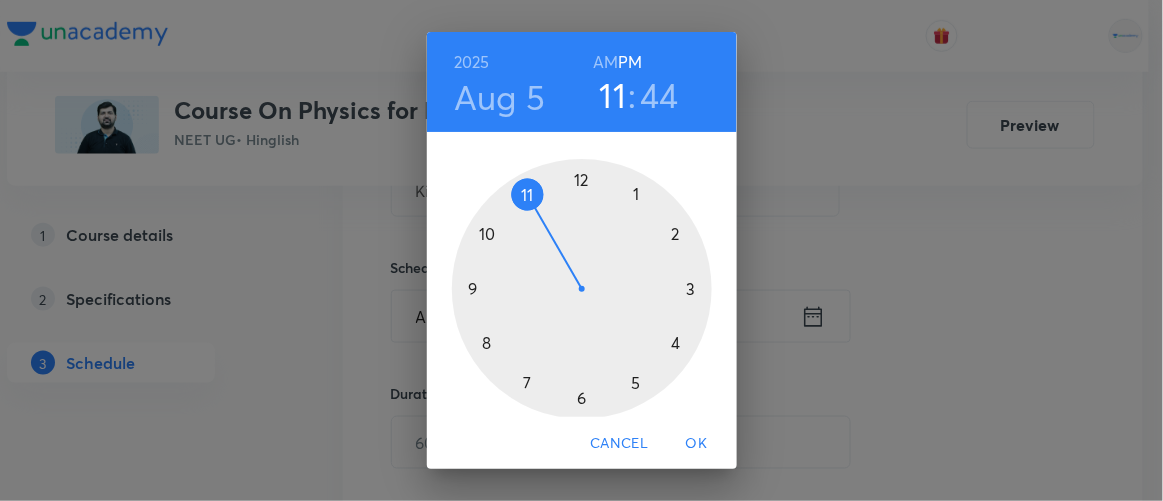 click on "AM" at bounding box center (605, 62) 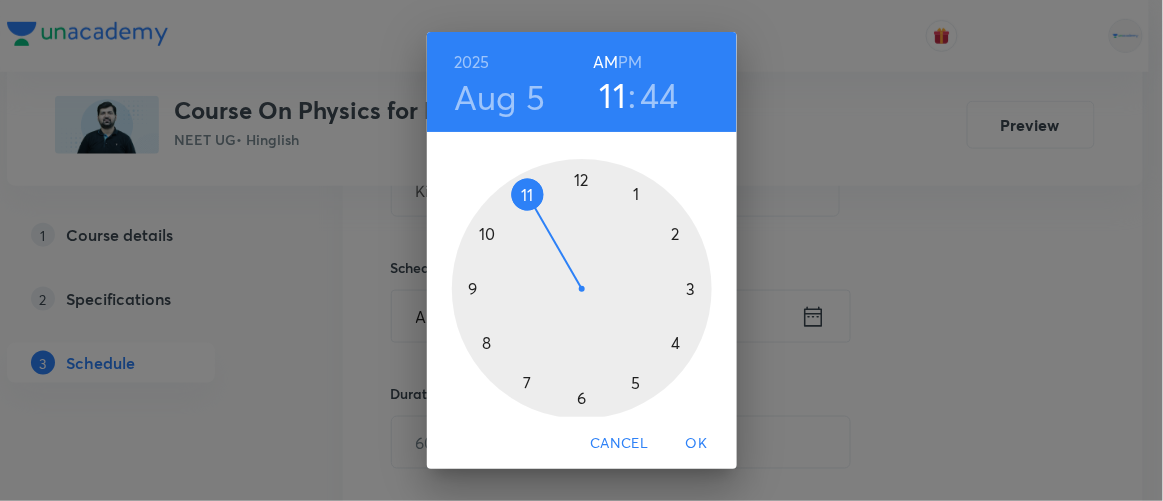 click at bounding box center [582, 289] 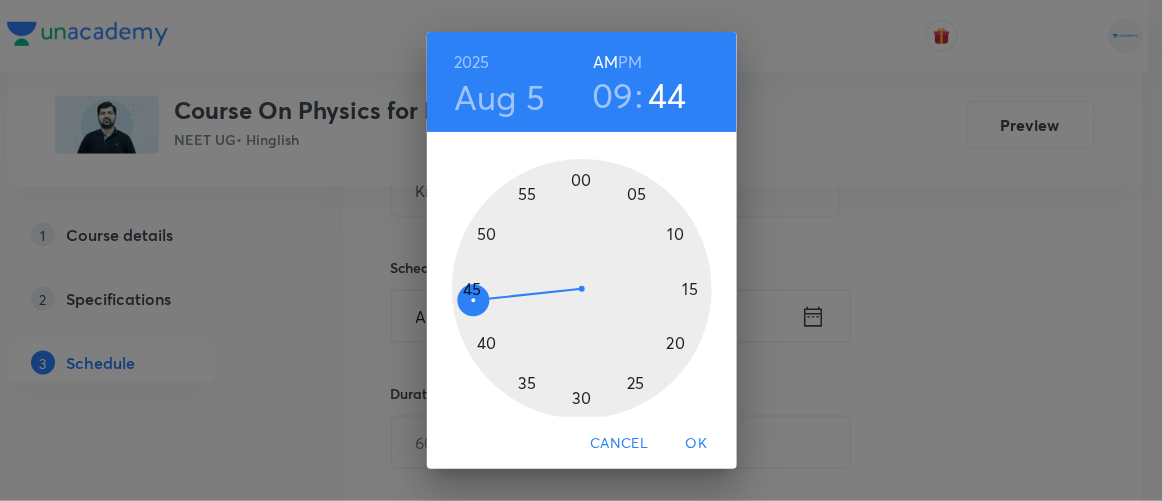 click at bounding box center [582, 289] 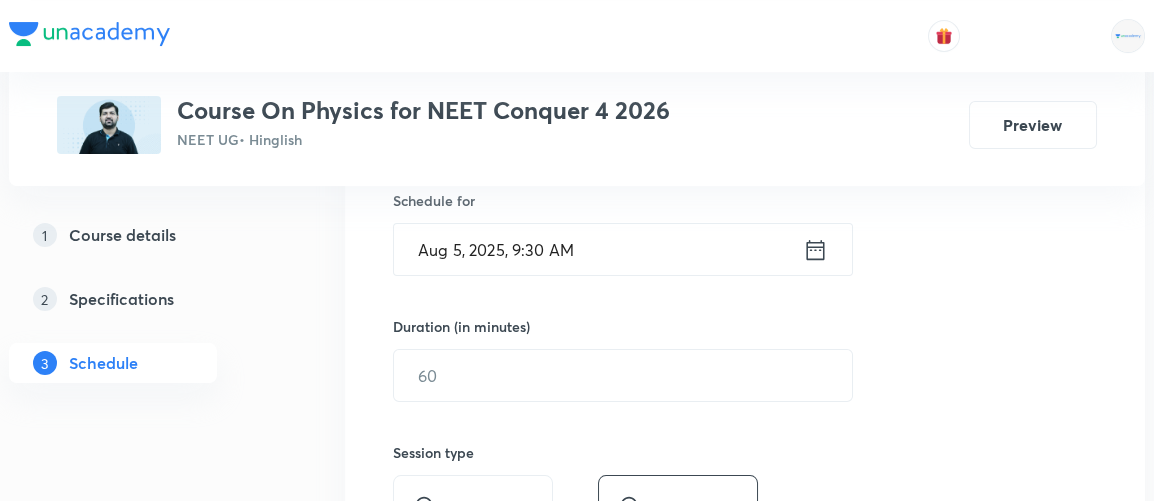 scroll, scrollTop: 507, scrollLeft: 0, axis: vertical 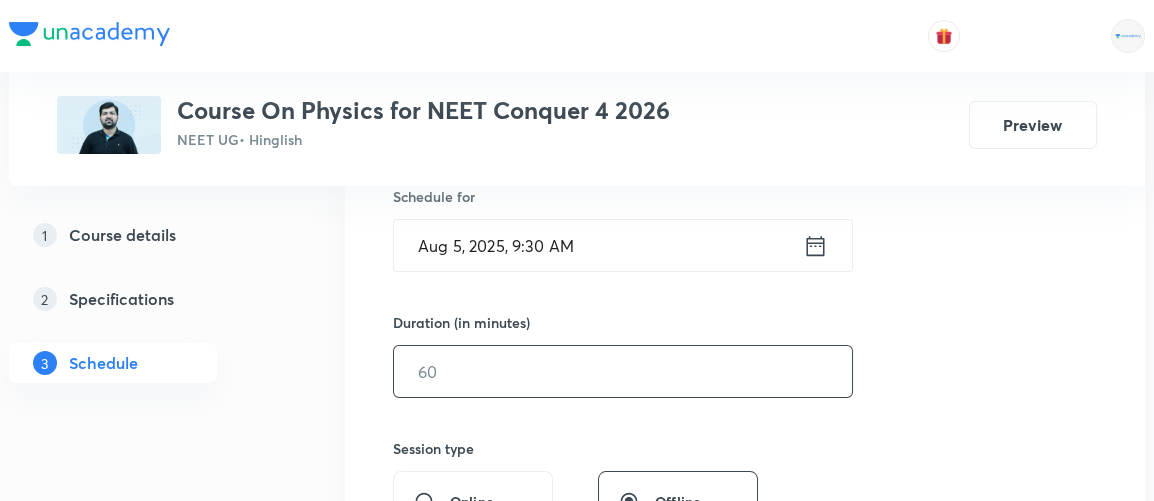 click at bounding box center [623, 371] 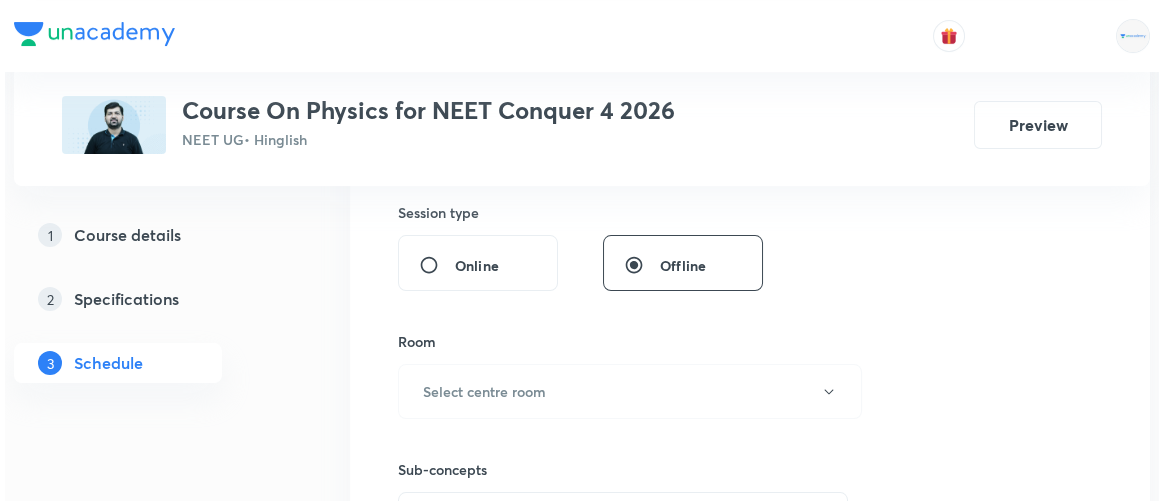 scroll, scrollTop: 747, scrollLeft: 0, axis: vertical 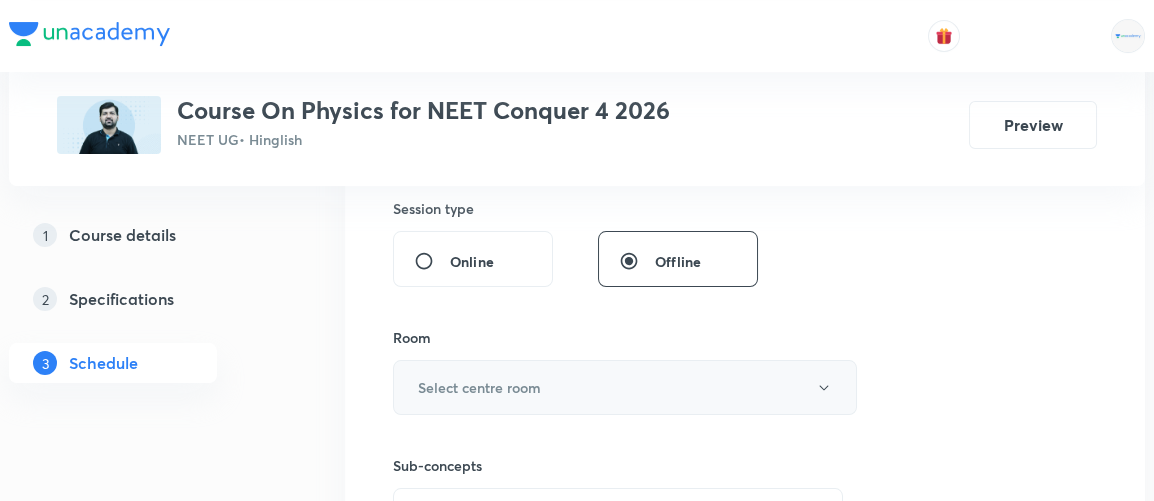 type on "90" 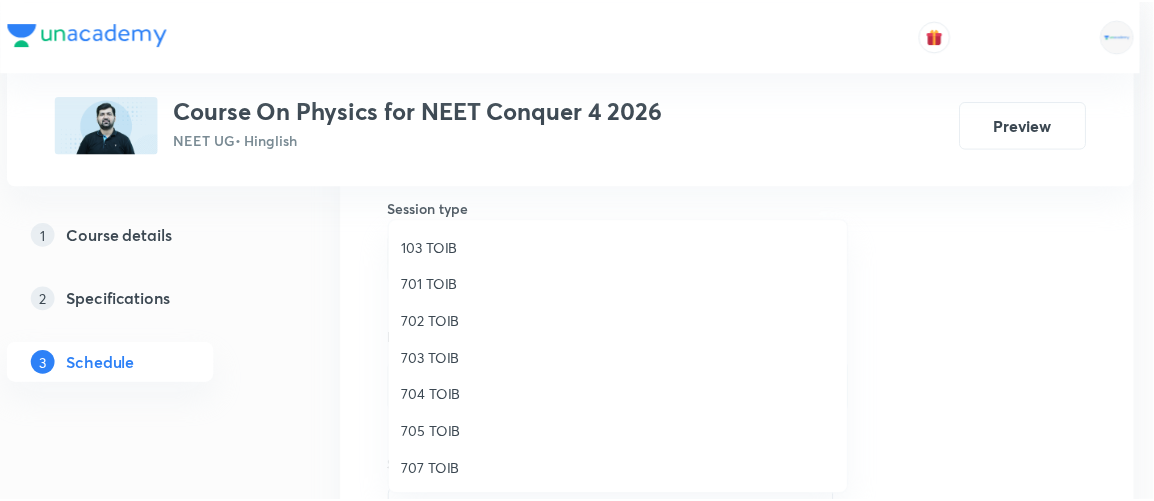 scroll, scrollTop: 148, scrollLeft: 0, axis: vertical 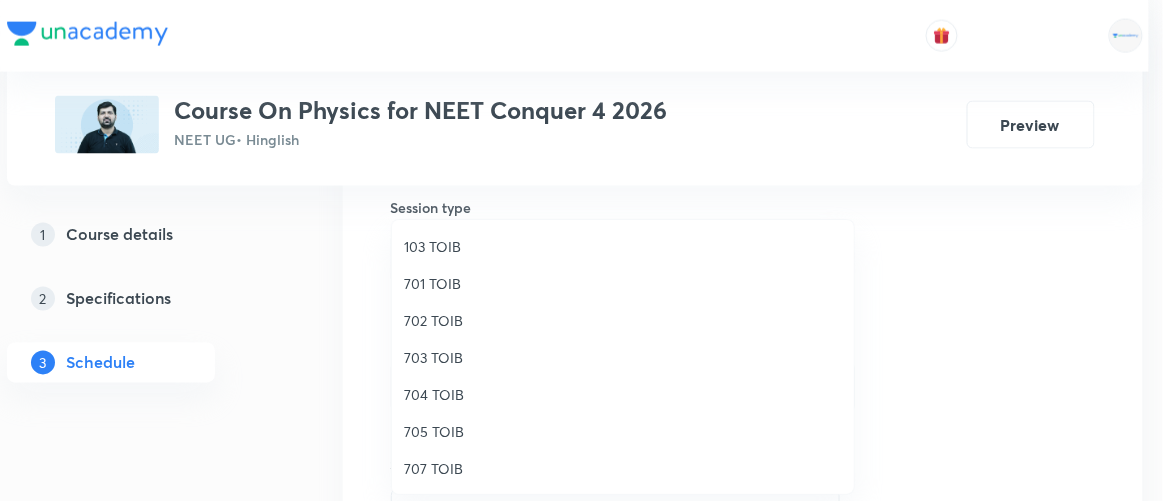 click on "705 TOIB" at bounding box center [623, 431] 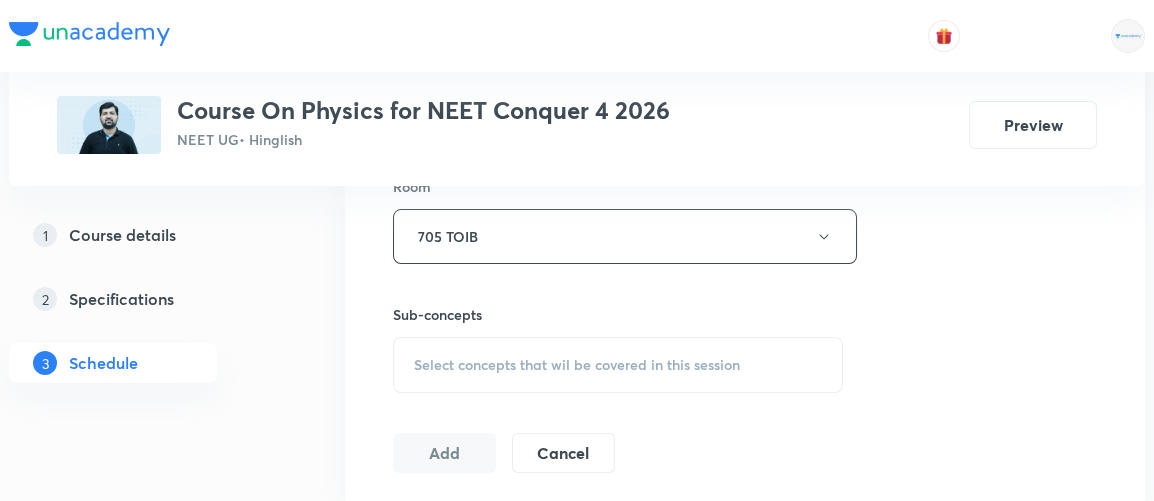 scroll, scrollTop: 901, scrollLeft: 0, axis: vertical 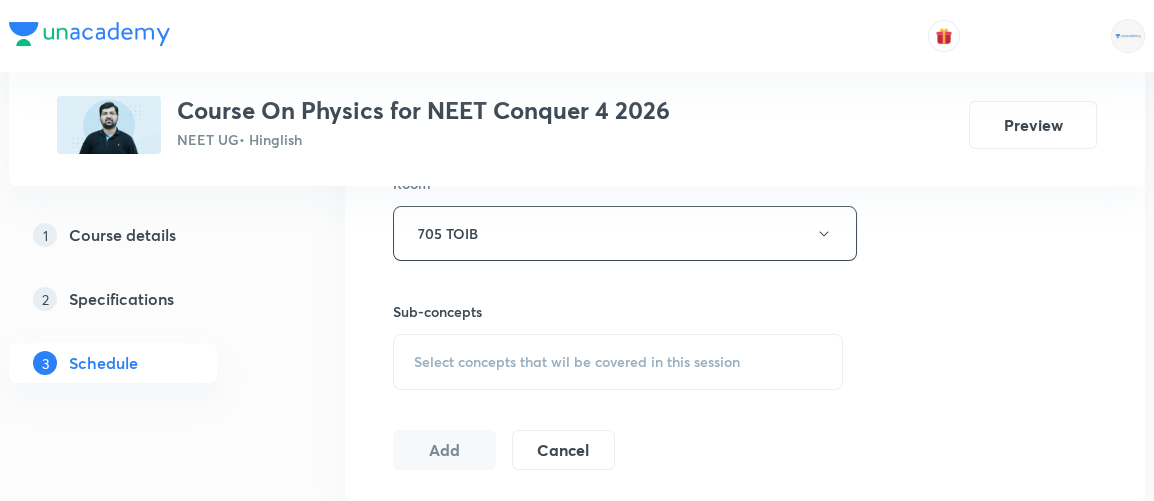 click on "Select concepts that wil be covered in this session" at bounding box center [577, 362] 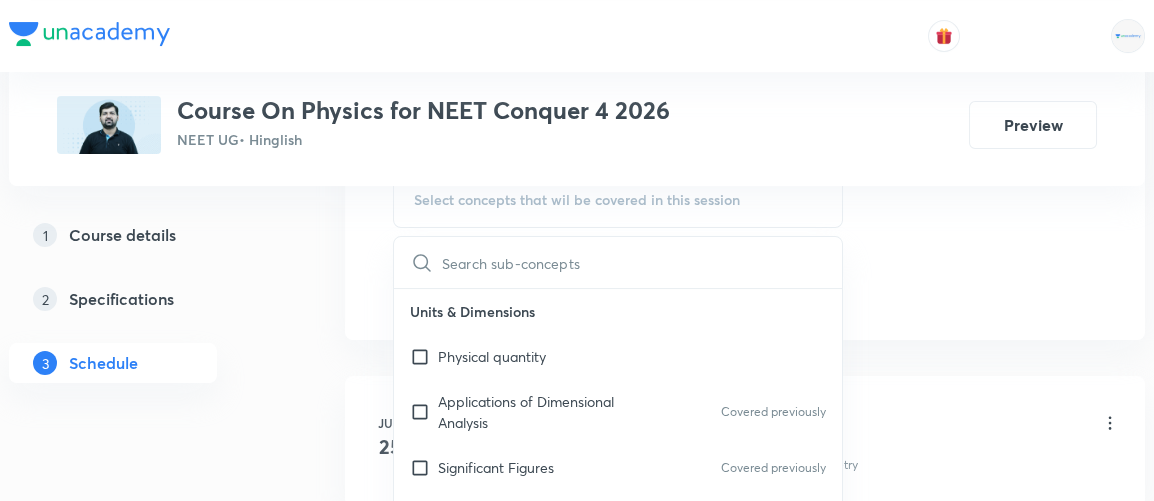 scroll, scrollTop: 1067, scrollLeft: 0, axis: vertical 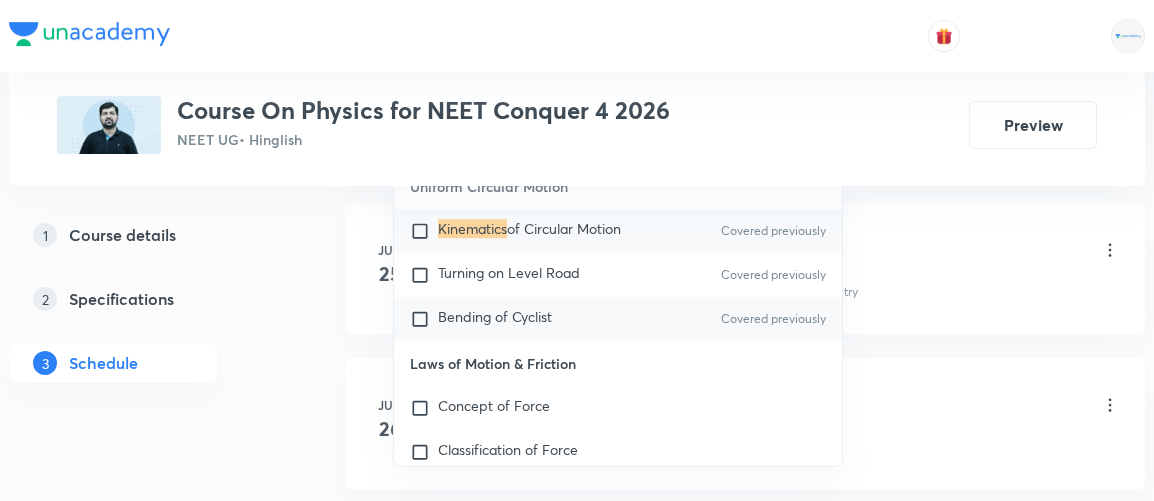 type on "kinematics" 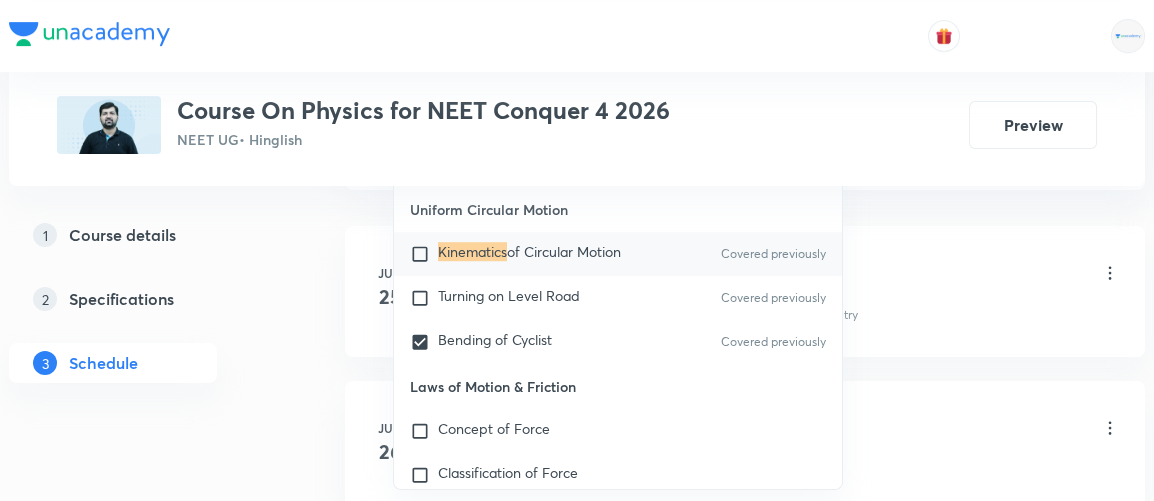 click on "Plus Courses Course On Physics for NEET Conquer 4 2026 NEET UG  • Hinglish Preview 1 Course details 2 Specifications 3 Schedule Schedule 32  classes Session  33 Live class Session title 19/99 Kinematics 2D - 7/8 ​ Schedule for Aug 5, 2025, 9:30 AM ​ Duration (in minutes) 90 ​   Session type Online Offline Room 705 TOIB Sub-concepts Bending of Cyclist CLEAR kinematics 1 / 7 ​ Units & Dimensions Physical quantity Applications of Dimensional Analysis Covered previously Significant Figures Covered previously Units of Physical Quantities Covered previously System of Units Dimensions of Some Mathematical Functions Covered previously Unit and Dimension Covered previously Product of Two Vectors Covered previously Subtraction of Vectors Cross Product Covered previously Least Count Analysis Errors of Measurement Covered previously Vernier Callipers Covered previously Screw Gauge Covered previously Zero Error Covered previously Basic Mathematics Elementary Algebra Covered previously Elementary Trigonometry  2D" at bounding box center (577, 2099) 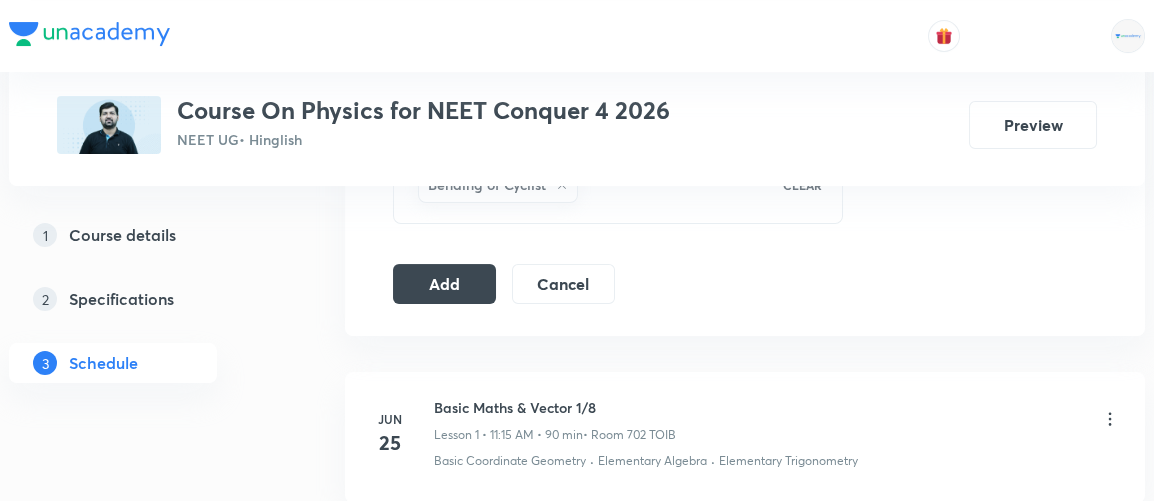 scroll, scrollTop: 1089, scrollLeft: 0, axis: vertical 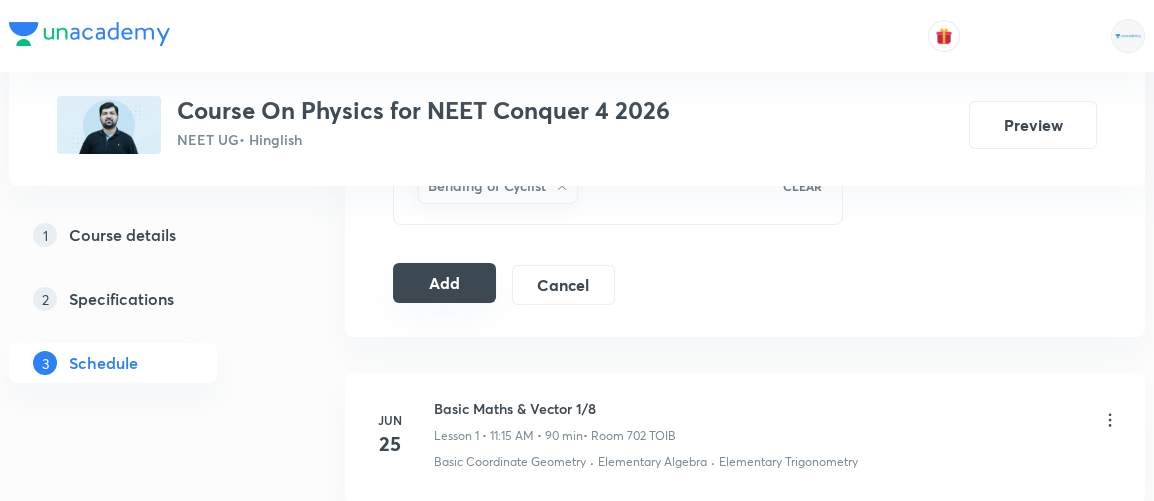 click on "Add" at bounding box center [444, 283] 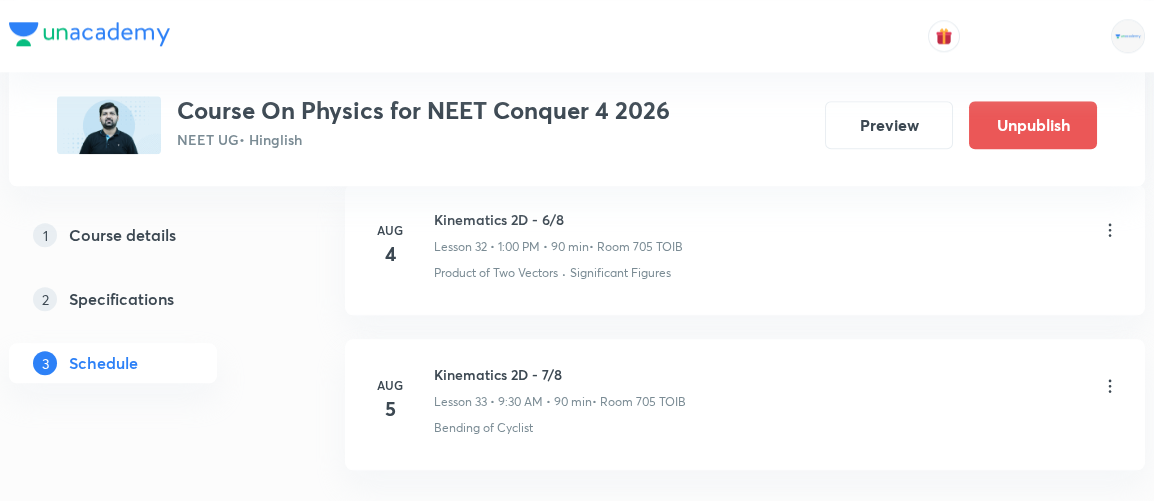 scroll, scrollTop: 5279, scrollLeft: 0, axis: vertical 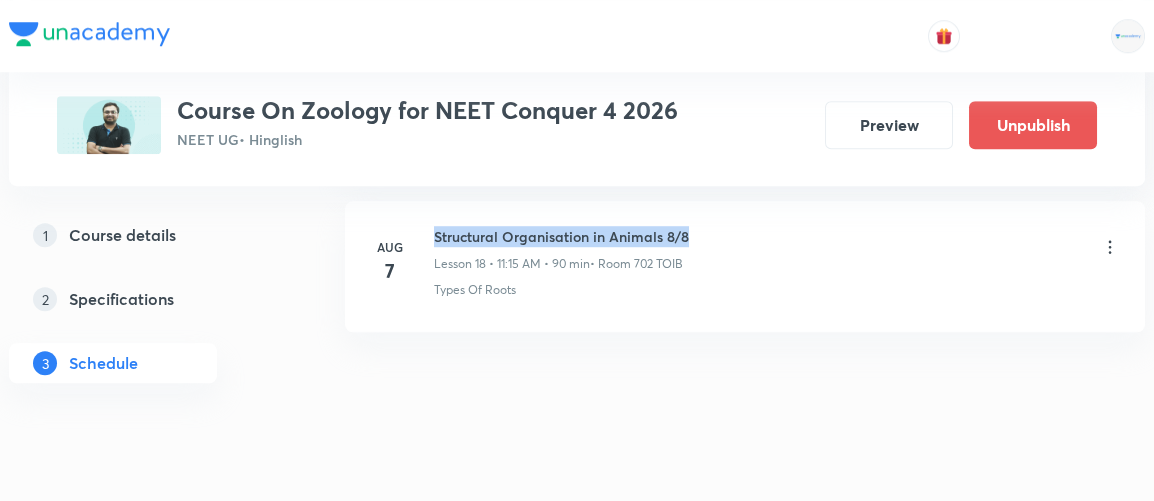 drag, startPoint x: 435, startPoint y: 217, endPoint x: 701, endPoint y: 203, distance: 266.36816 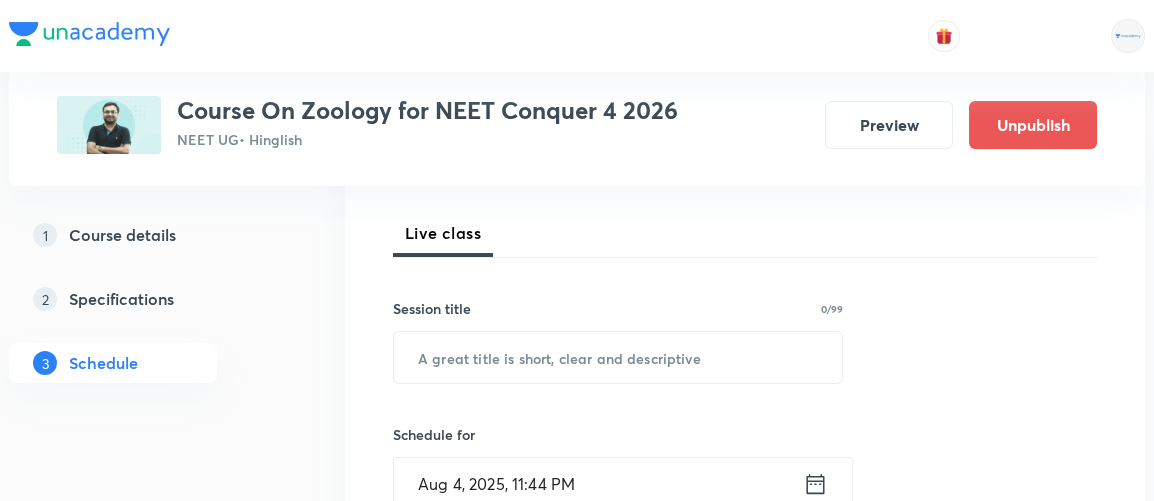 scroll, scrollTop: 269, scrollLeft: 0, axis: vertical 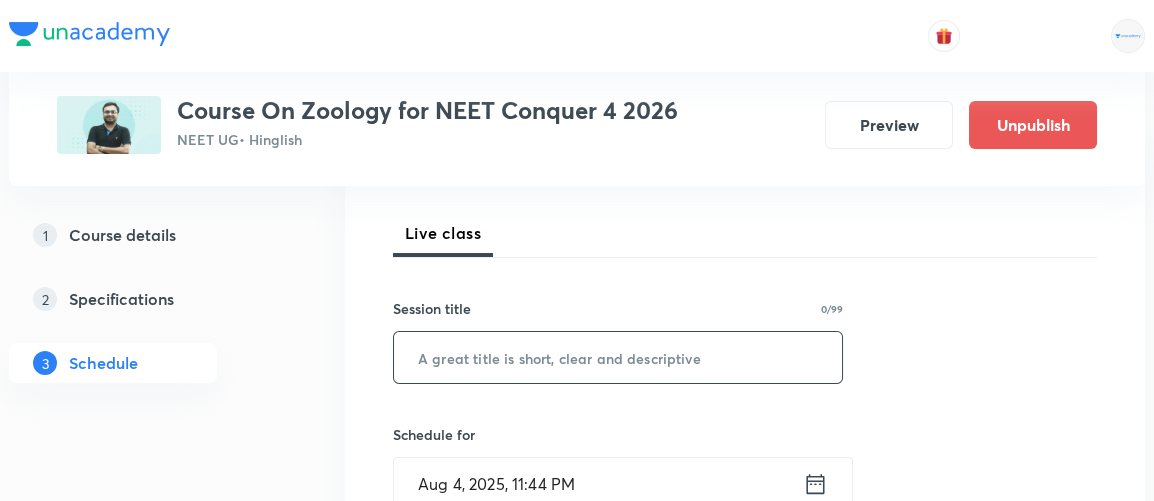 click at bounding box center (618, 357) 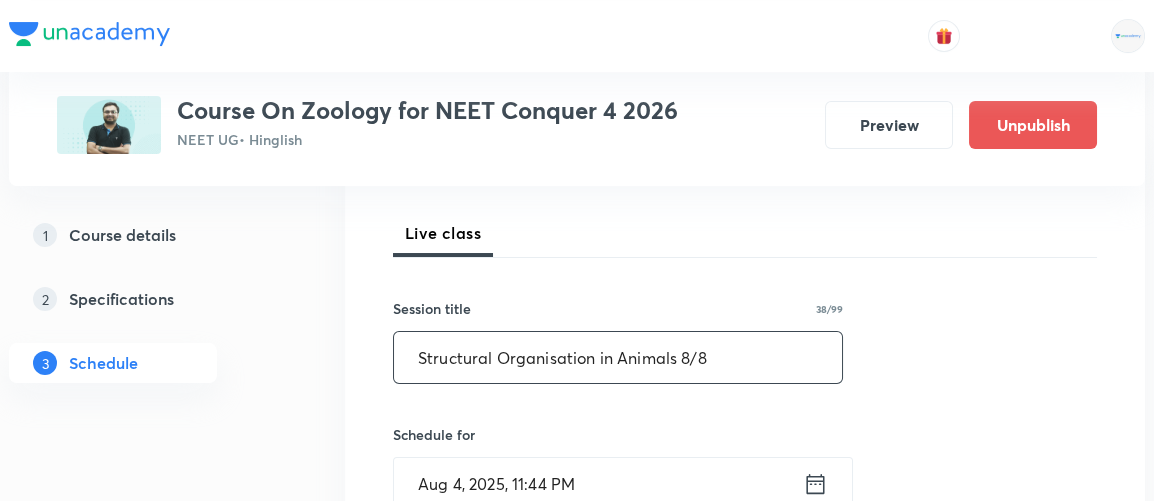 click on "Structural Organisation in Animals 8/8" at bounding box center (618, 357) 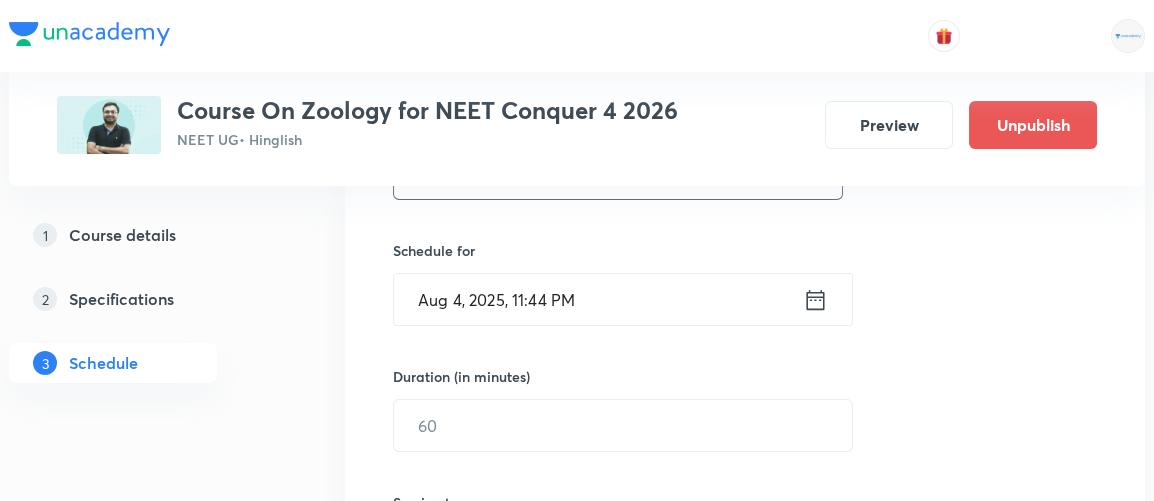scroll, scrollTop: 454, scrollLeft: 0, axis: vertical 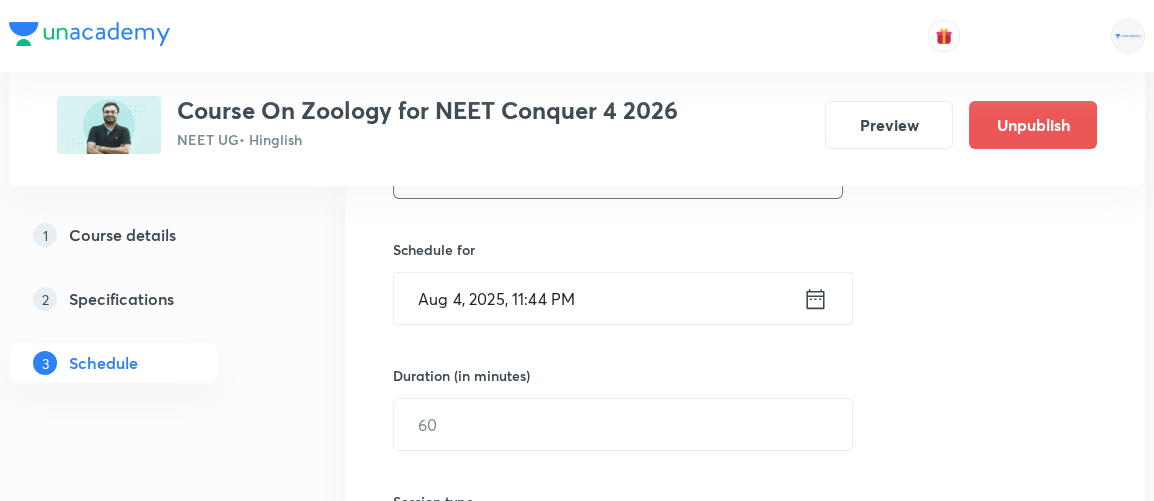 type on "Structural Organisation in Animals 9/8" 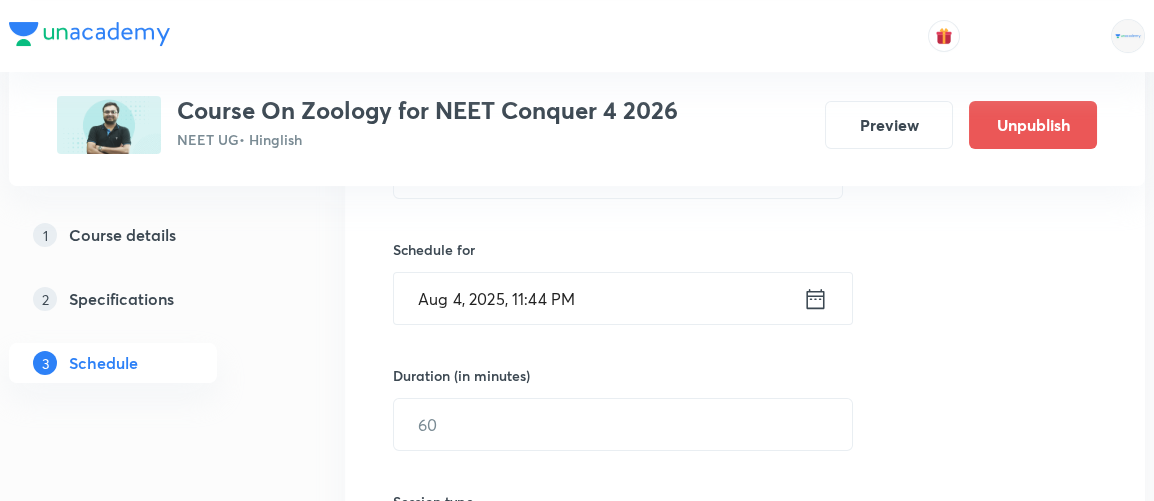 click 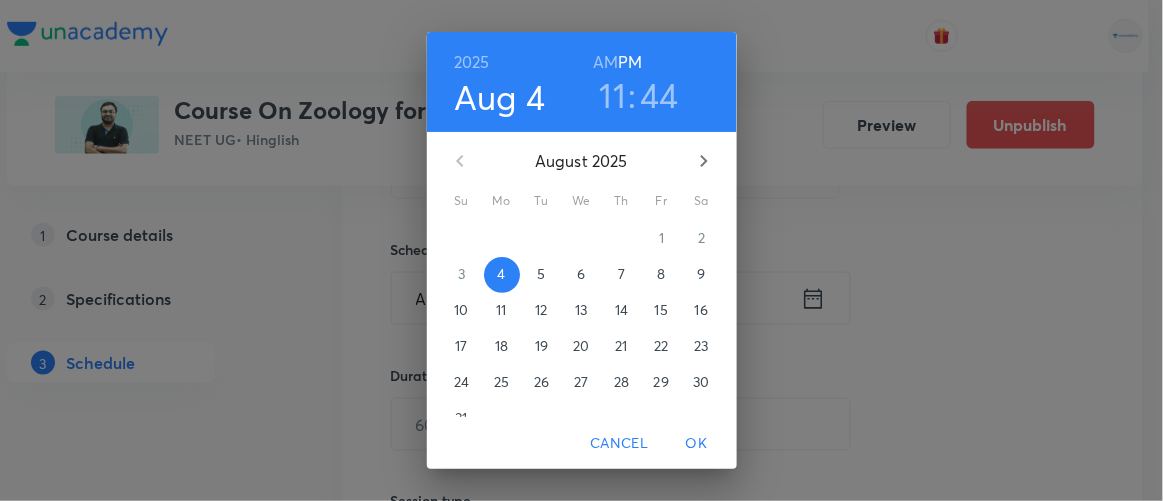 click on "5" at bounding box center [541, 274] 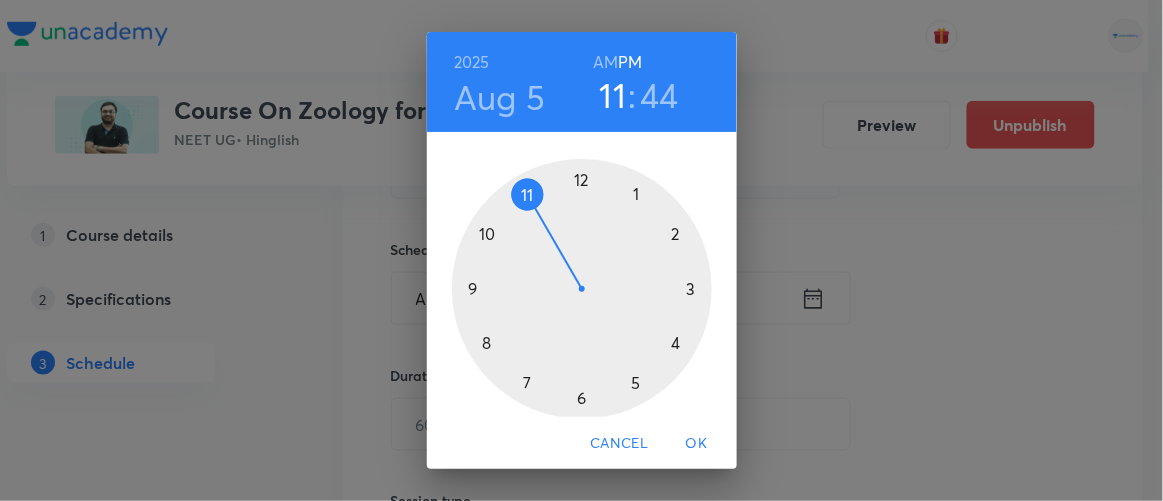 click on "AM" at bounding box center (605, 62) 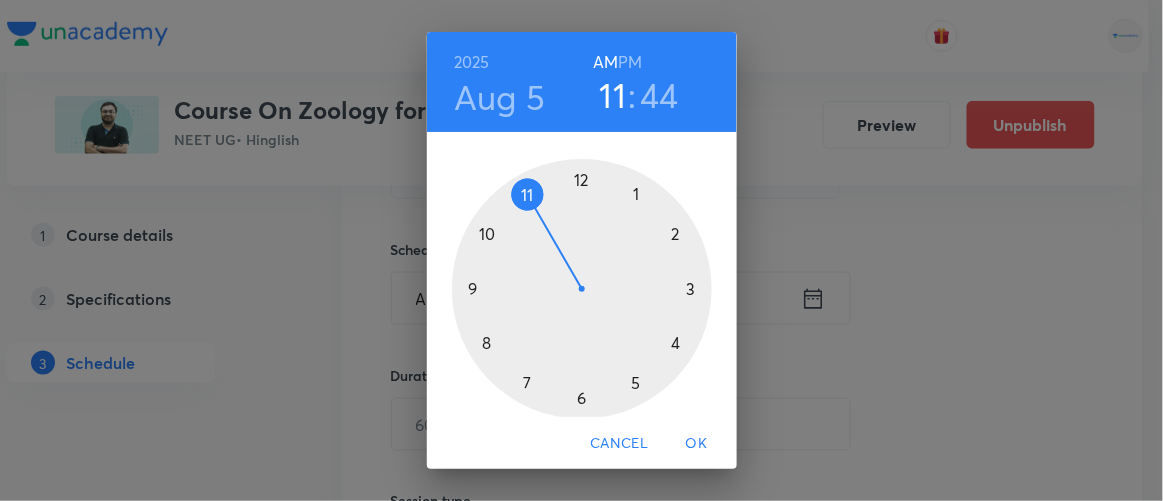 click at bounding box center [582, 289] 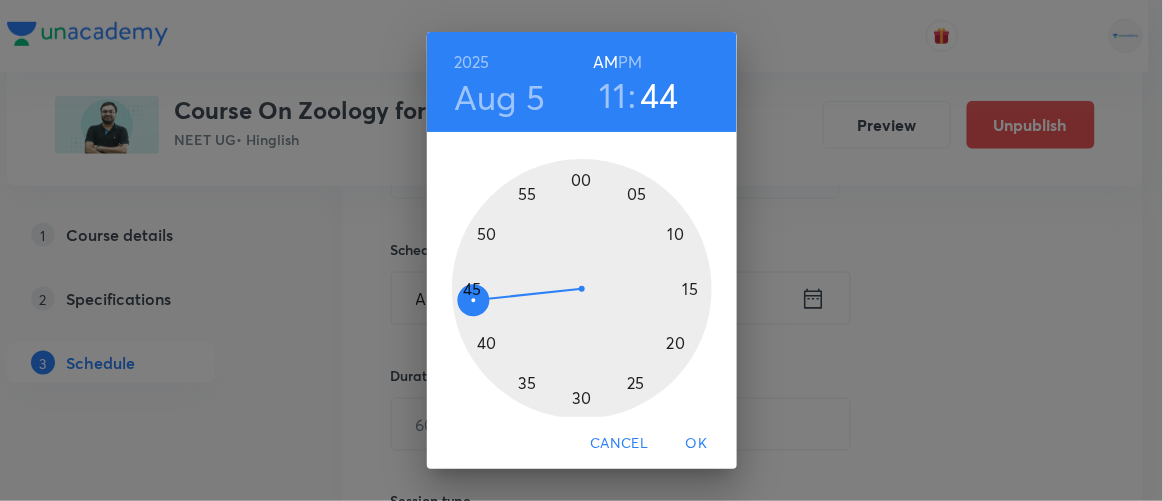 click at bounding box center [582, 289] 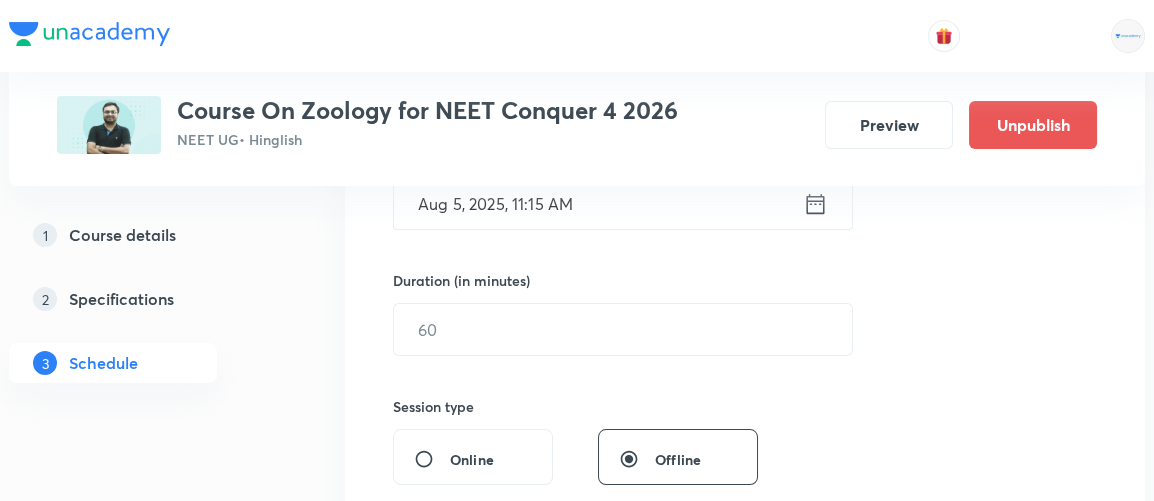 scroll, scrollTop: 562, scrollLeft: 0, axis: vertical 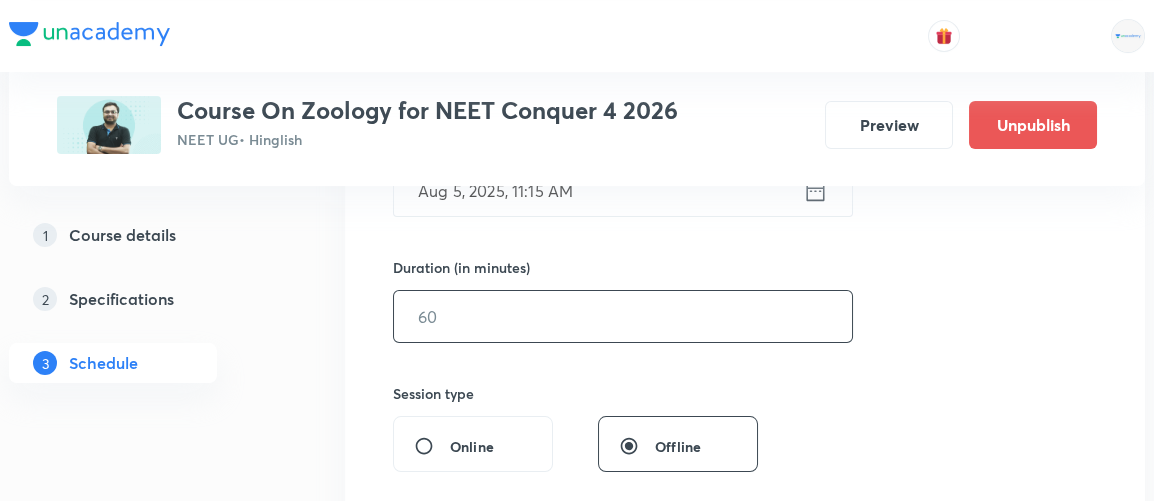 click at bounding box center [623, 316] 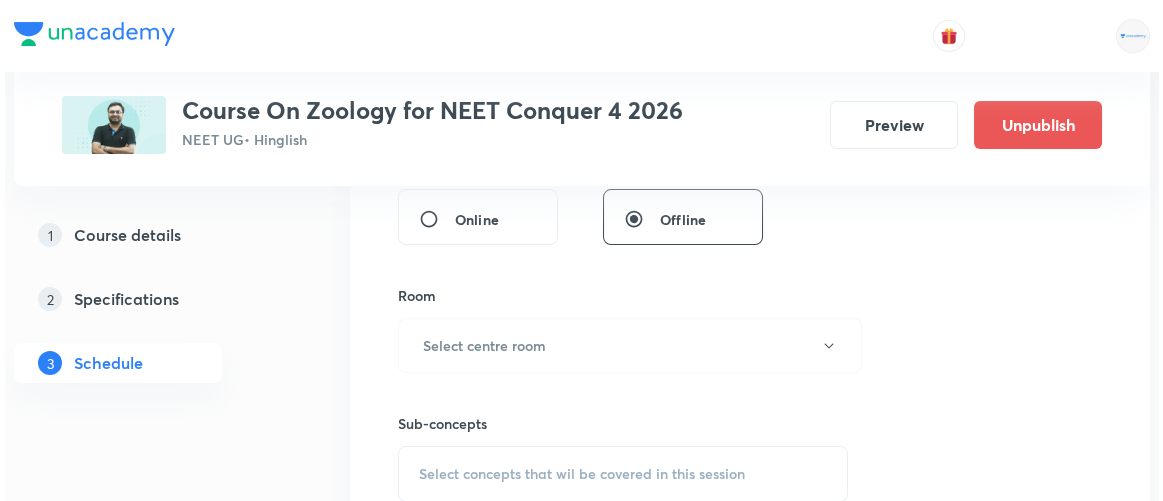 scroll, scrollTop: 804, scrollLeft: 0, axis: vertical 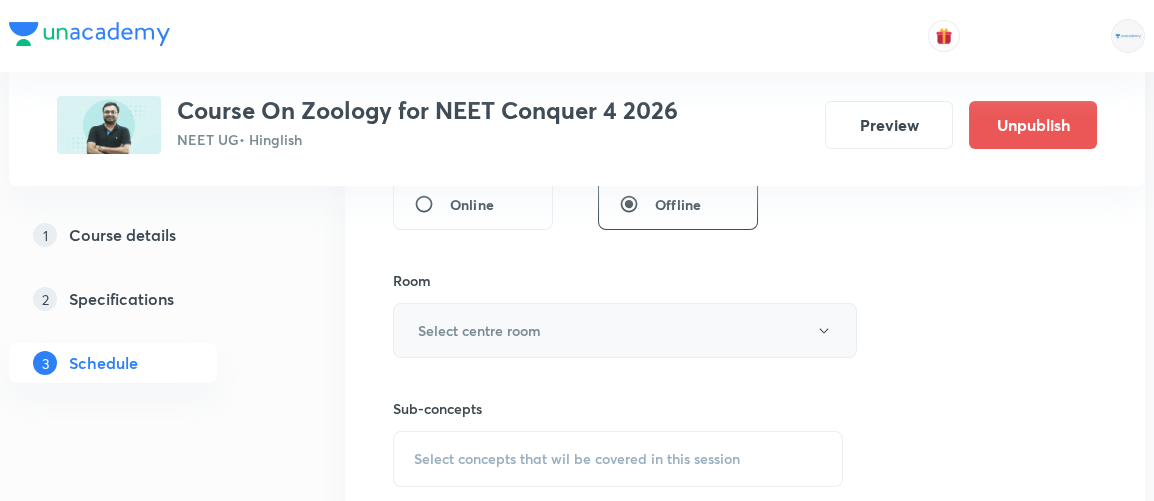 type on "90" 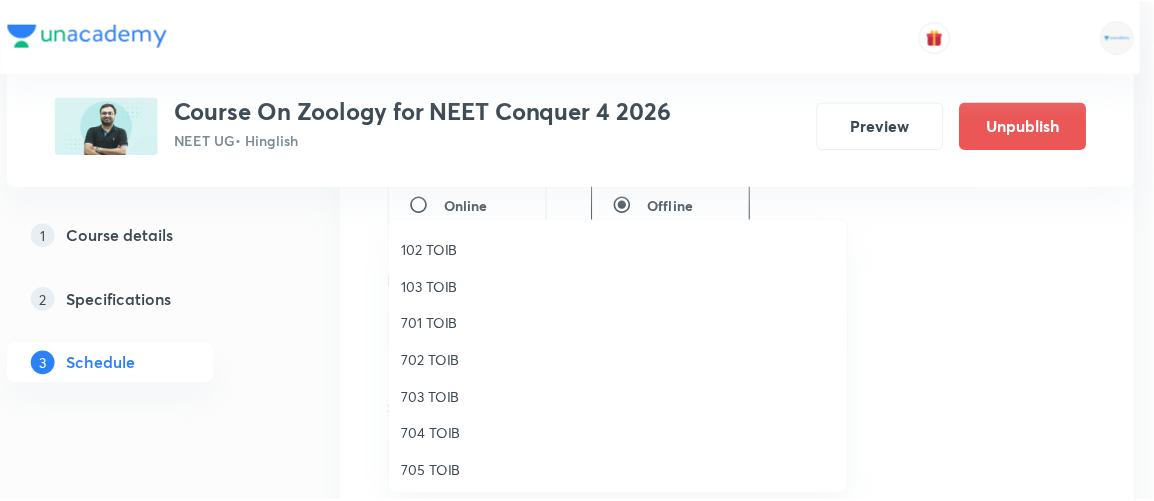 scroll, scrollTop: 184, scrollLeft: 0, axis: vertical 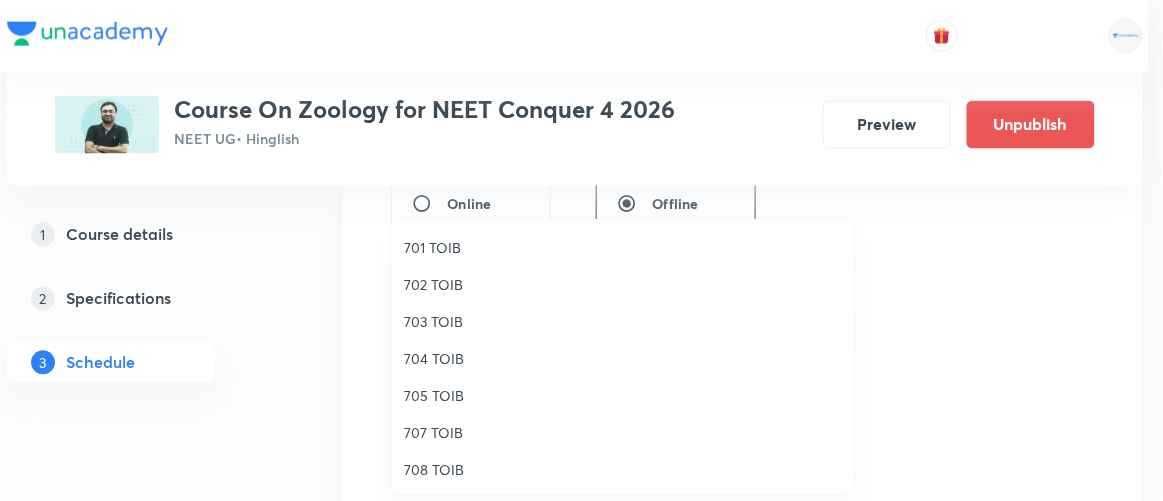 click on "705 TOIB" at bounding box center (623, 395) 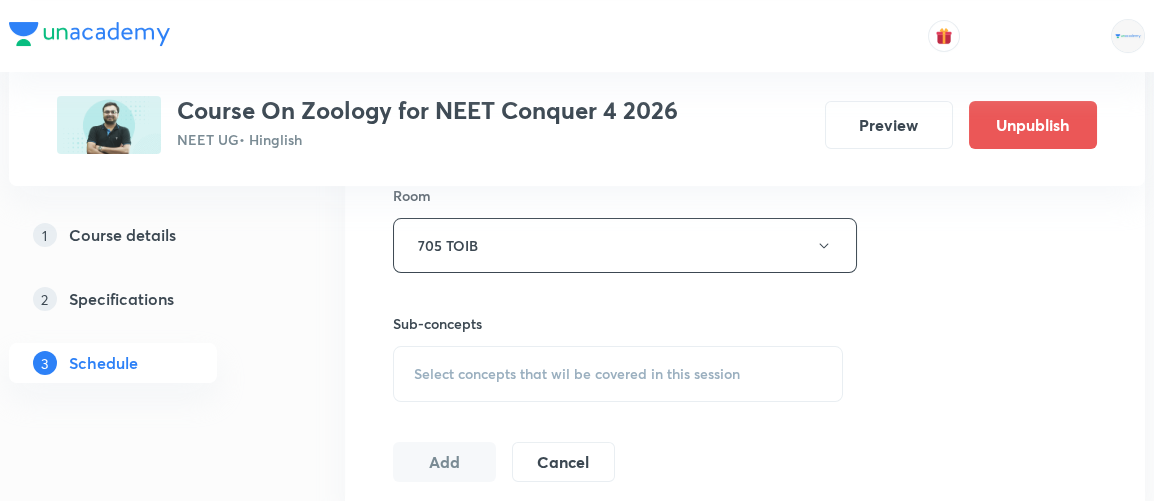 scroll, scrollTop: 890, scrollLeft: 0, axis: vertical 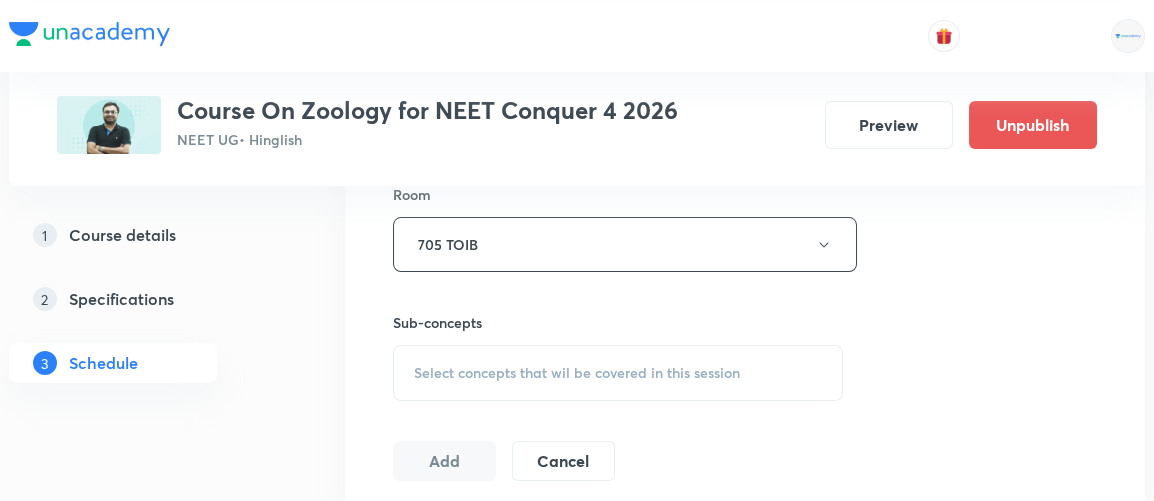 click on "Select concepts that wil be covered in this session" at bounding box center [577, 373] 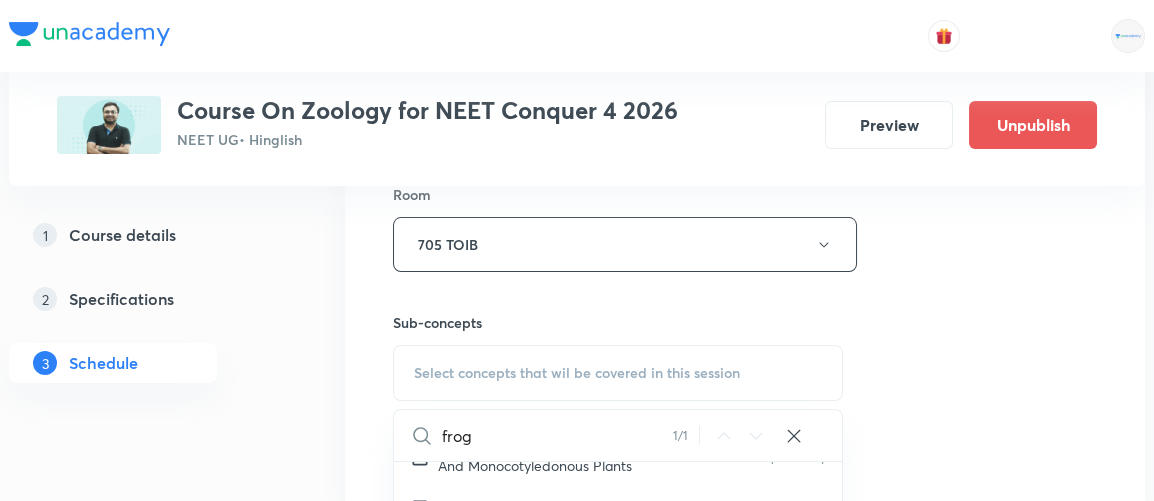 scroll, scrollTop: 803, scrollLeft: 0, axis: vertical 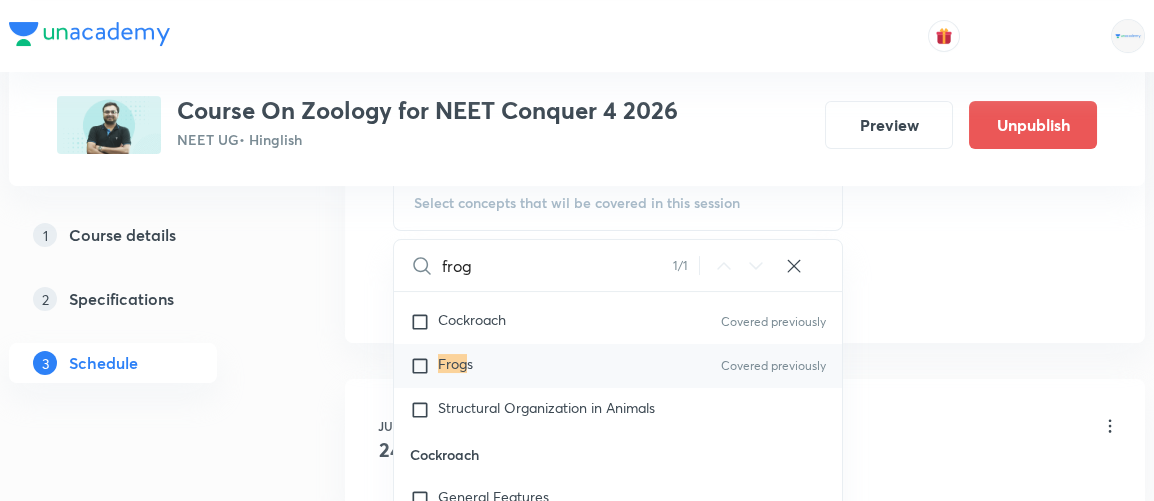 type on "frog" 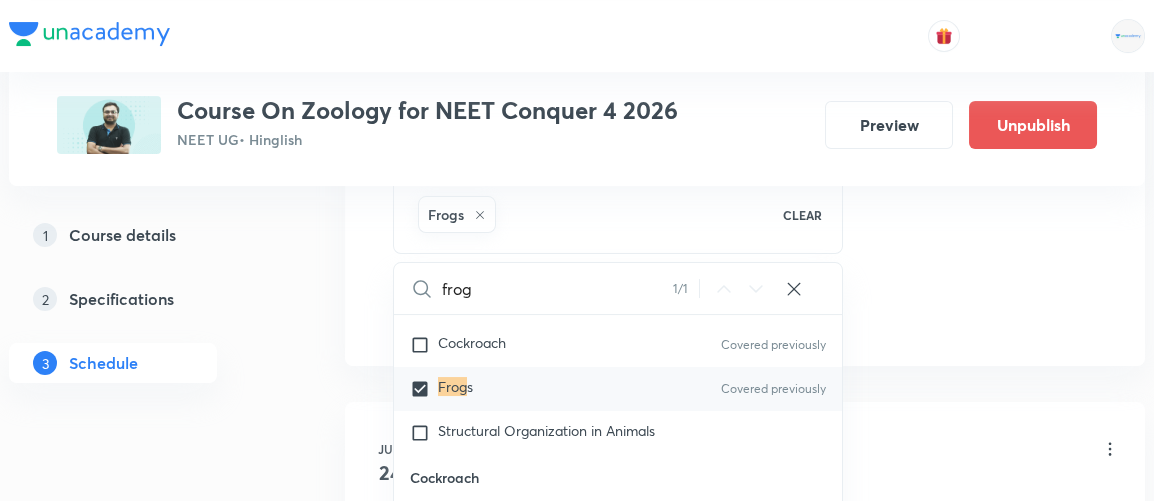 click on "1 Course details 2 Specifications 3 Schedule" at bounding box center [145, 311] 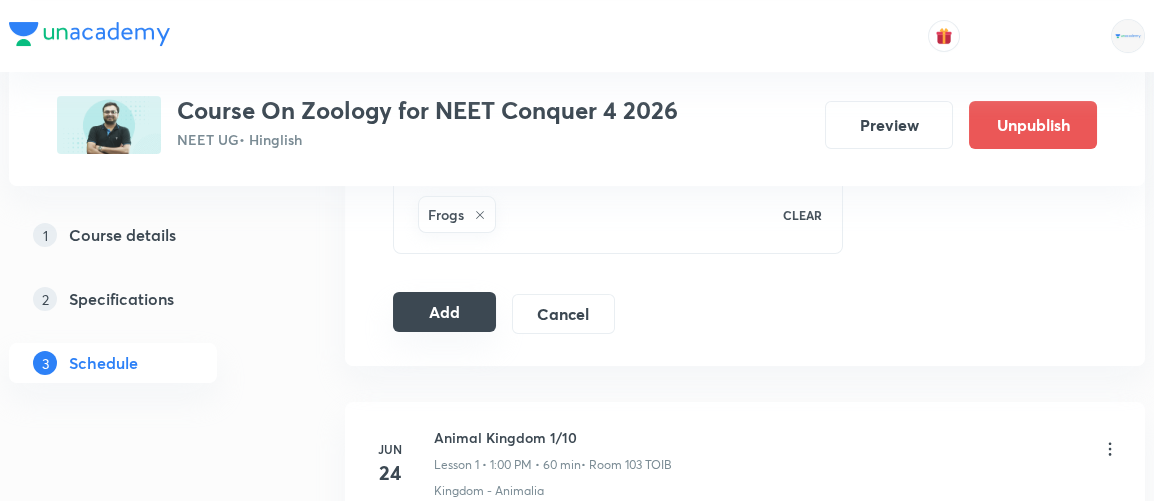 click on "Add" at bounding box center (444, 312) 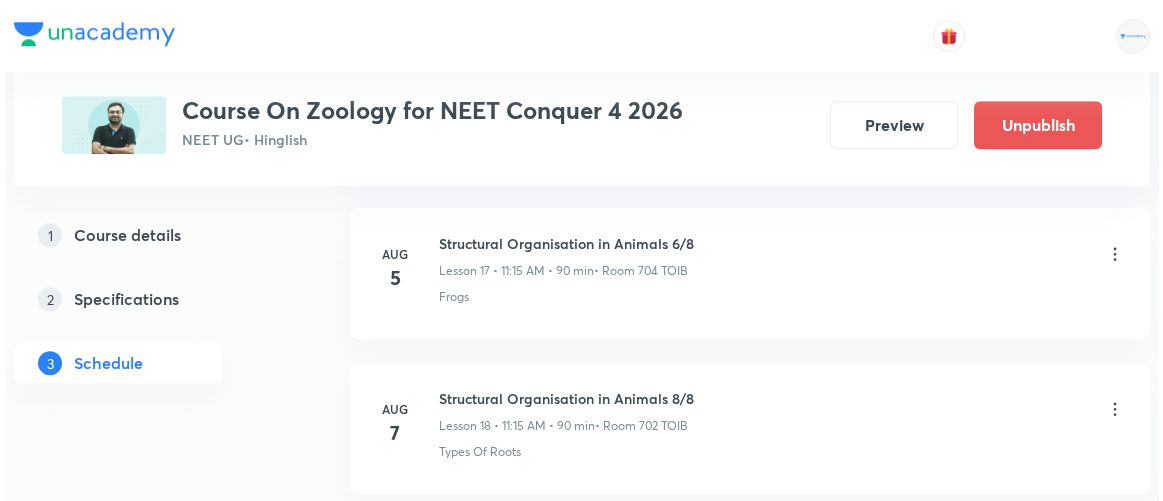 scroll, scrollTop: 3735, scrollLeft: 0, axis: vertical 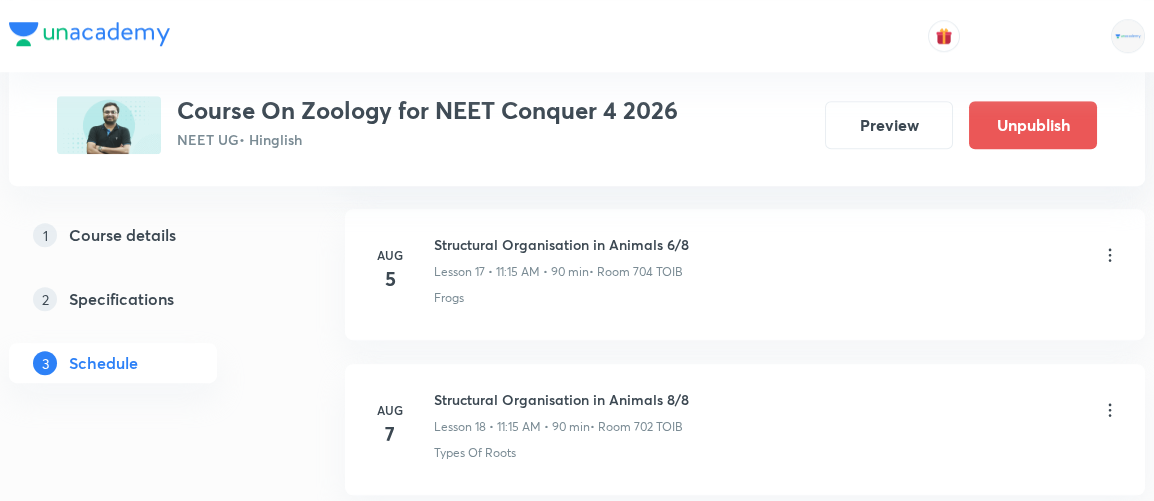 click 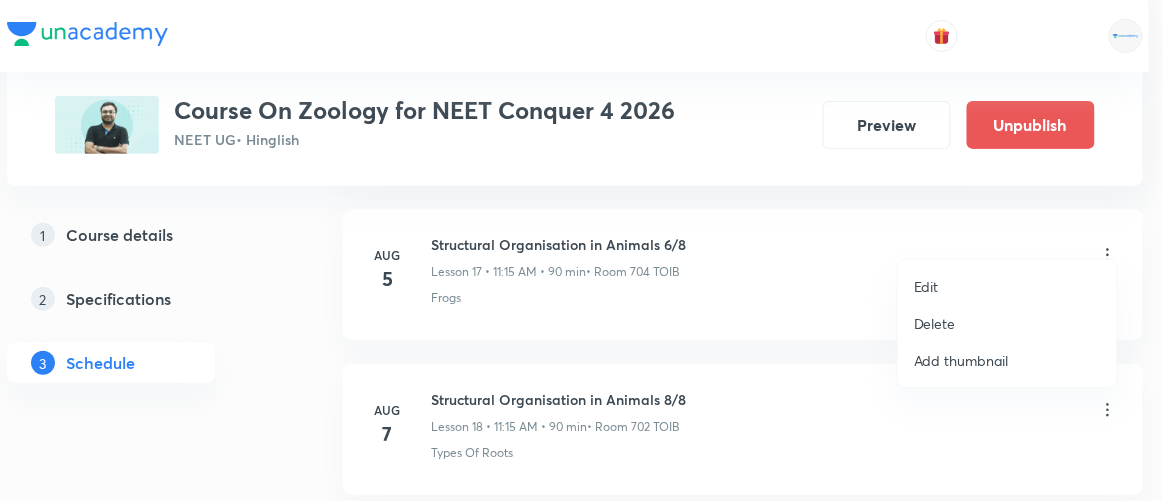 click on "Edit" at bounding box center (926, 286) 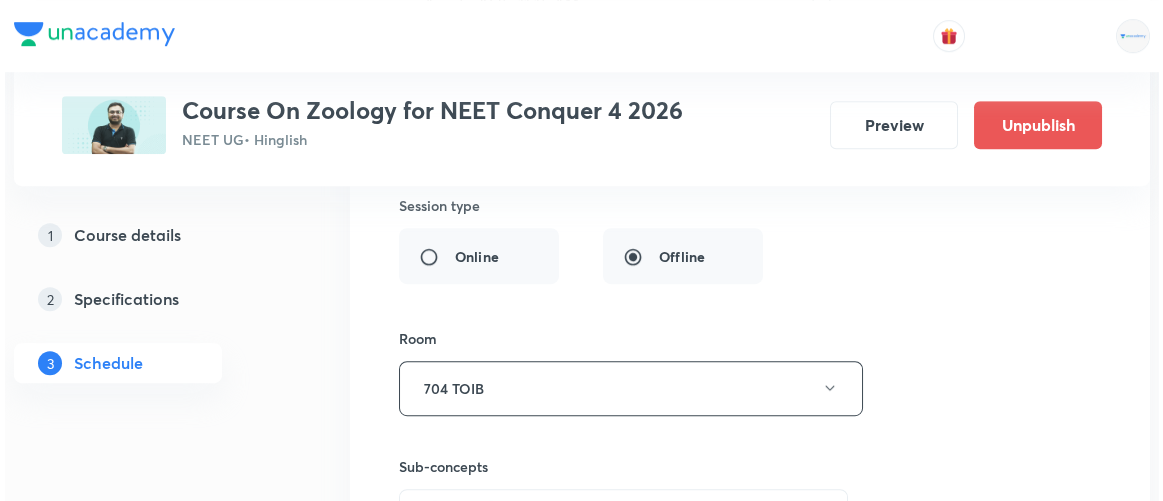 scroll, scrollTop: 3219, scrollLeft: 0, axis: vertical 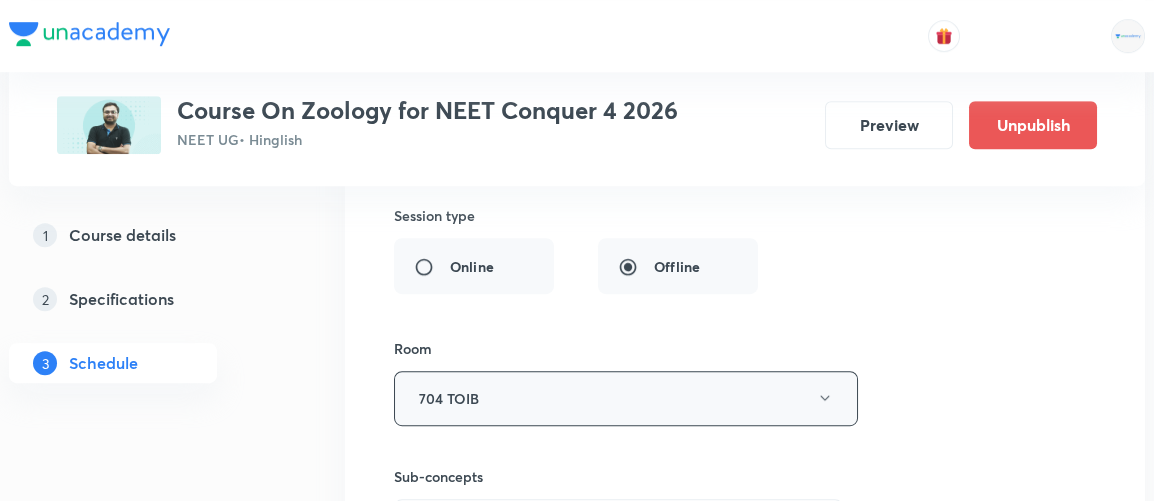 click on "704 TOIB" at bounding box center [626, 398] 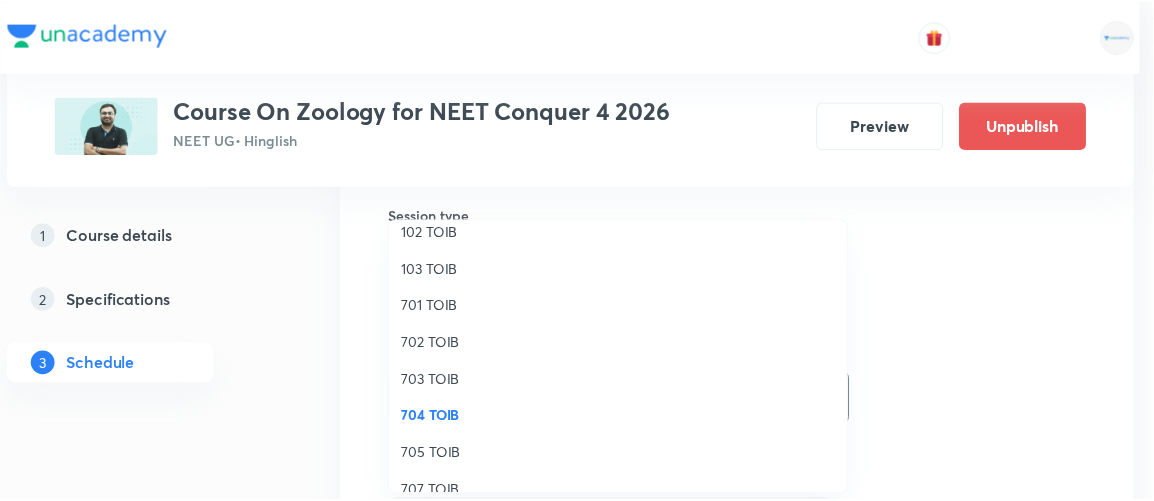scroll, scrollTop: 132, scrollLeft: 0, axis: vertical 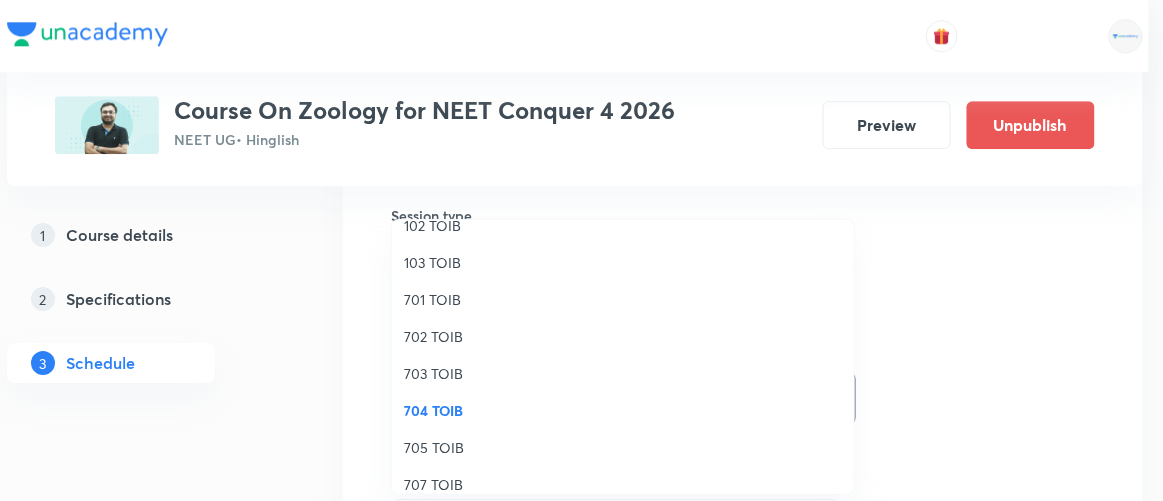 click on "705 TOIB" at bounding box center (623, 447) 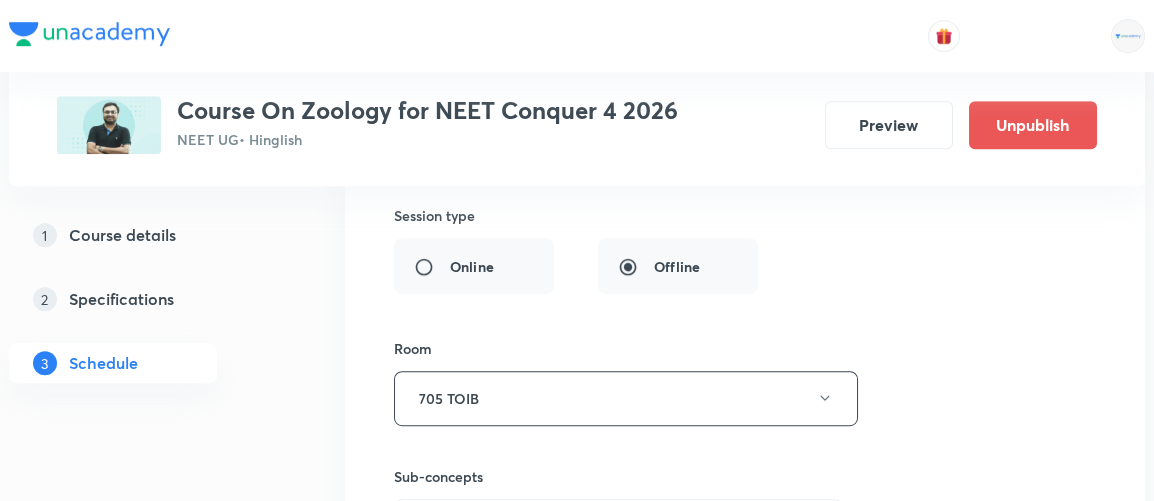 click on "Plus Courses Course On Zoology for NEET Conquer 4 2026 NEET UG  • Hinglish Preview Unpublish 1 Course details 2 Specifications 3 Schedule Schedule 18  classes Jun 24 Animal Kingdom 1/10 Lesson 1 • 1:00 PM • 60 min  • Room 103 TOIB Kingdom - Animalia Jun 27 Animal Kingdom 2/10 Lesson 2 • 11:15 AM • 90 min  • Room 702 TOIB Kingdom - Animalia Jul 3 Animal Kingdom 3/10 Lesson 3 • 9:30 AM • 90 min  • Room 702 TOIB Kingdom - Animalia Jul 5 Animal Kingdom 4/10 Lesson 4 • 9:30 AM • 90 min  • Room 702 TOIB Kingdom - Animalia Jul 7 Animal Kingdom 5/10 Lesson 5 • 9:35 AM • 90 min  • Room 702 TOIB Kingdom - Animalia Jul 9 Animal Kingdom 6/10 Lesson 6 • 9:35 AM • 90 min  • Room 702 TOIB Anatomy Of Dicotyledonous And Monocotyledonous Plants Jul 11 Animal Kingdom 7/10 Lesson 7 • 9:35 AM • 90 min  • Room 702 TOIB Semi-Technical Description Of A Typical Flowering Plant ·  Tissue System Jul 14 Animal Kingdom 8/10 Lesson 8 • 11:20 AM • 90 min  • Room 702 TOIB · Jul 16" at bounding box center [577, -1059] 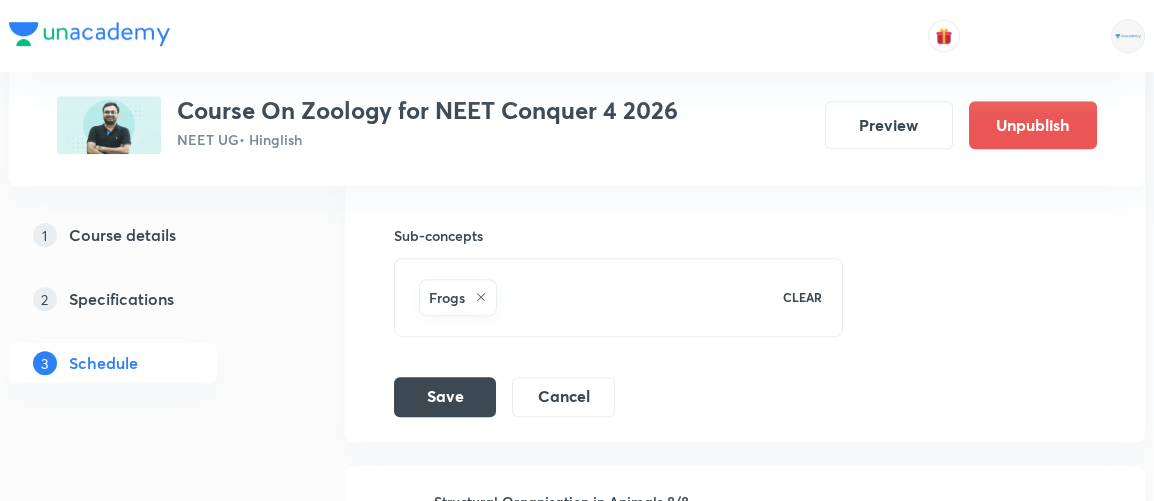 scroll, scrollTop: 3476, scrollLeft: 0, axis: vertical 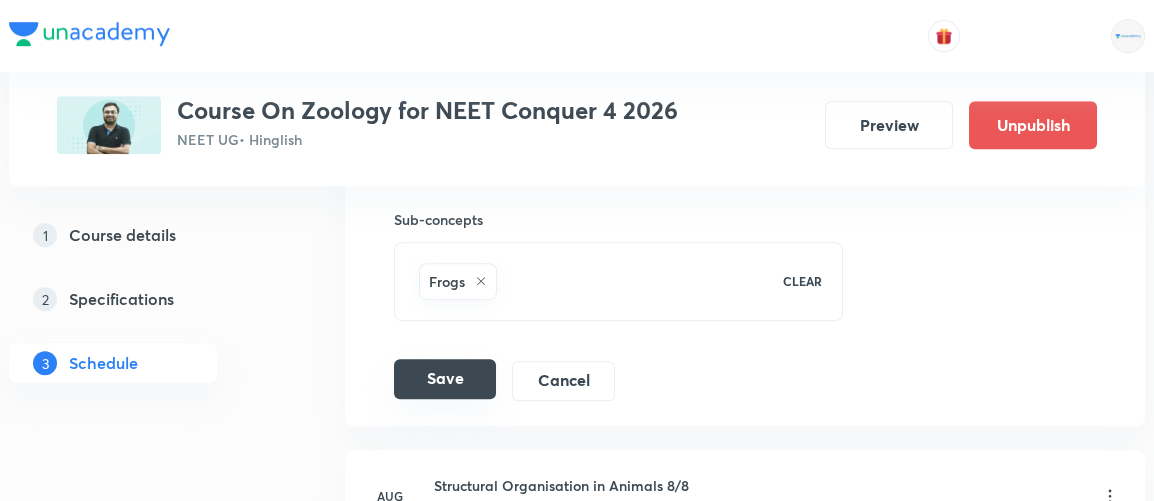 click on "Save" at bounding box center (445, 379) 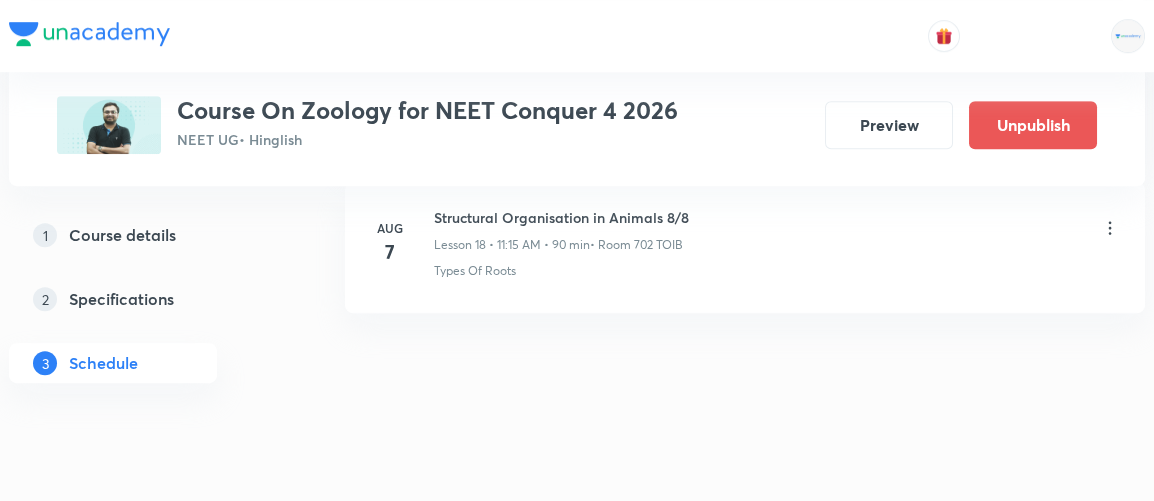 scroll, scrollTop: 2959, scrollLeft: 0, axis: vertical 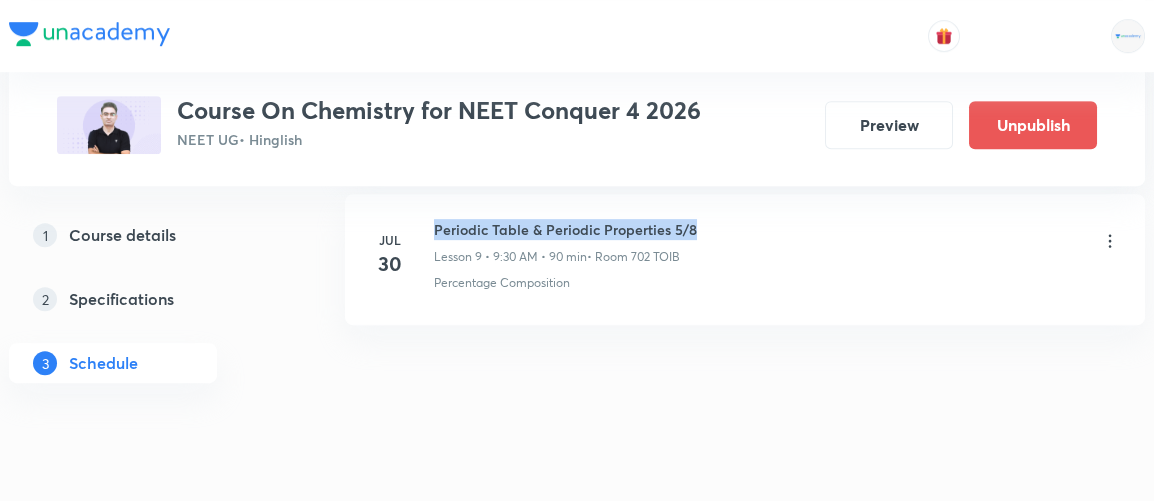 drag, startPoint x: 435, startPoint y: 220, endPoint x: 699, endPoint y: 213, distance: 264.09277 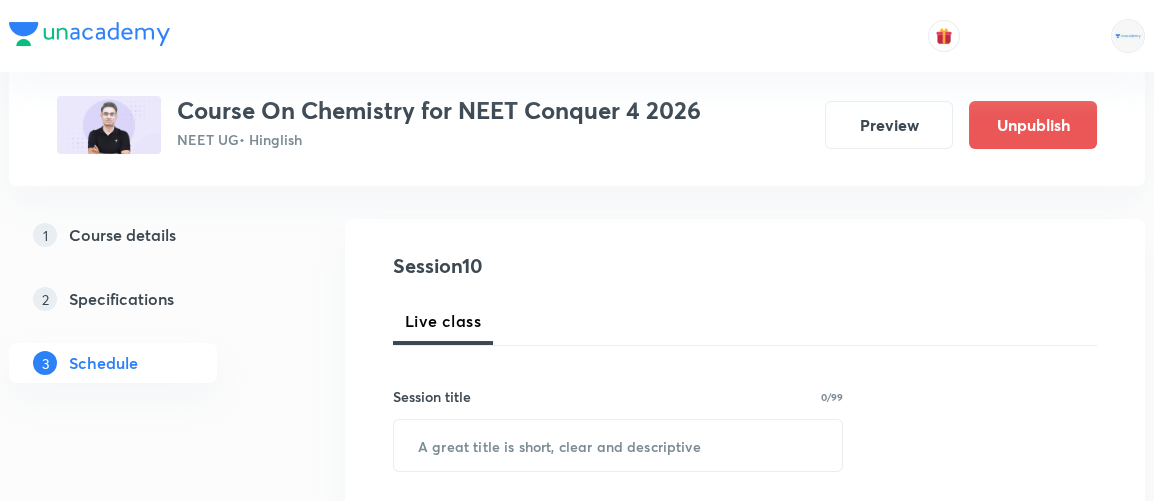 scroll, scrollTop: 355, scrollLeft: 0, axis: vertical 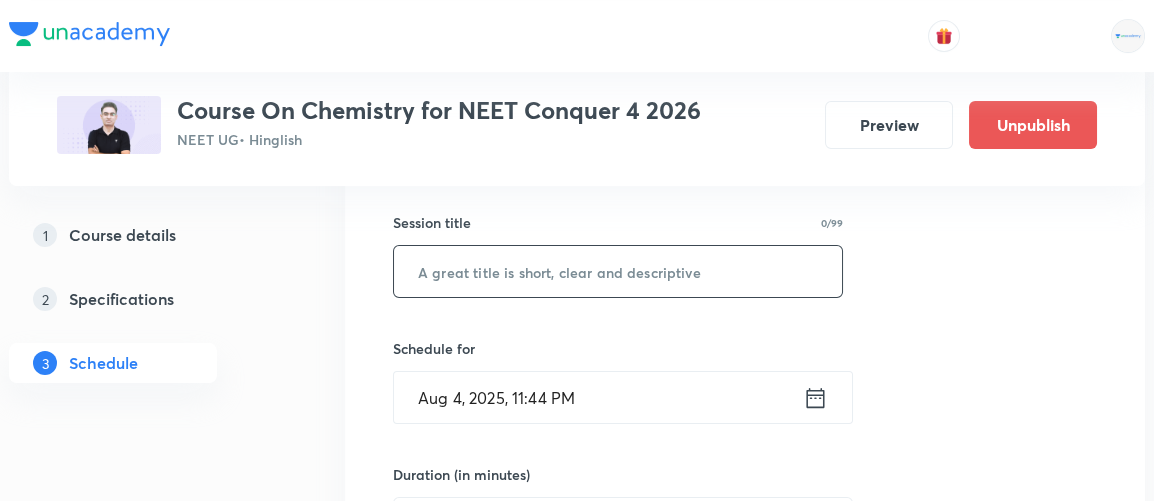 click at bounding box center (618, 271) 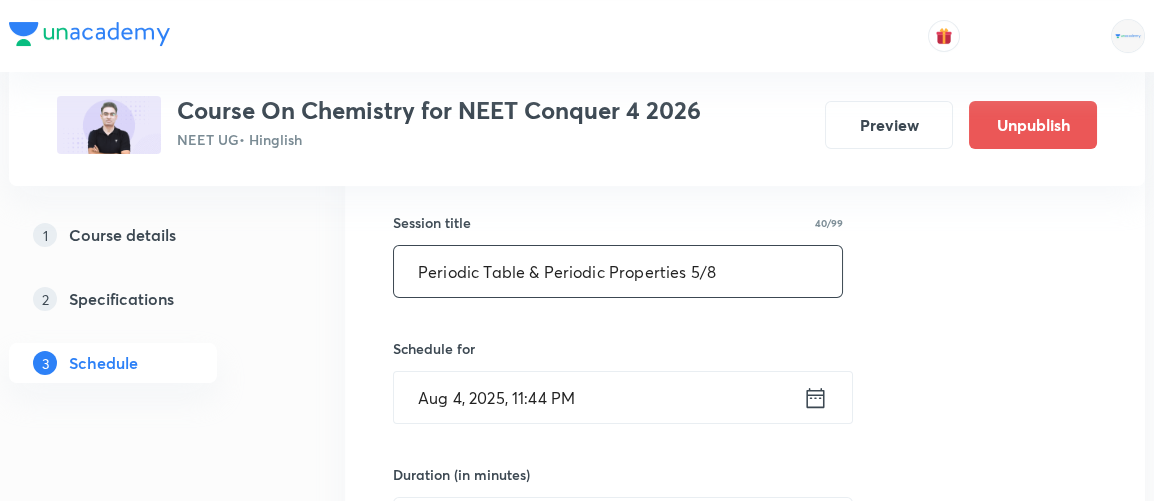 click on "Periodic Table & Periodic Properties 5/8" at bounding box center (618, 271) 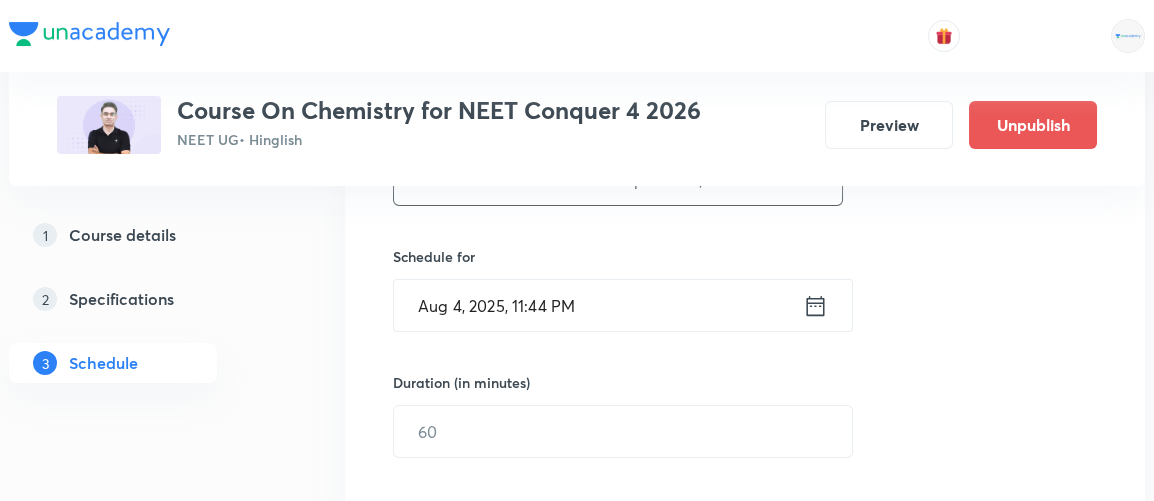 scroll, scrollTop: 448, scrollLeft: 0, axis: vertical 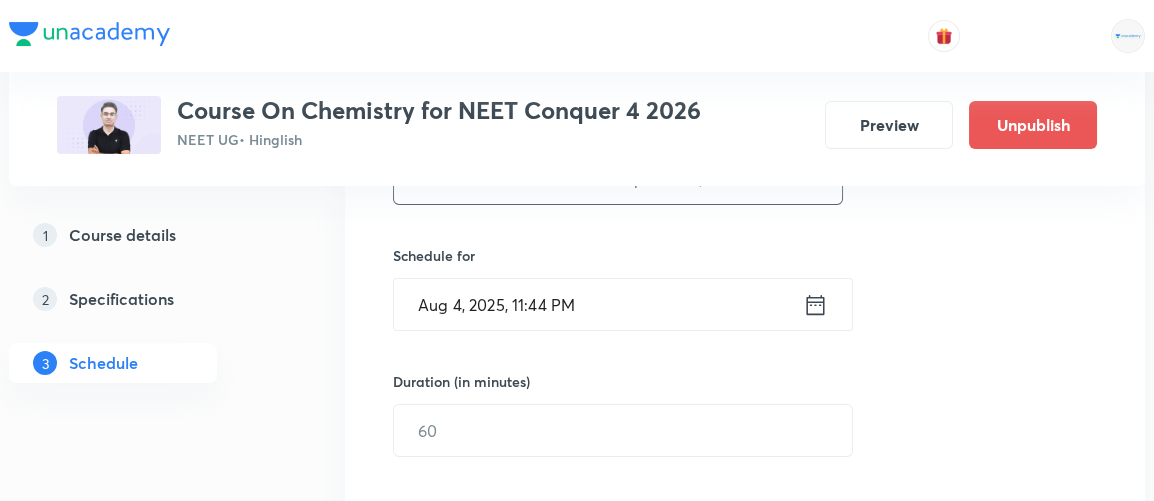 type on "Periodic Table & Periodic Properties 6/8" 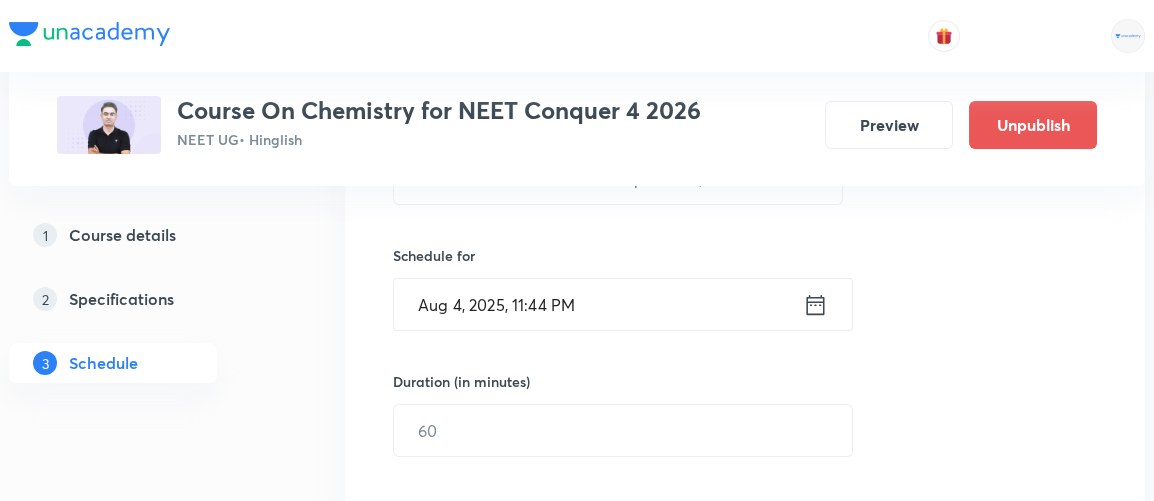 click 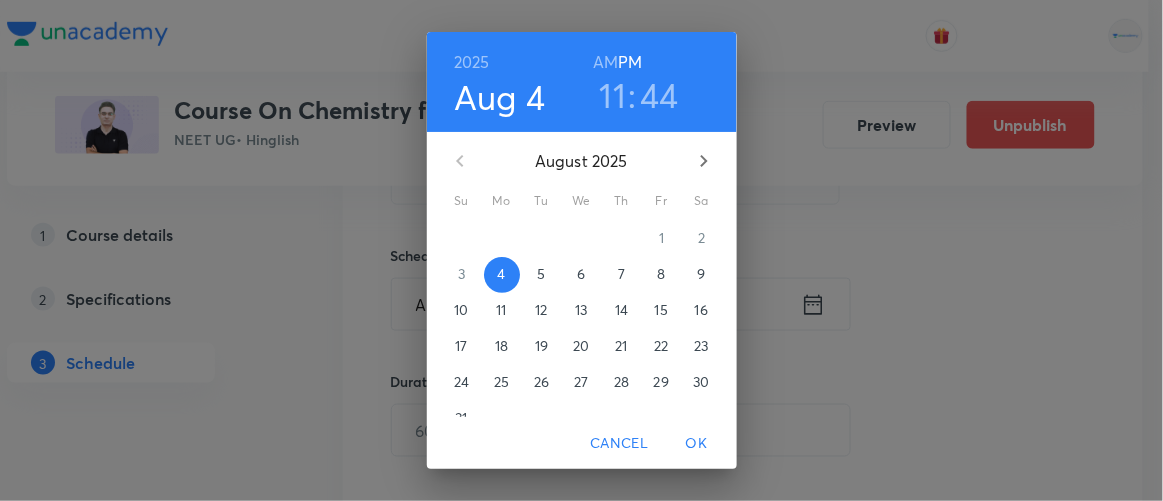 click on "5" at bounding box center (541, 274) 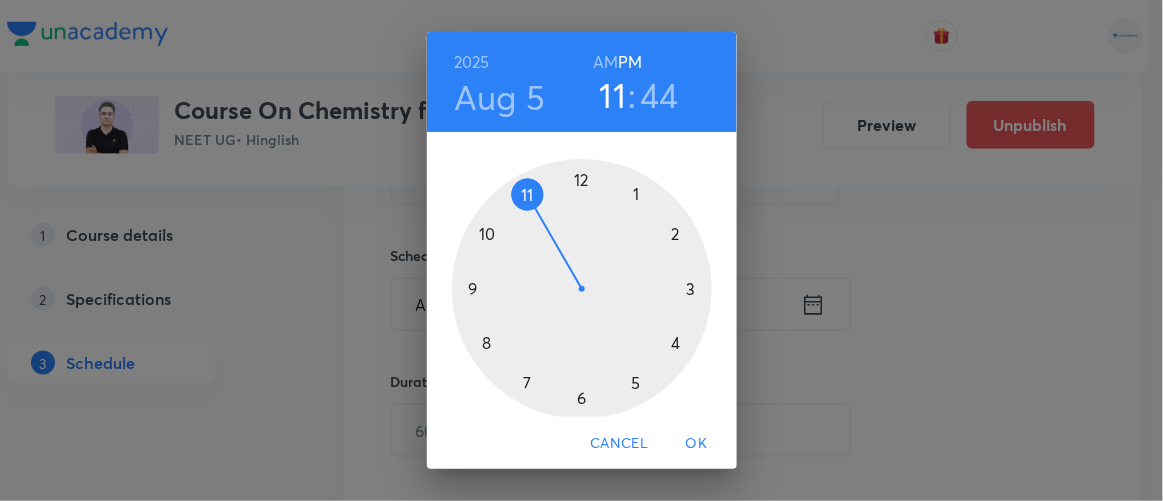 click at bounding box center [582, 289] 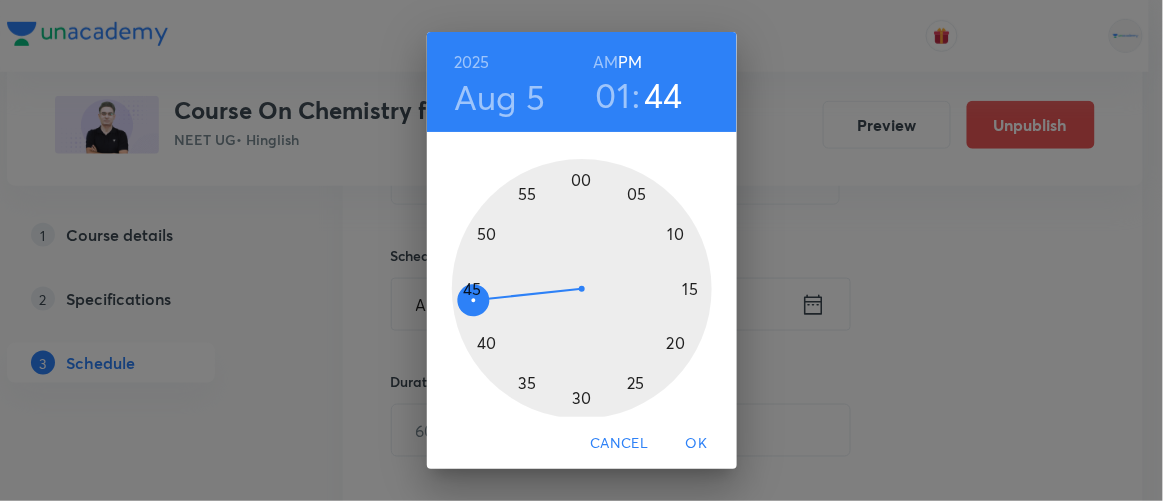click at bounding box center [582, 289] 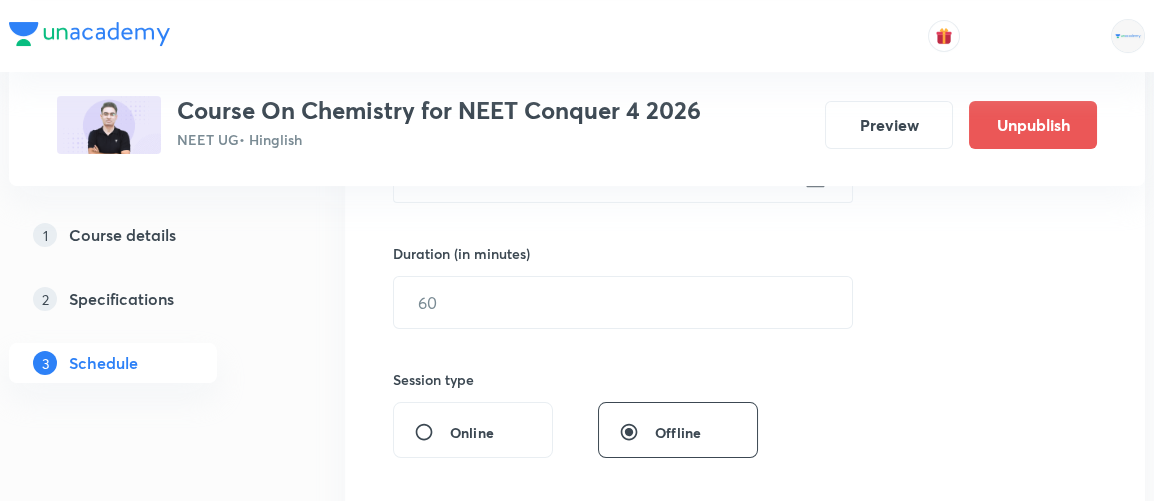 scroll, scrollTop: 577, scrollLeft: 0, axis: vertical 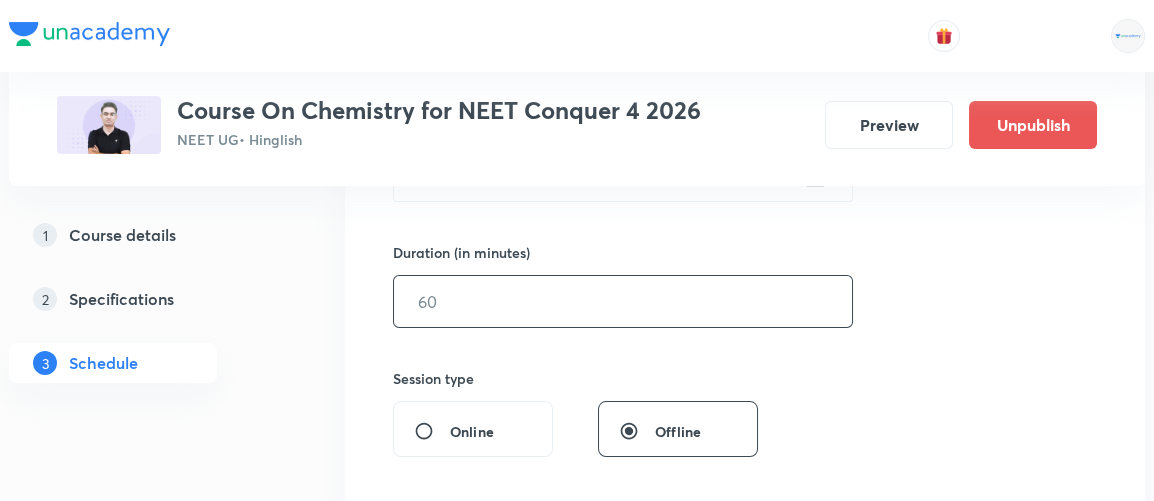 click at bounding box center (623, 301) 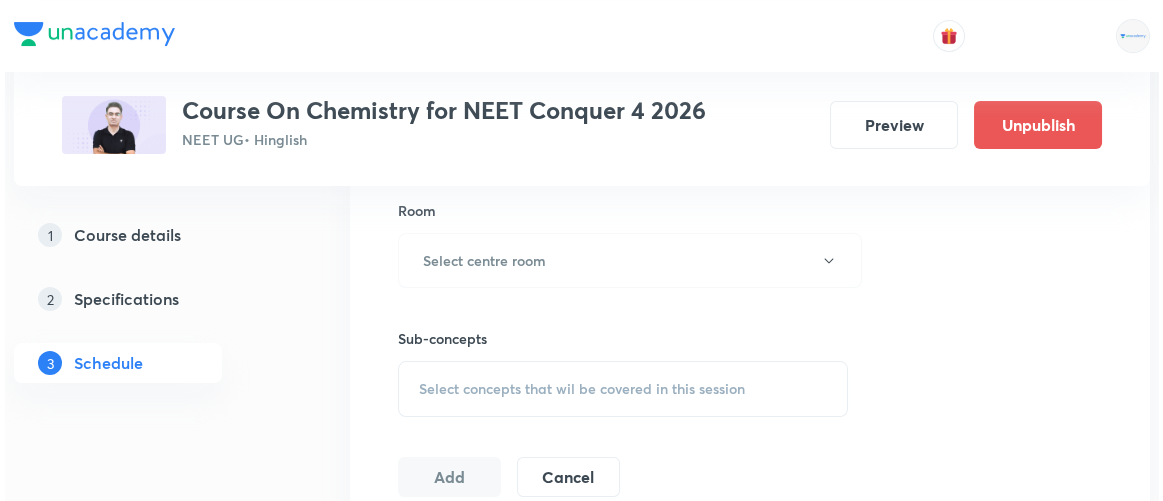 scroll, scrollTop: 875, scrollLeft: 0, axis: vertical 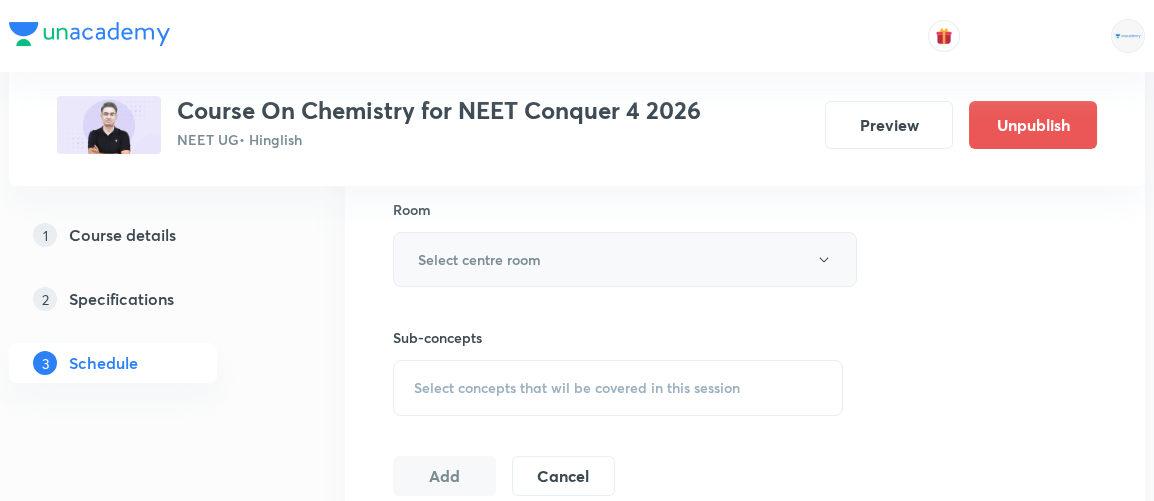 type on "90" 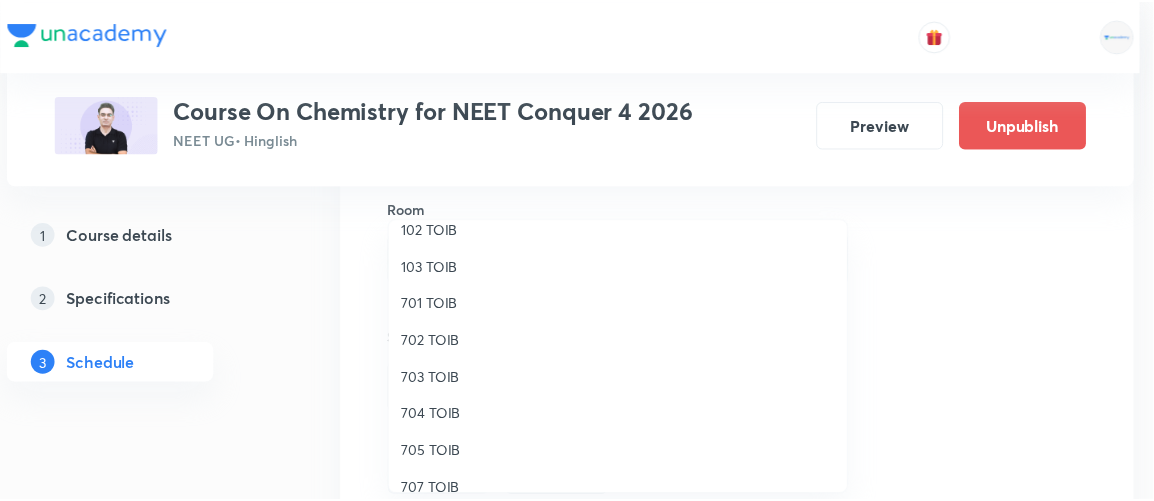 scroll, scrollTop: 129, scrollLeft: 0, axis: vertical 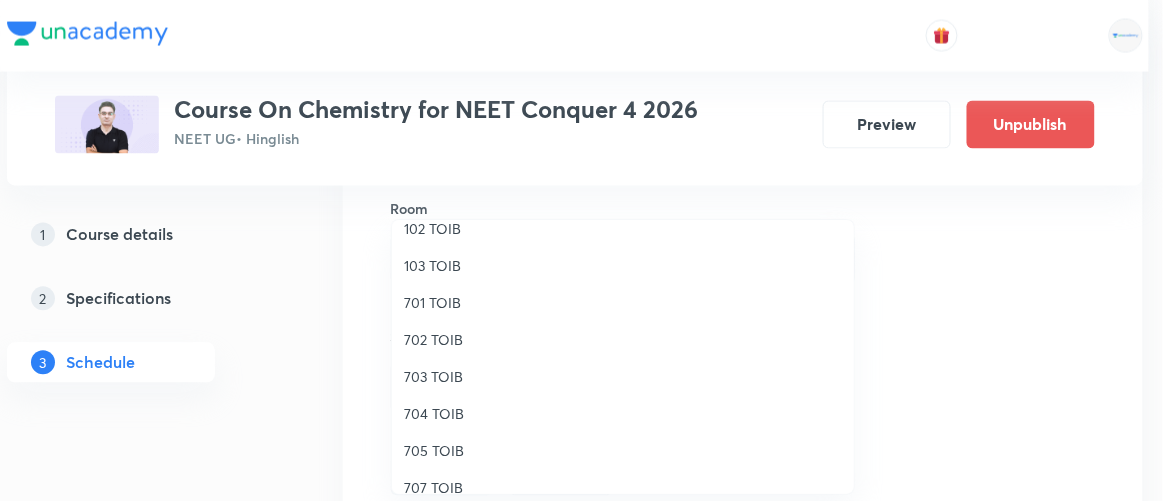 click on "705 TOIB" at bounding box center (623, 450) 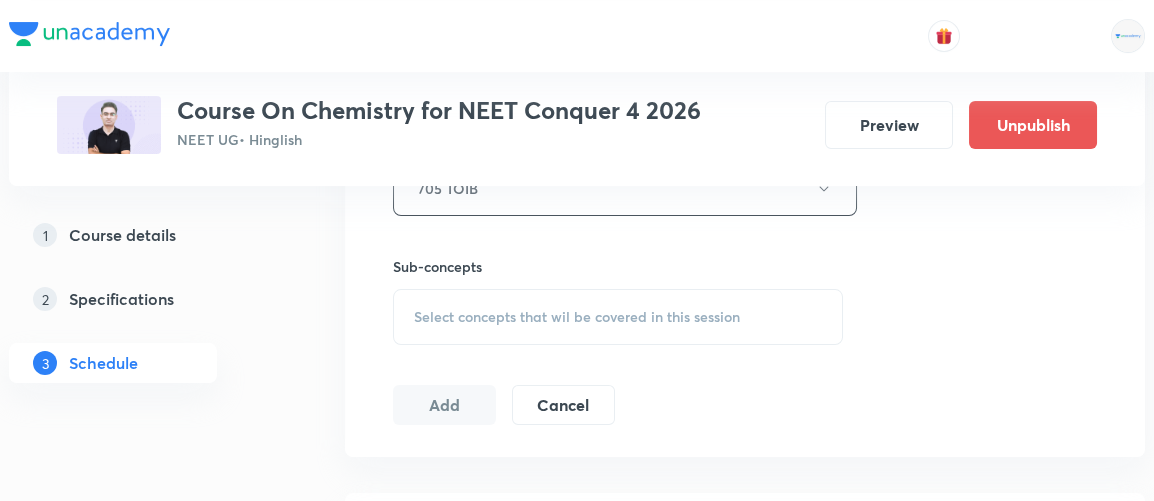 scroll, scrollTop: 952, scrollLeft: 0, axis: vertical 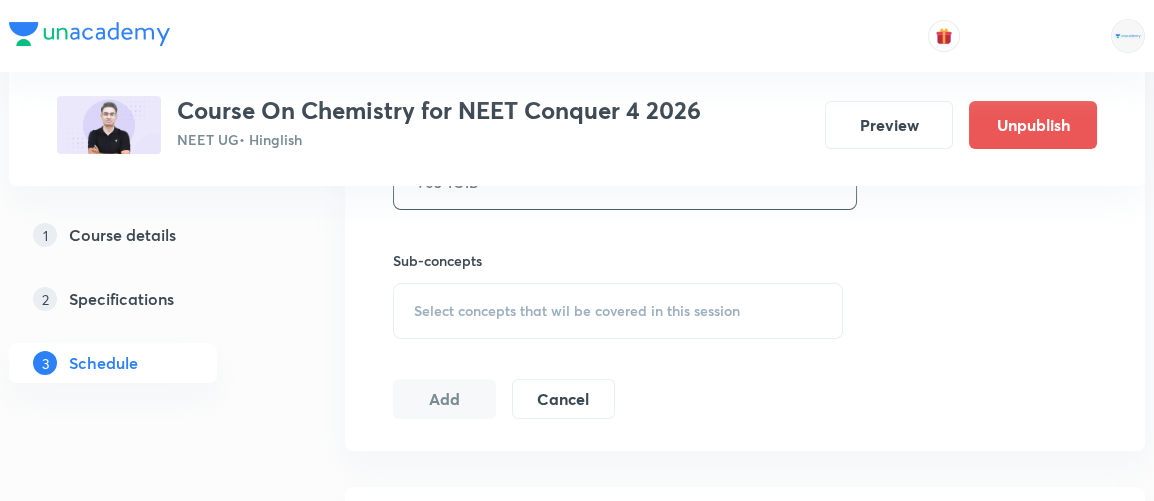 click on "Select concepts that wil be covered in this session" at bounding box center (618, 311) 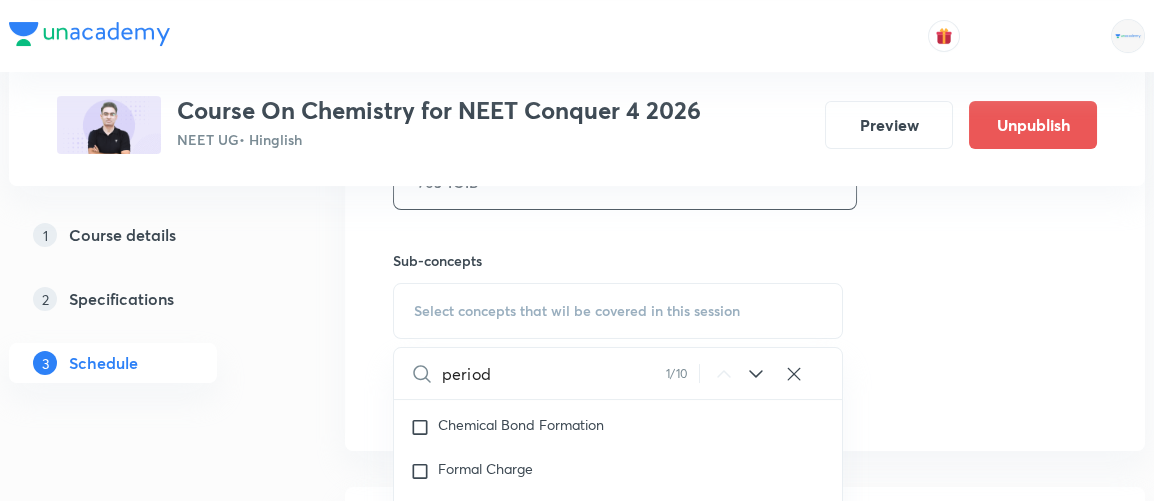 scroll, scrollTop: 20952, scrollLeft: 0, axis: vertical 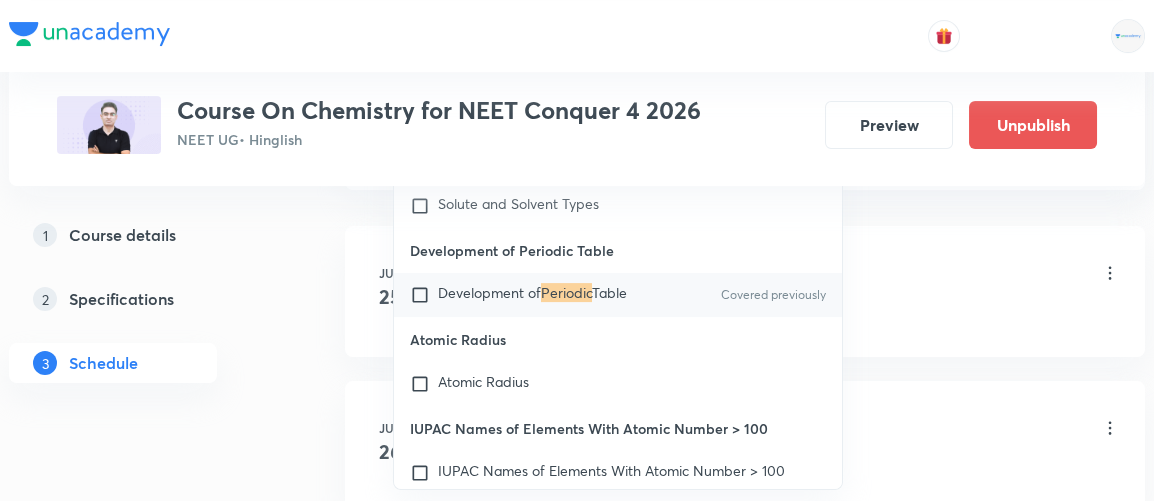 type on "periodic" 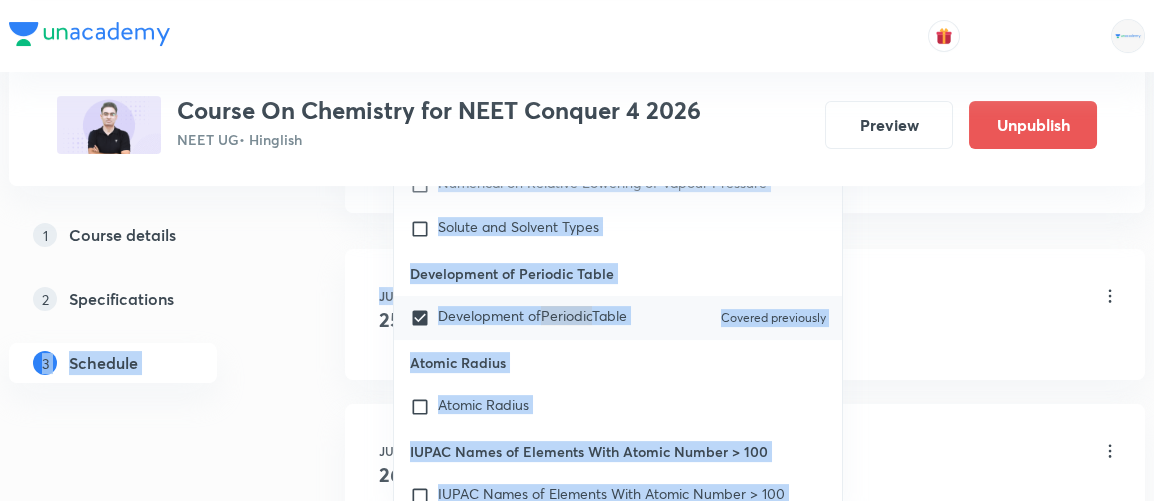 drag, startPoint x: 270, startPoint y: 364, endPoint x: 306, endPoint y: 331, distance: 48.83646 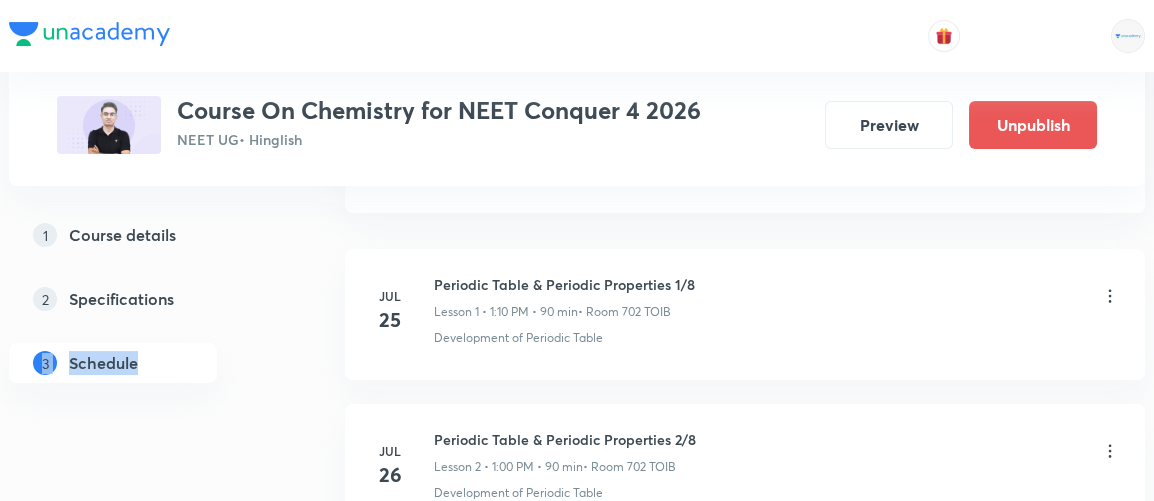 click on "Plus Courses Course On Chemistry for NEET Conquer 4 2026 NEET UG  • Hinglish Preview Unpublish 1 Course details 2 Specifications 3 Schedule Schedule 9  classes Session  10 Live class Session title 40/99 Periodic Table & Periodic Properties 6/8 ​ Schedule for Aug 5, 2025, 1:00 PM ​ Duration (in minutes) 90 ​   Session type Online Offline Room 705 TOIB Sub-concepts Development of Periodic Table CLEAR Add Cancel Jul 25 Periodic Table & Periodic Properties 1/8 Lesson 1 • 1:10 PM • 90 min  • Room 702 TOIB Development of Periodic Table Jul 26 Periodic Table & Periodic Properties 2/8 Lesson 2 • 1:00 PM • 90 min  • Room 702 TOIB Development of Periodic Table Jul 28 Periodic Table & Periodic Properties 3/8 Lesson 3 • 1:00 PM • 90 min  • Room 702 TOIB Percentage Composition ·  Quantum Numbers (Magnetic Quantum no.) Jul 29 Periodic Table & Periodic Properties 4/8 Lesson 4 • 11:15 AM • 90 min  • Room 702 TOIB Electronic Configuration Of Atoms (Hund's rule) · · Jul 31 Aug 1 Aug 2 Aug" at bounding box center [577, 345] 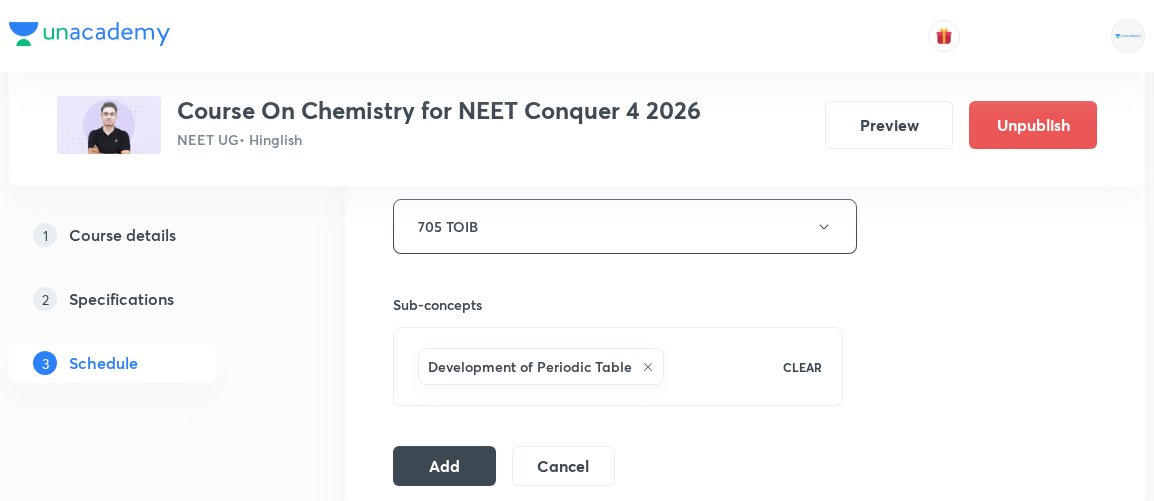 scroll, scrollTop: 907, scrollLeft: 0, axis: vertical 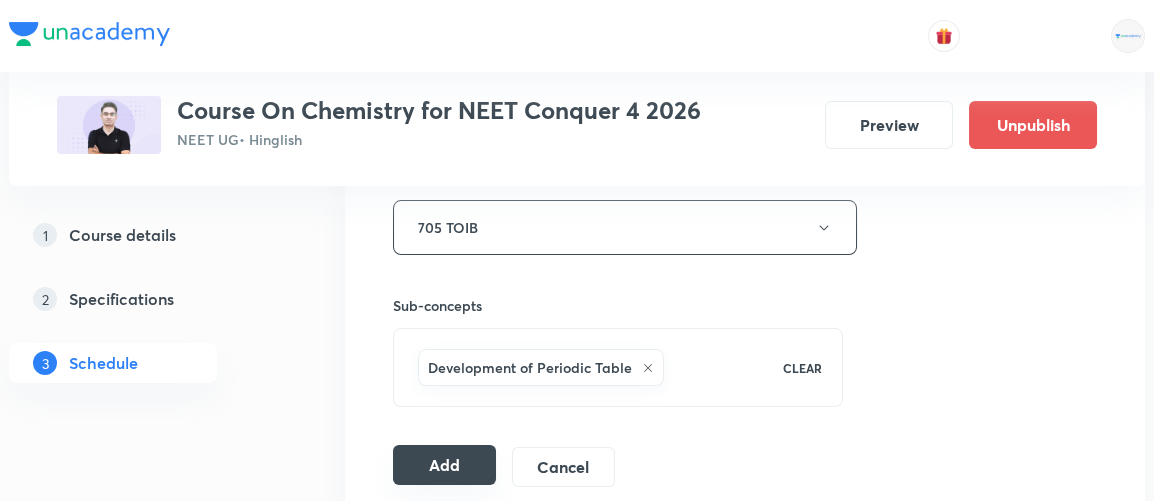 click on "Add" at bounding box center [444, 465] 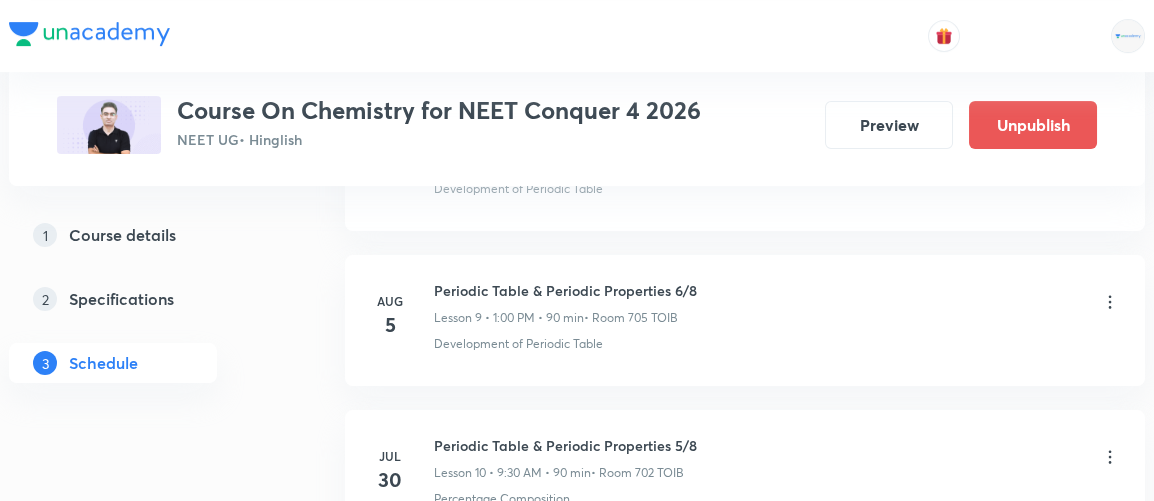 scroll, scrollTop: 1521, scrollLeft: 0, axis: vertical 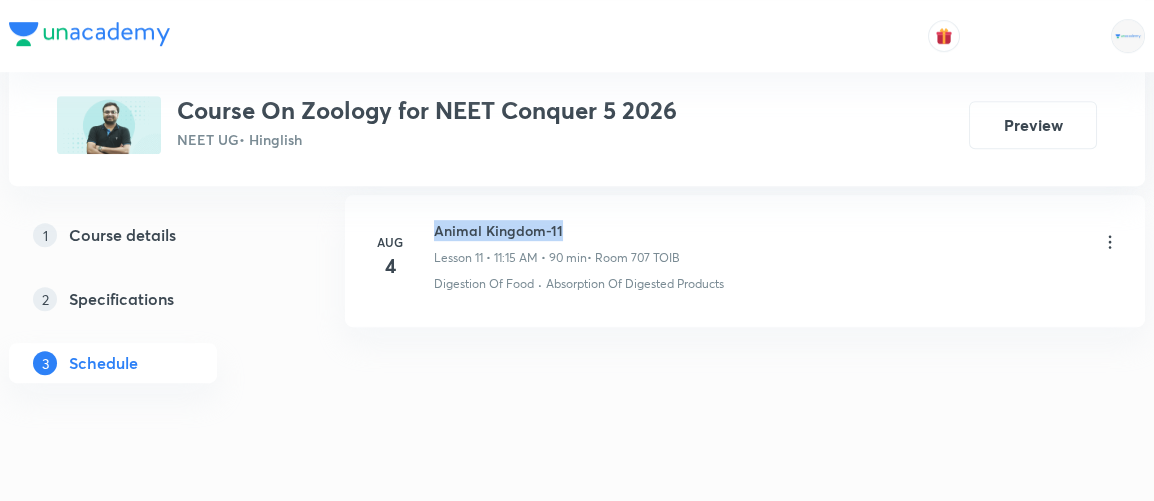 drag, startPoint x: 436, startPoint y: 216, endPoint x: 569, endPoint y: 213, distance: 133.03383 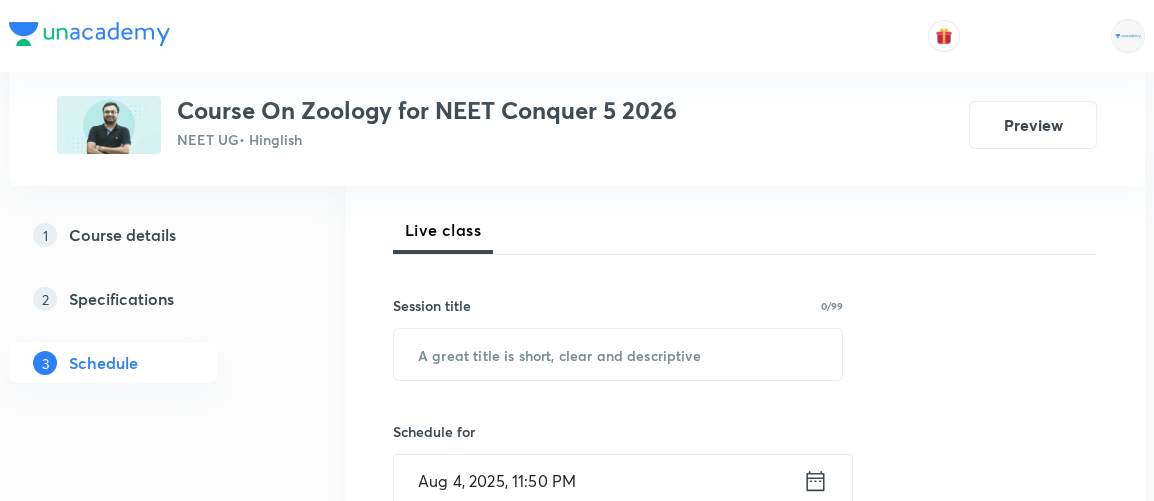 scroll, scrollTop: 272, scrollLeft: 0, axis: vertical 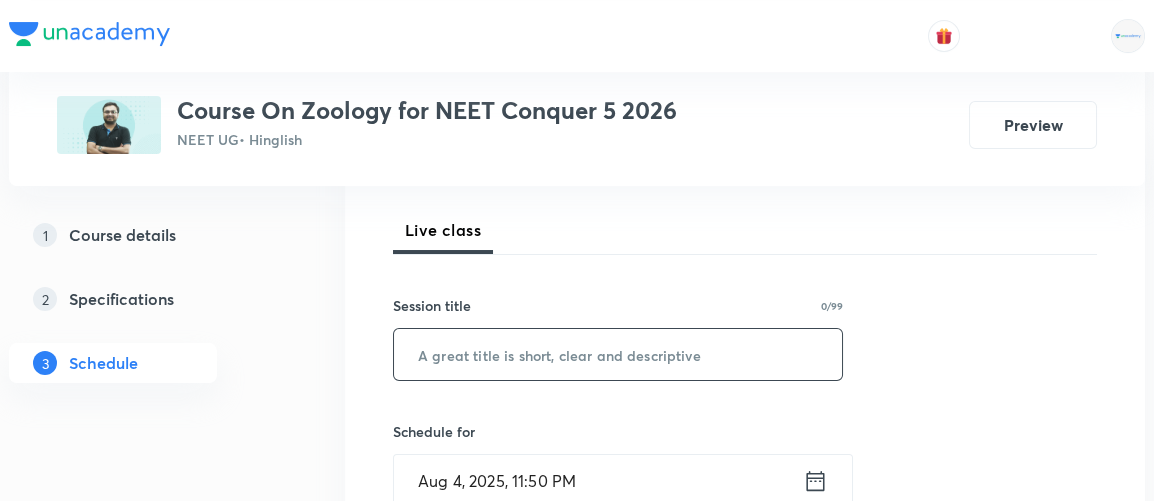 click at bounding box center (618, 354) 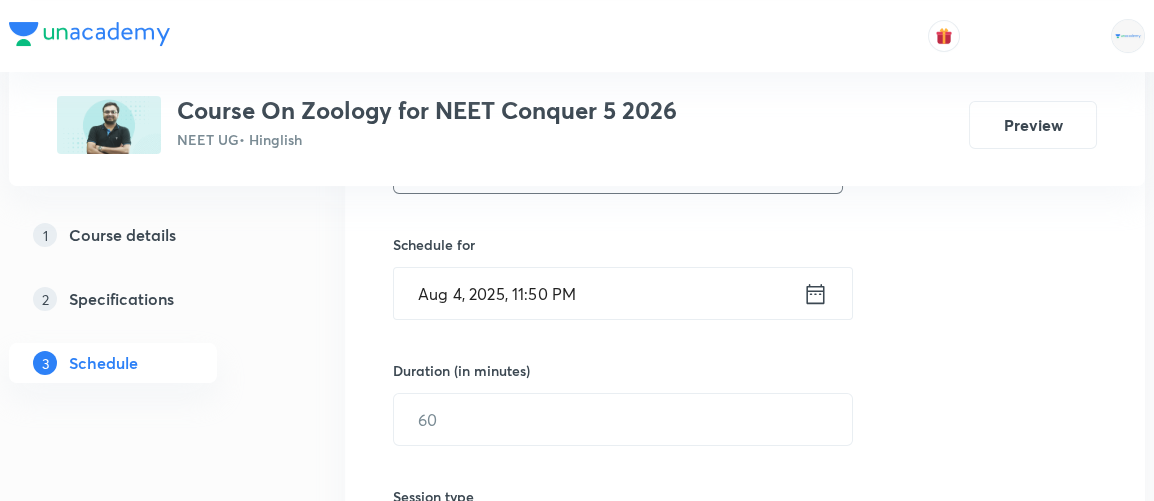 scroll, scrollTop: 463, scrollLeft: 0, axis: vertical 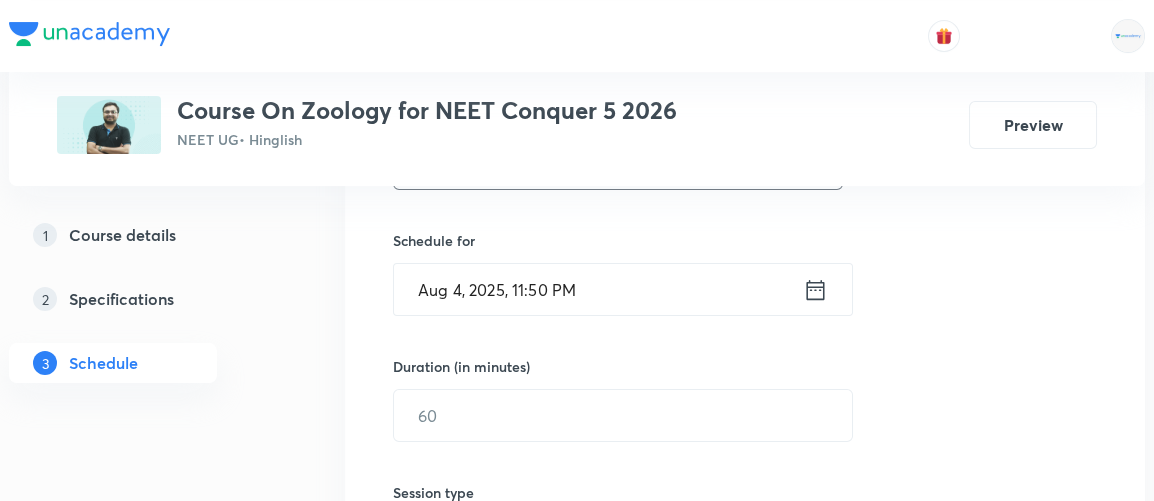 type on "Animal Kingdom-12" 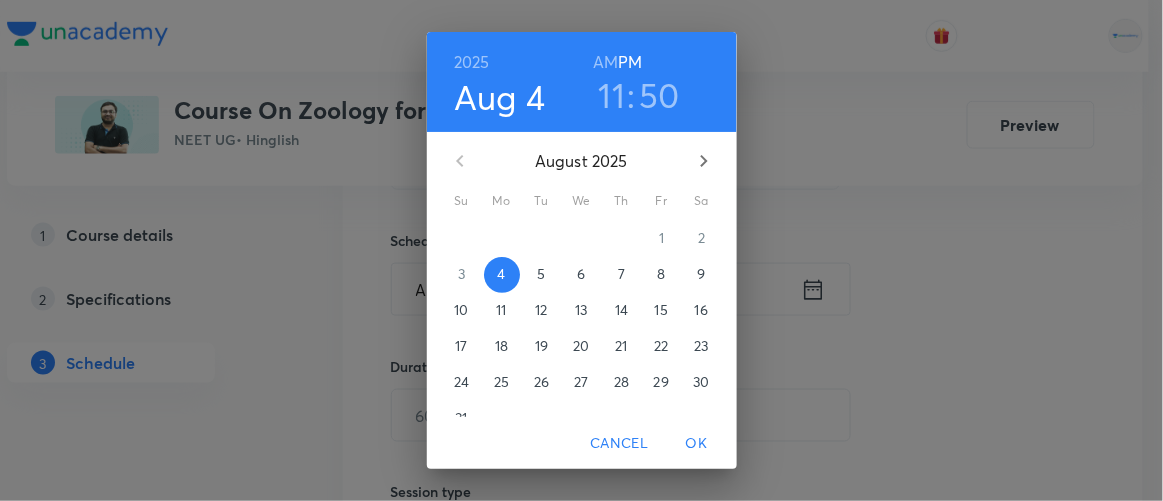 click on "5" at bounding box center [541, 274] 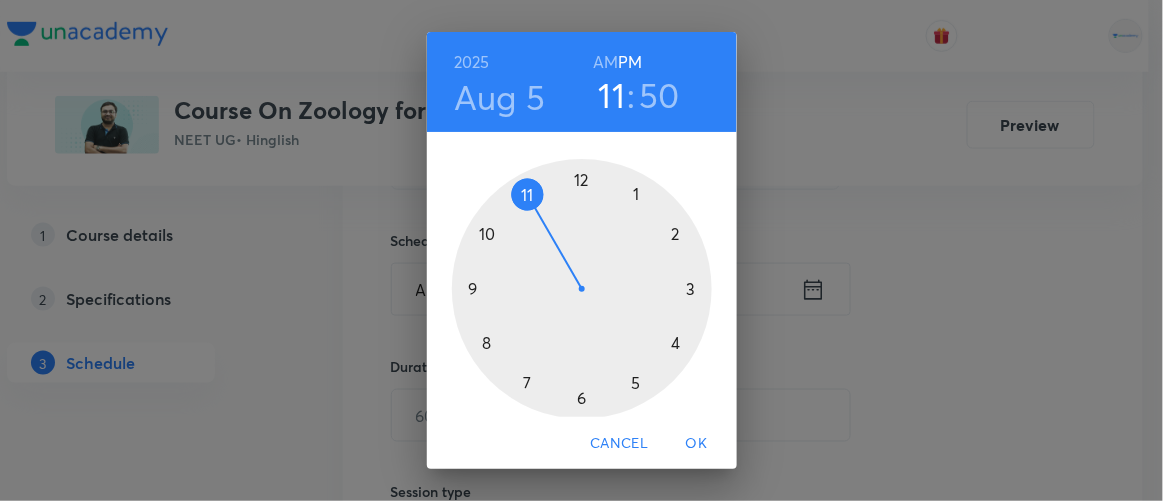 click on "AM" at bounding box center [605, 62] 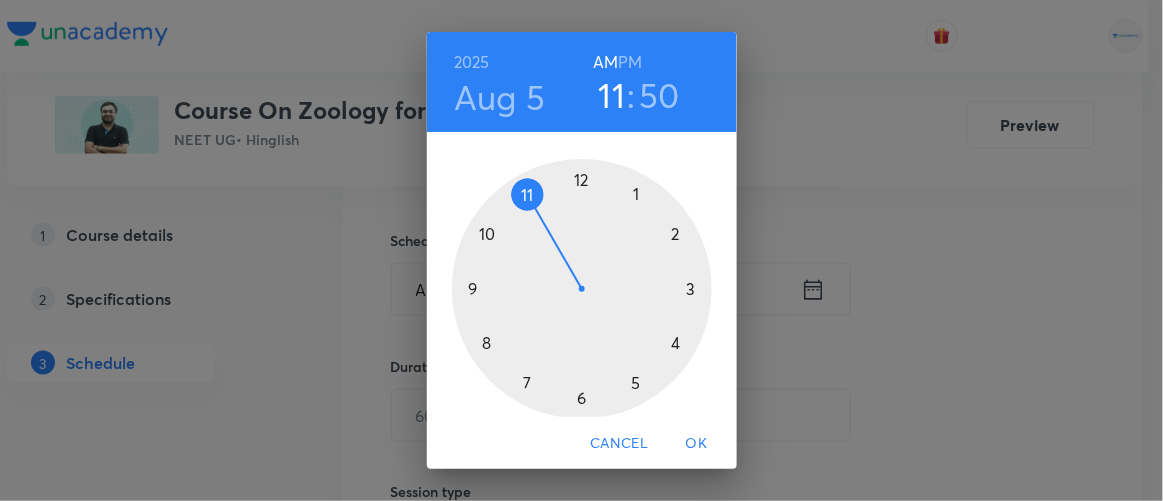 click at bounding box center [582, 289] 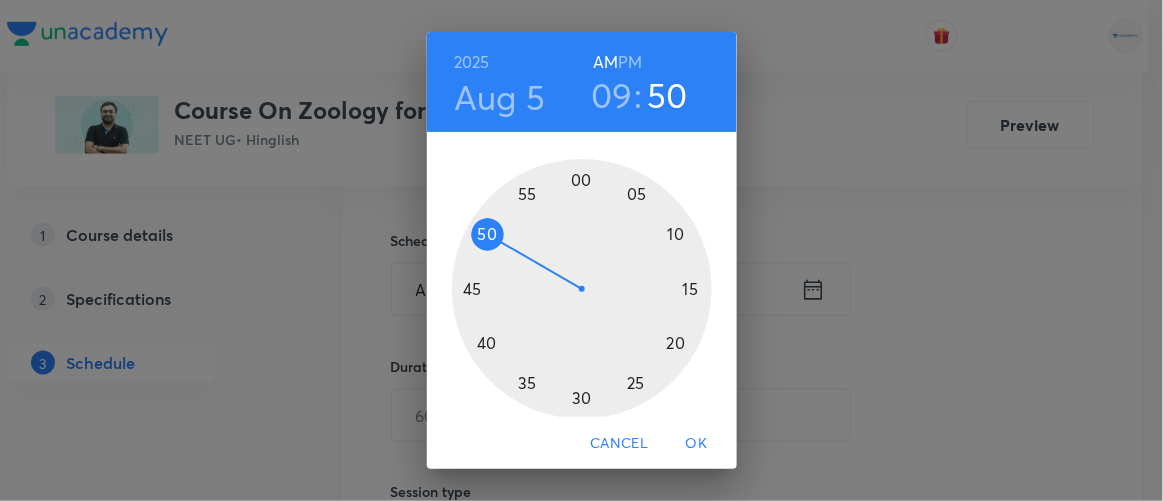 click at bounding box center [582, 289] 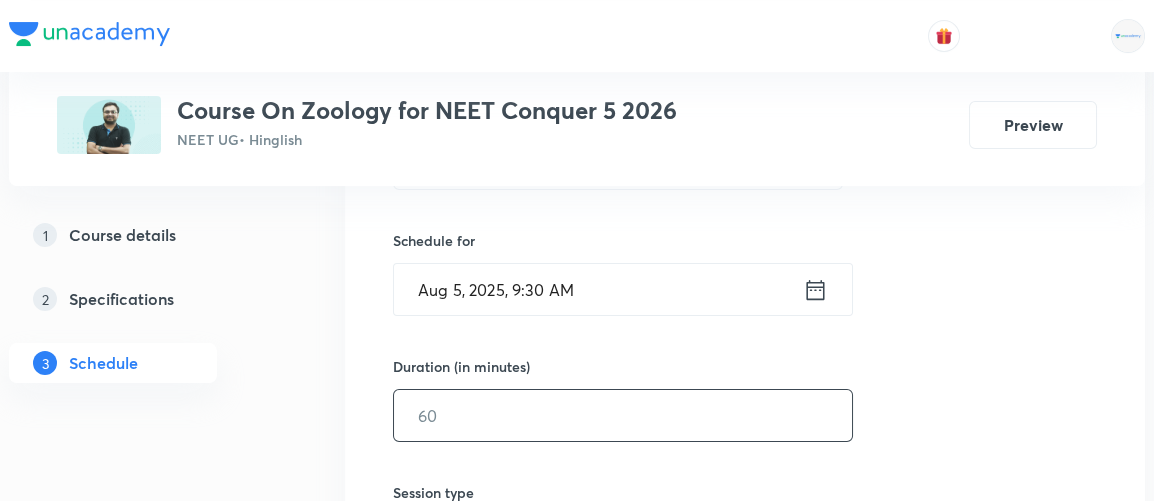 click at bounding box center [623, 415] 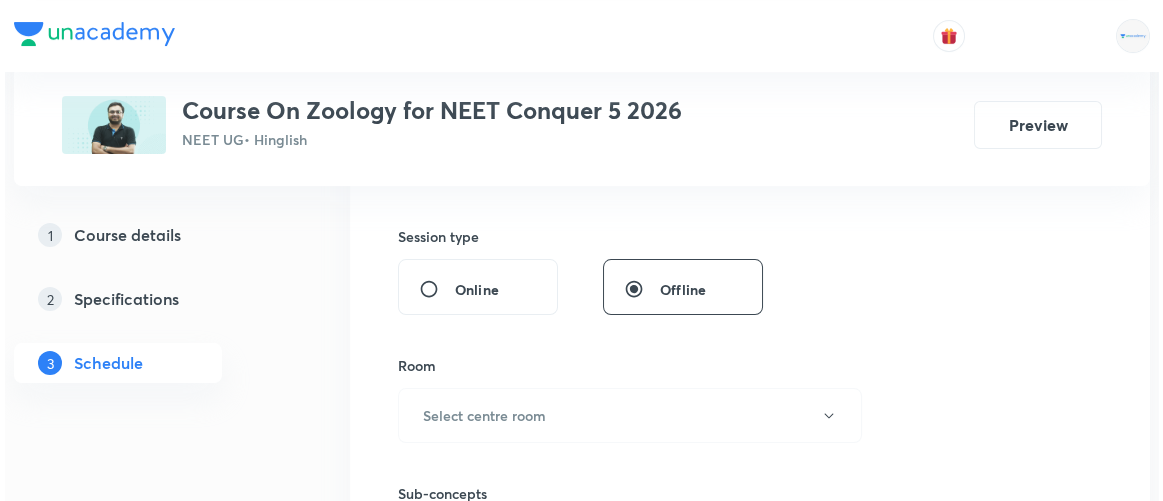 scroll, scrollTop: 719, scrollLeft: 0, axis: vertical 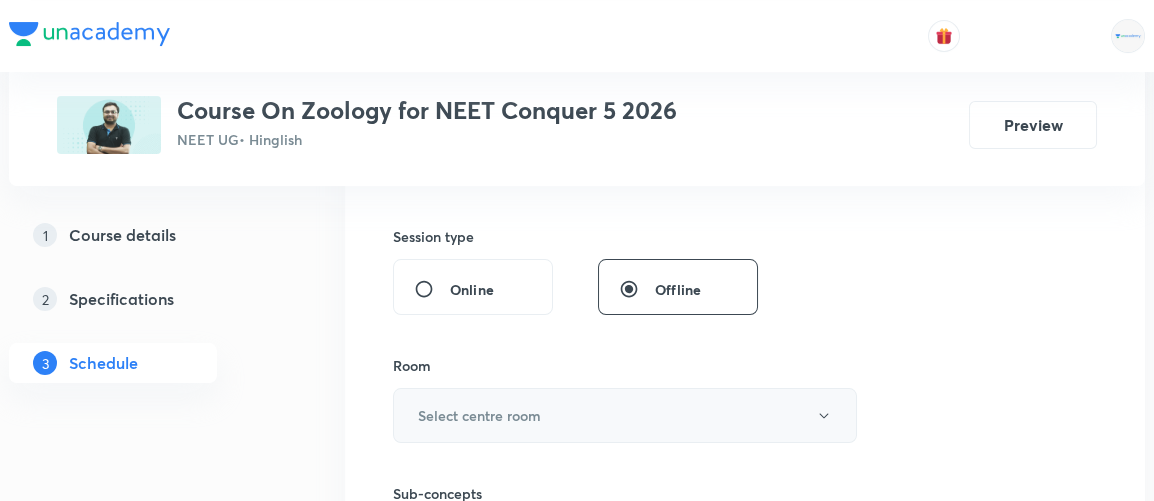 type on "90" 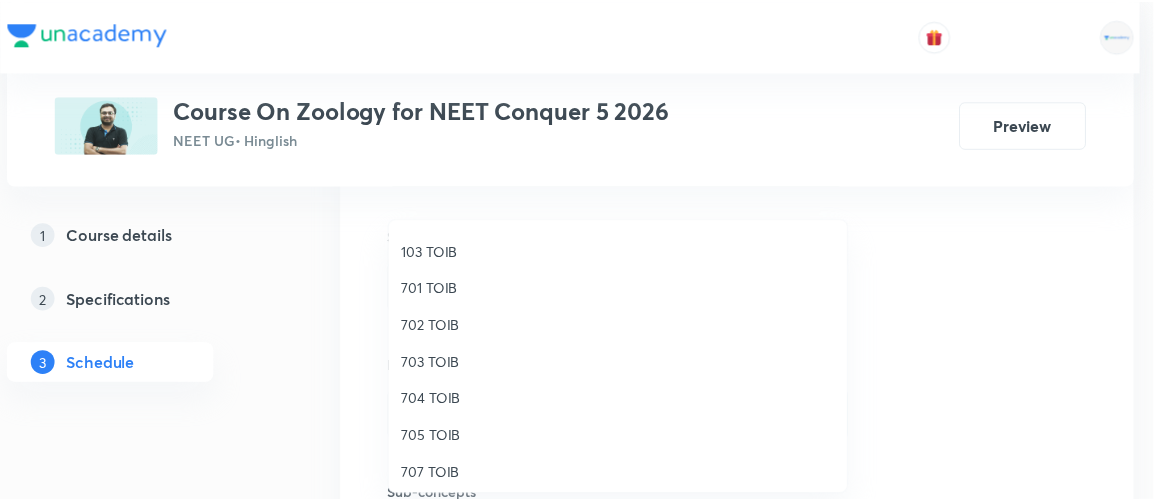 scroll, scrollTop: 184, scrollLeft: 0, axis: vertical 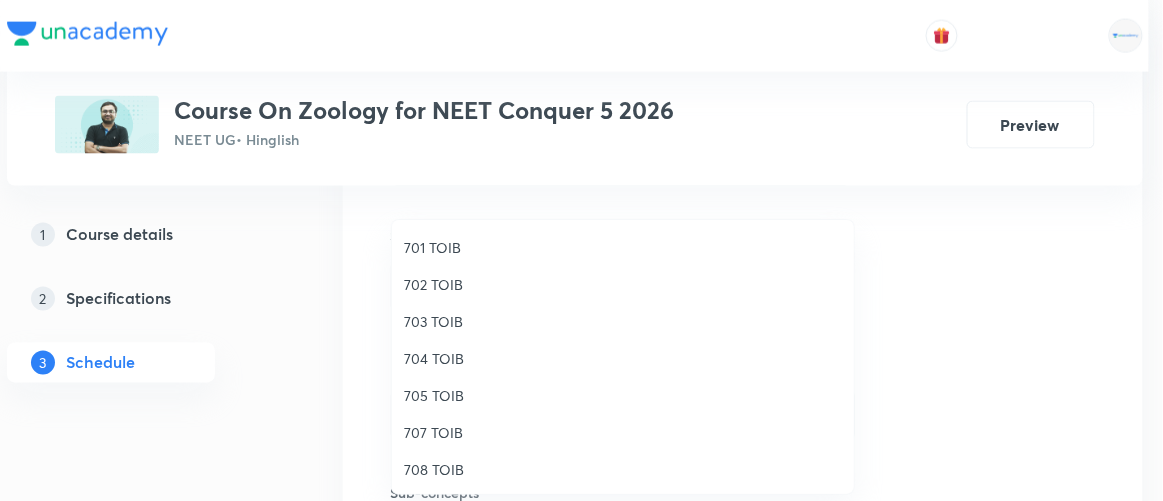 click on "707 TOIB" at bounding box center [623, 432] 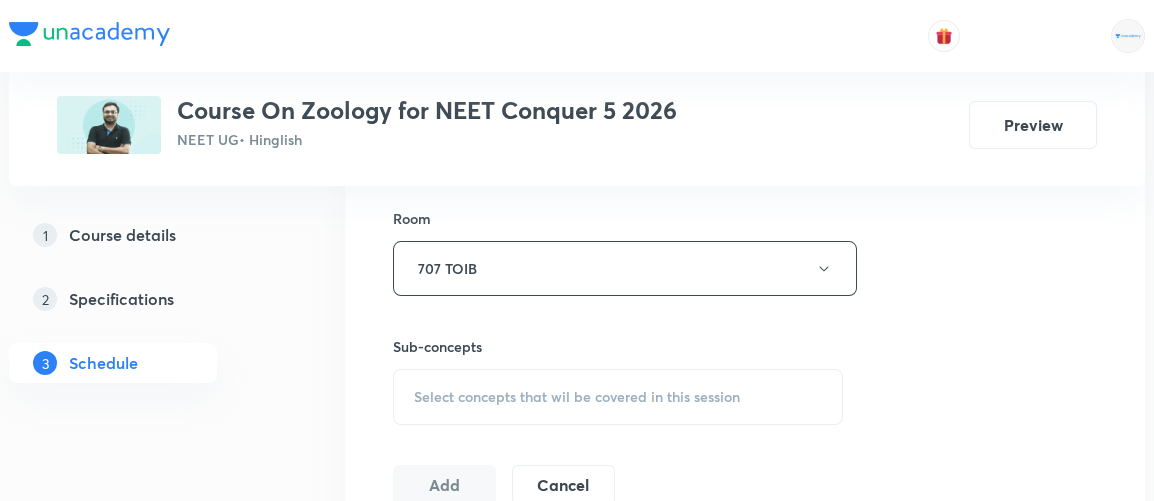 scroll, scrollTop: 868, scrollLeft: 0, axis: vertical 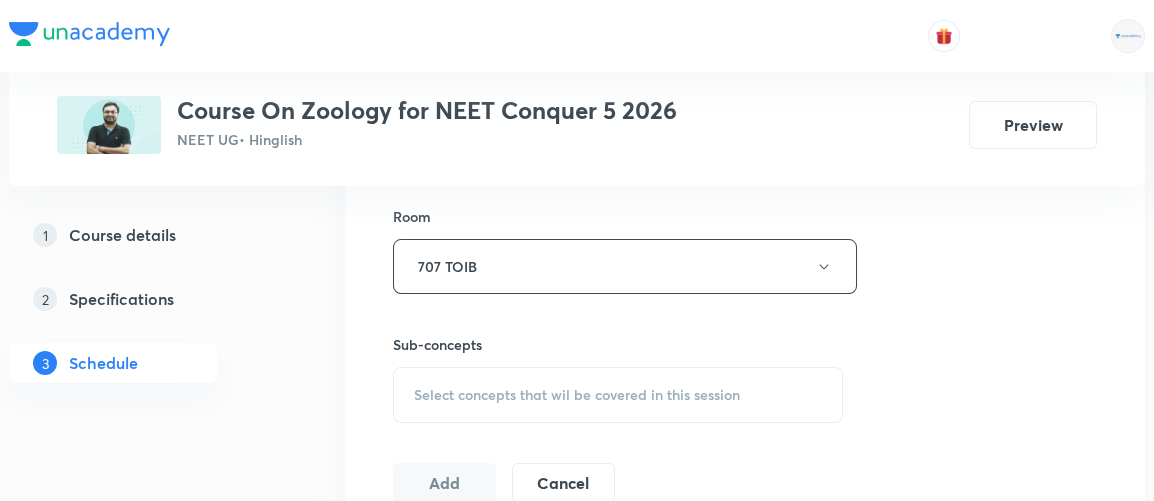 click on "Select concepts that wil be covered in this session" at bounding box center [577, 395] 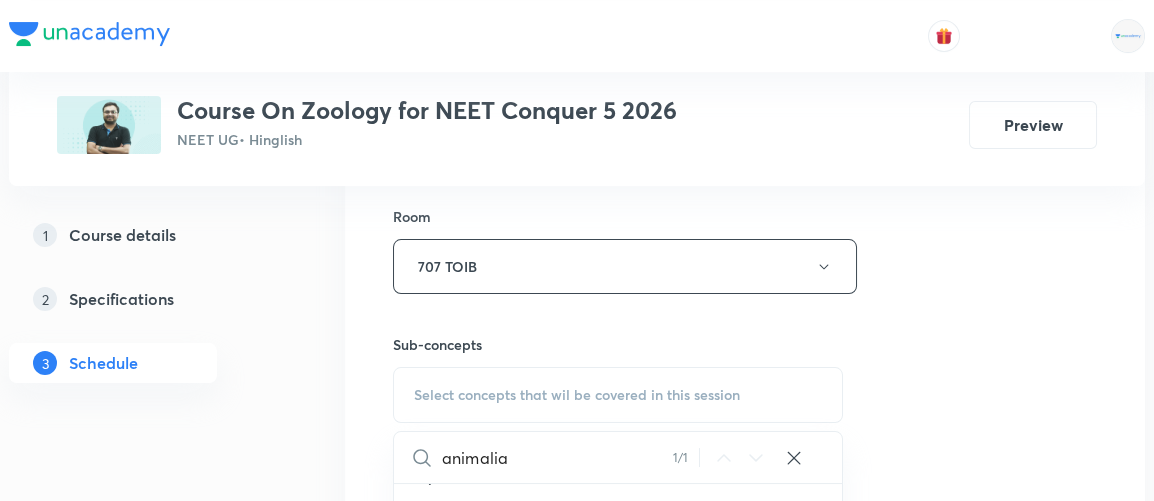 scroll, scrollTop: 15107, scrollLeft: 0, axis: vertical 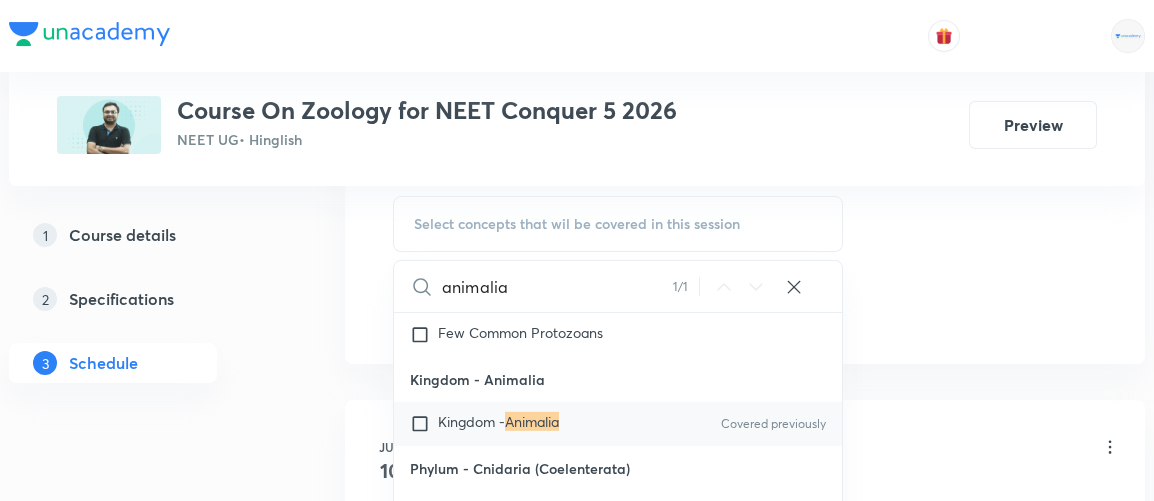 type on "animalia" 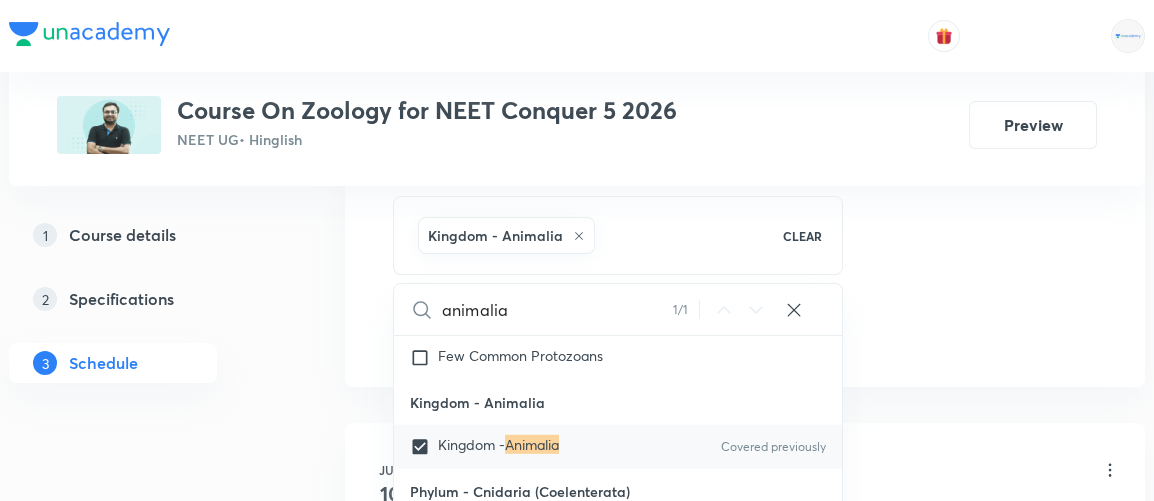 click on "Plus Courses Course On Zoology for NEET Conquer 5 2026 NEET UG  • Hinglish Preview 1 Course details 2 Specifications 3 Schedule Schedule 11  classes Session  12 Live class Session title 17/99 Animal Kingdom-12 ​ Schedule for Aug 5, 2025, 9:30 AM ​ Duration (in minutes) 90 ​   Session type Online Offline Room 707 TOIB Sub-concepts Kingdom - Animalia CLEAR animalia 1 / 1 ​ Digestion & Absorption Alimentary Canal Digestive Glands Digestion Of Food Covered previously Hormonal Control Of Digestion Absorption Of Digested Products Covered previously Disorders Of Digestive System Process Of Nutrition Ingestion Assimilation Covered previously Egestion (Defecation) Breathing & Exchange of Gases Respiratory Organs Covered previously Mechanism Of Breathing Exchange Of Gases Transport Of Gases Regulation Of Respiration Covered previously Disorders Of Respiratory System Body Fluids & Circulation Blood Lymph (Tissue Fluid) Lymphatic System Circulatory Pathways Double Circulation Regulation Of Cardiac Activity Seed" at bounding box center (577, 665) 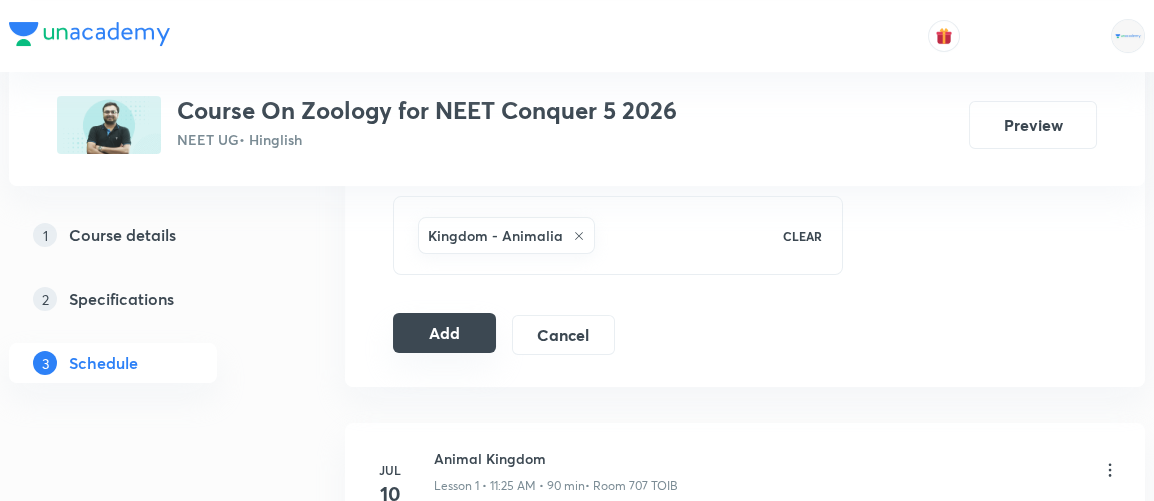 click on "Add" at bounding box center [444, 333] 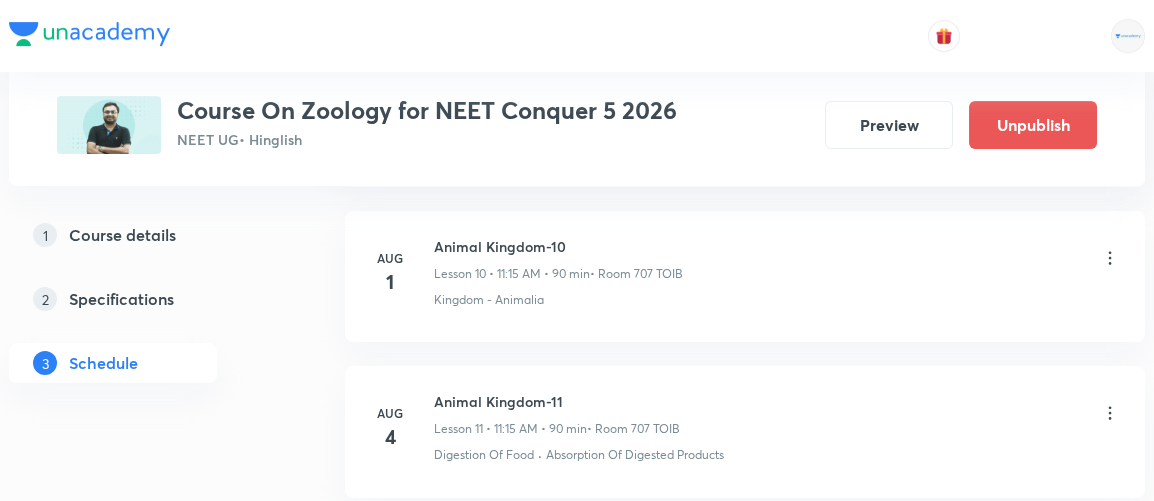 scroll, scrollTop: 2034, scrollLeft: 0, axis: vertical 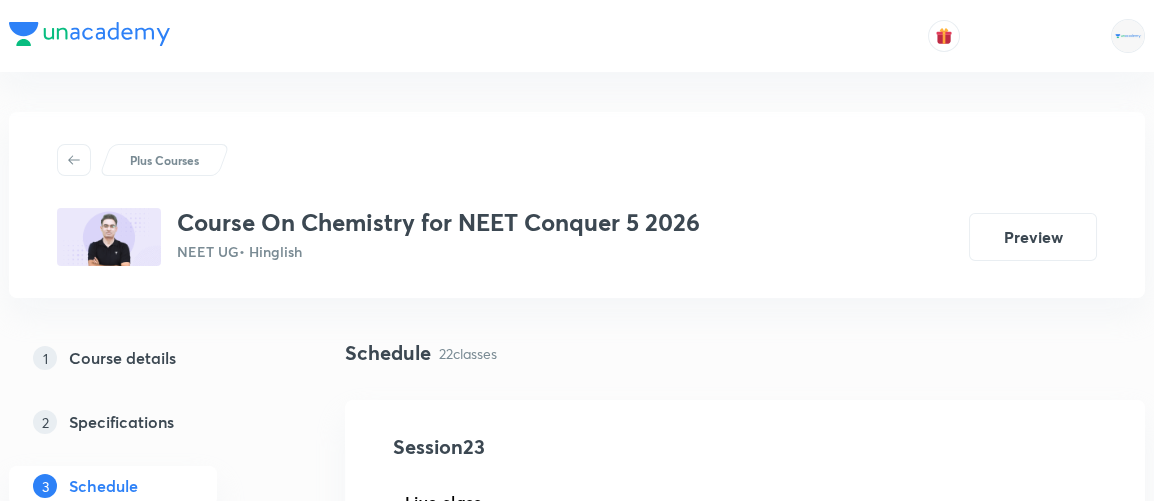 click on "Course On Chemistry for NEET Conquer 5 2026" at bounding box center (438, 222) 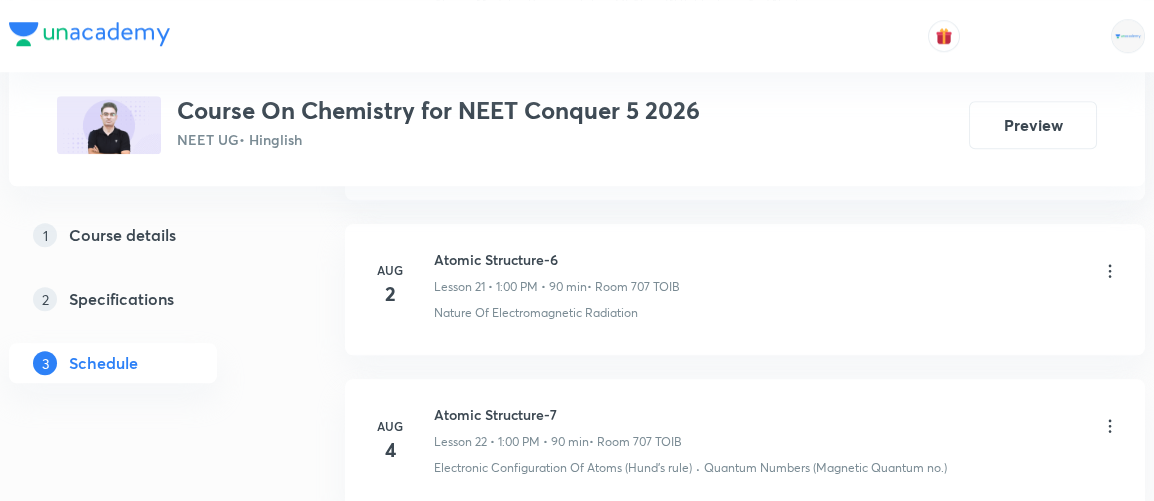 scroll, scrollTop: 4494, scrollLeft: 0, axis: vertical 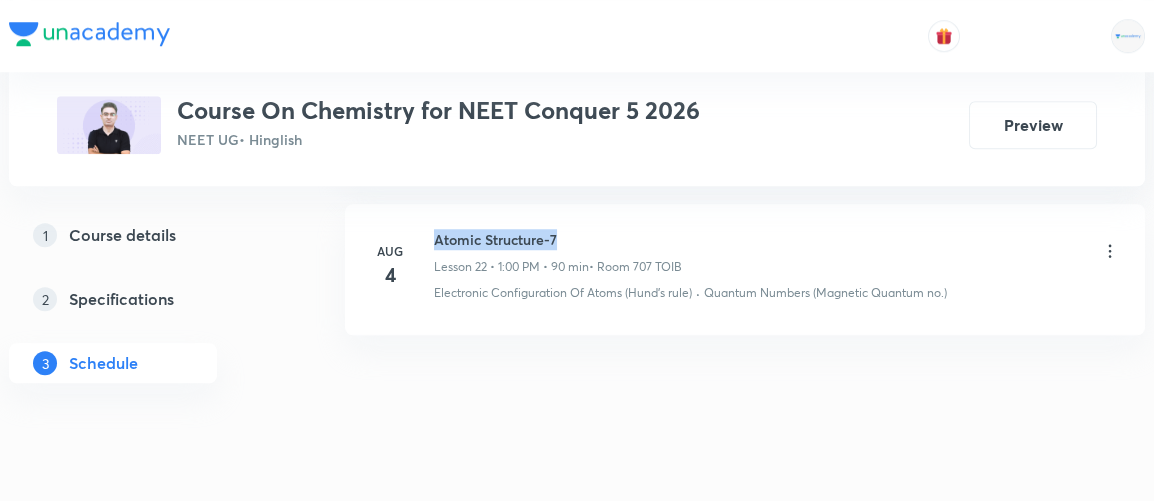 drag, startPoint x: 436, startPoint y: 220, endPoint x: 564, endPoint y: 208, distance: 128.56126 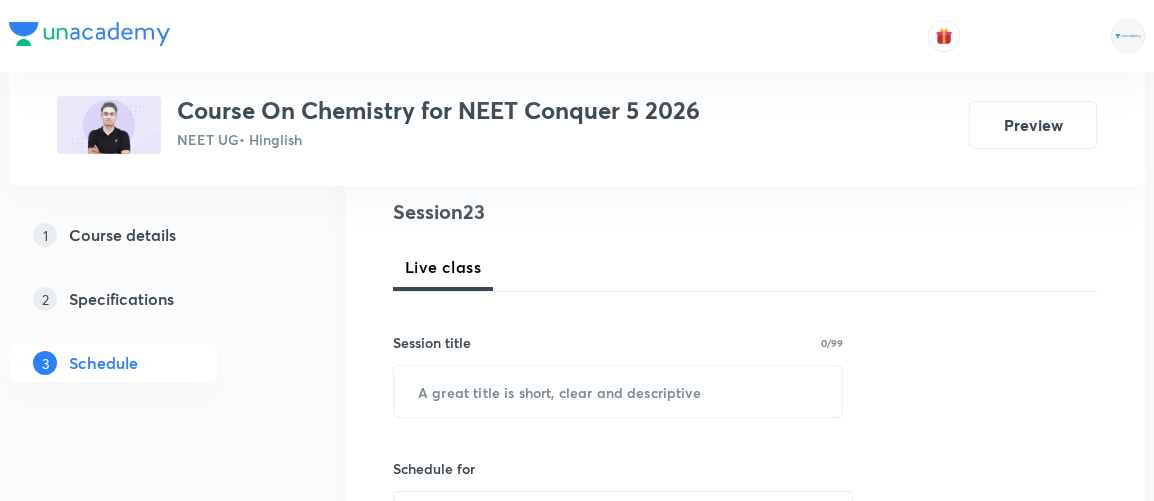 scroll, scrollTop: 236, scrollLeft: 0, axis: vertical 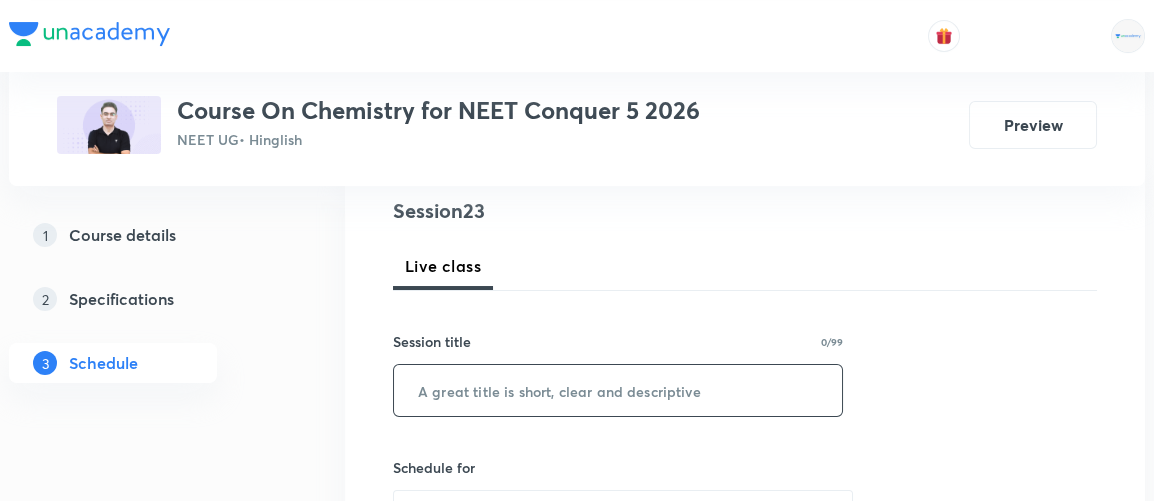 click at bounding box center [618, 390] 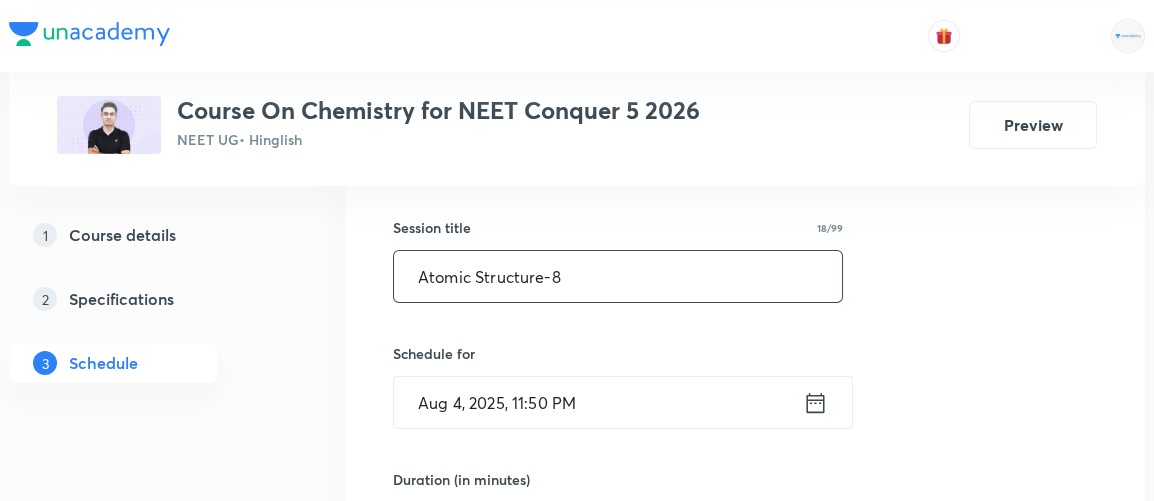 scroll, scrollTop: 357, scrollLeft: 0, axis: vertical 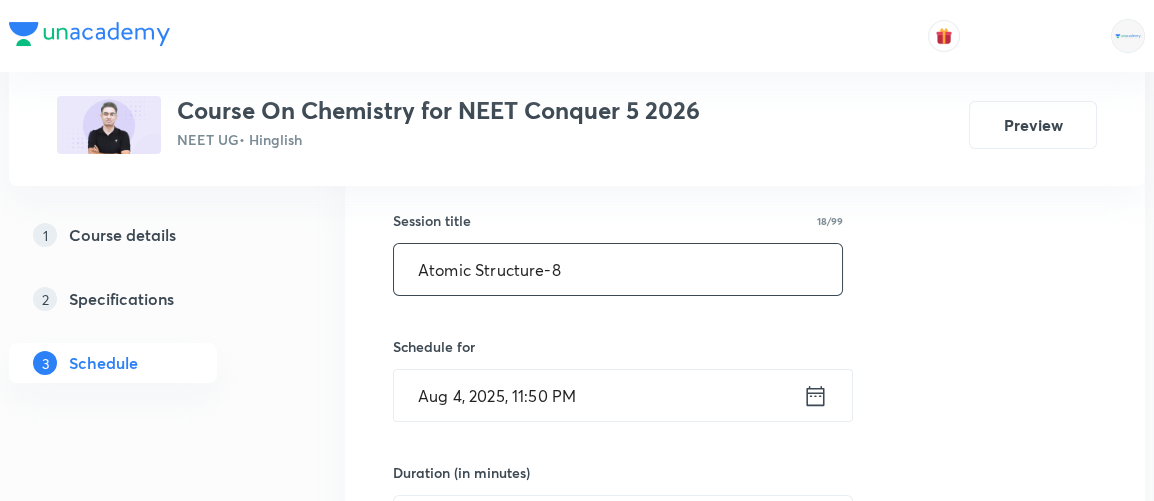 type on "Atomic Structure-8" 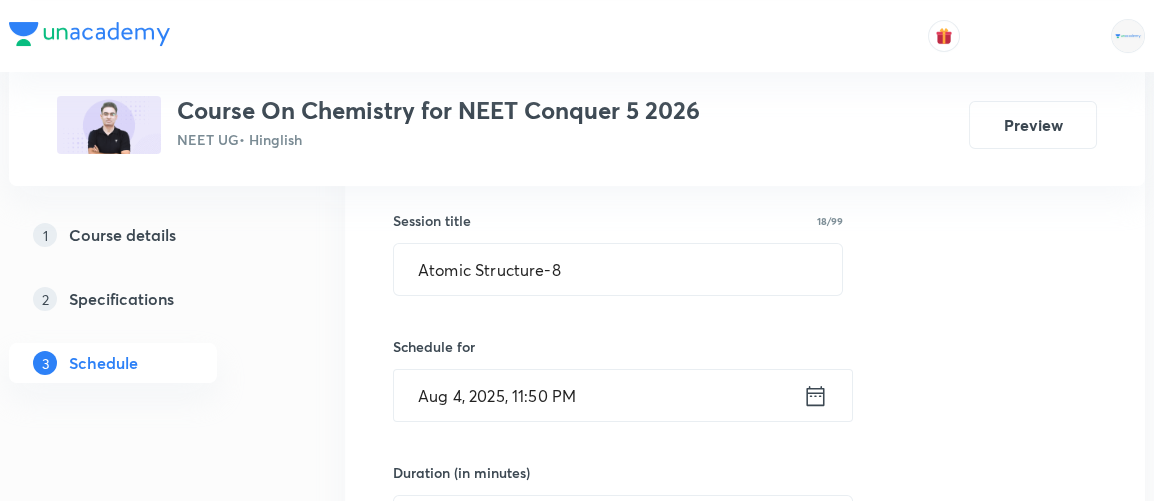 click 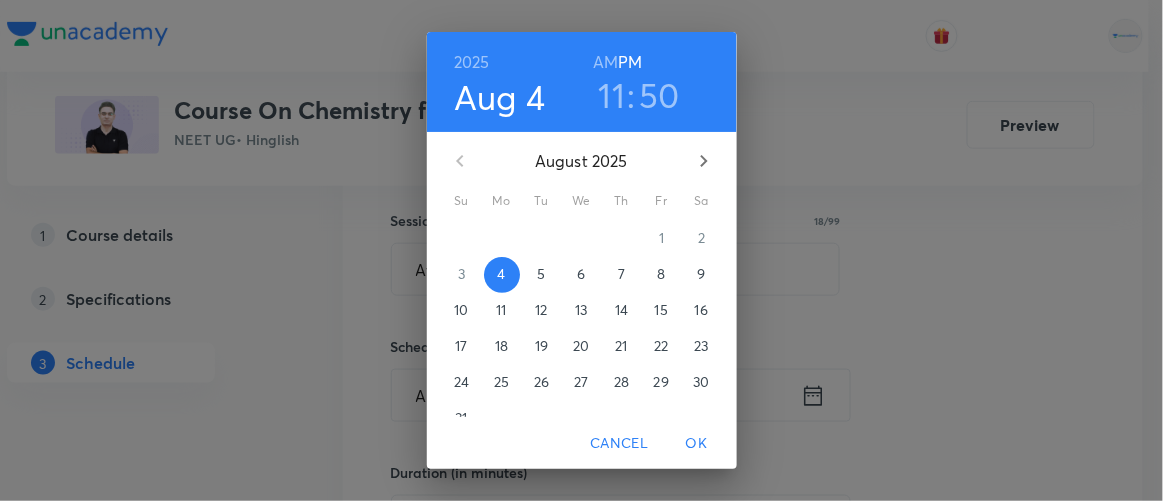 click on "5" at bounding box center [541, 274] 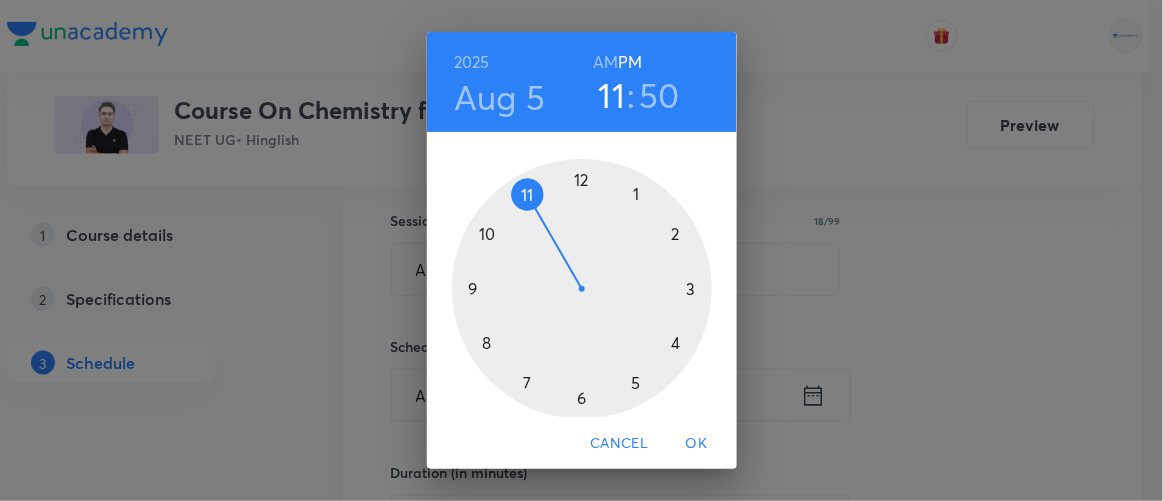 click on "AM" at bounding box center (605, 62) 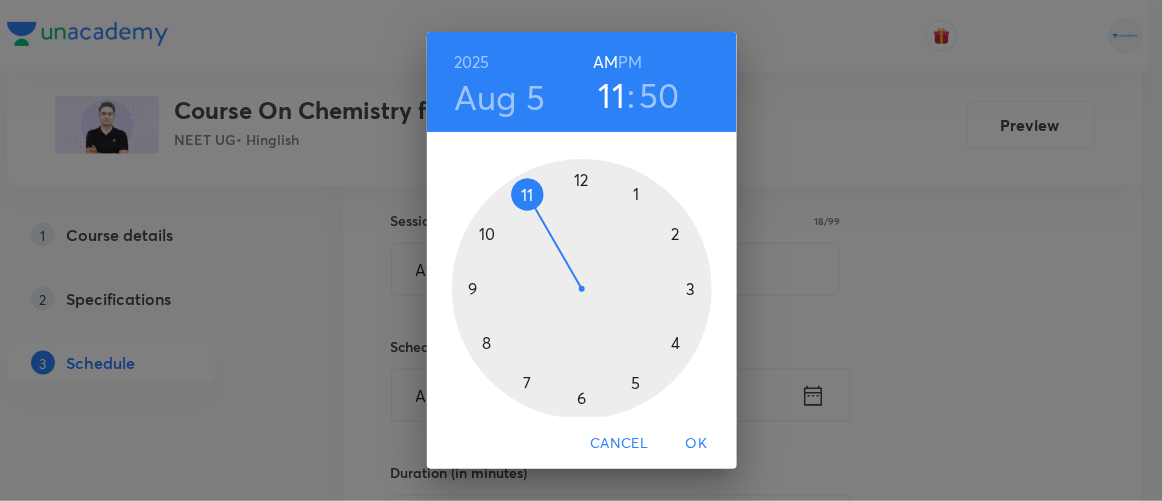 click at bounding box center (582, 289) 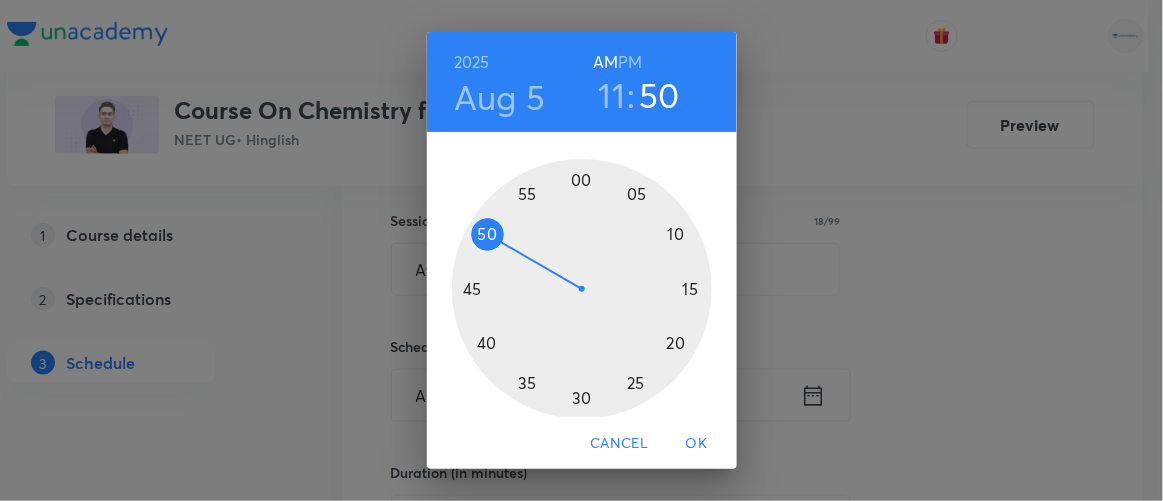 click at bounding box center (582, 289) 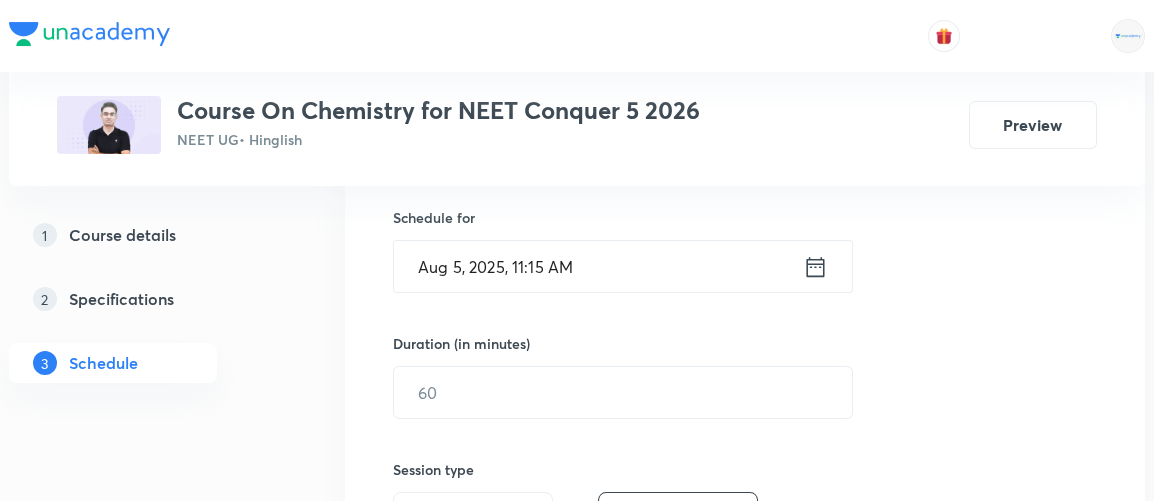 scroll, scrollTop: 501, scrollLeft: 0, axis: vertical 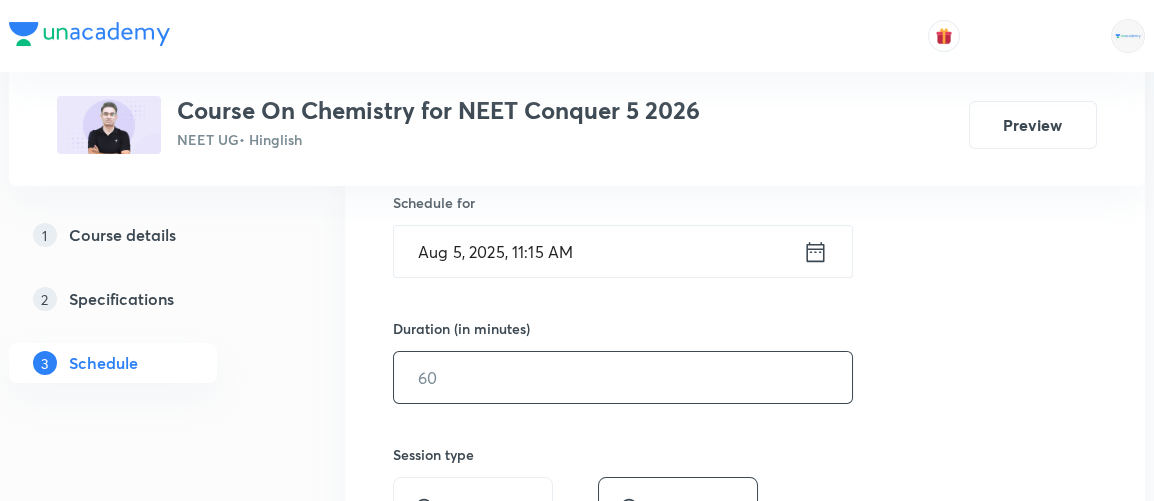 click at bounding box center (623, 377) 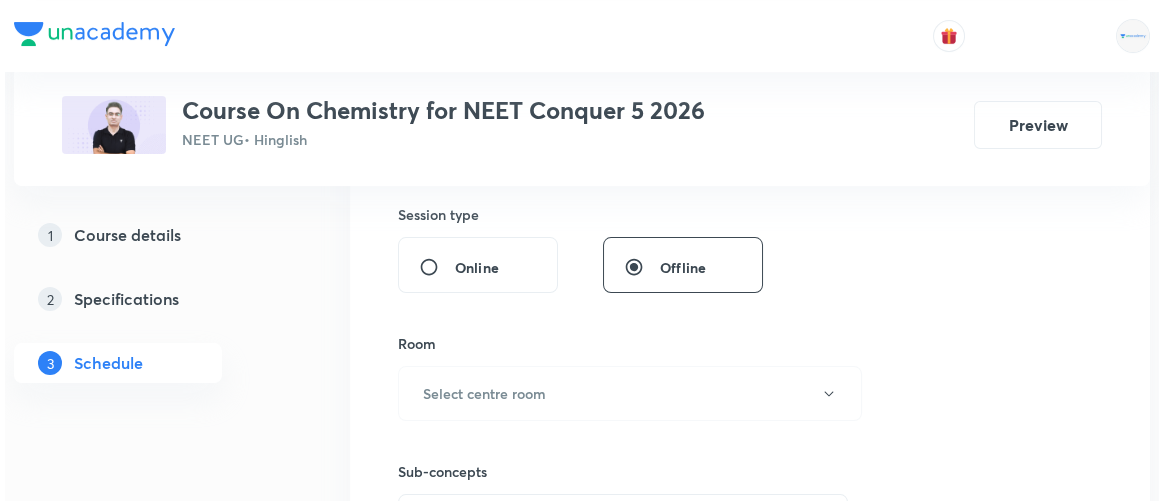 scroll, scrollTop: 743, scrollLeft: 0, axis: vertical 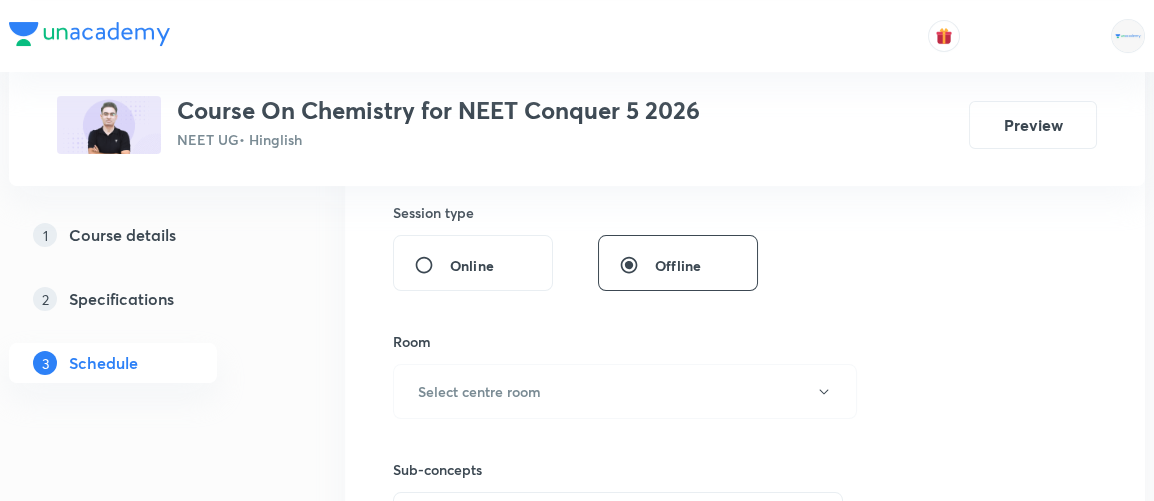 type on "90" 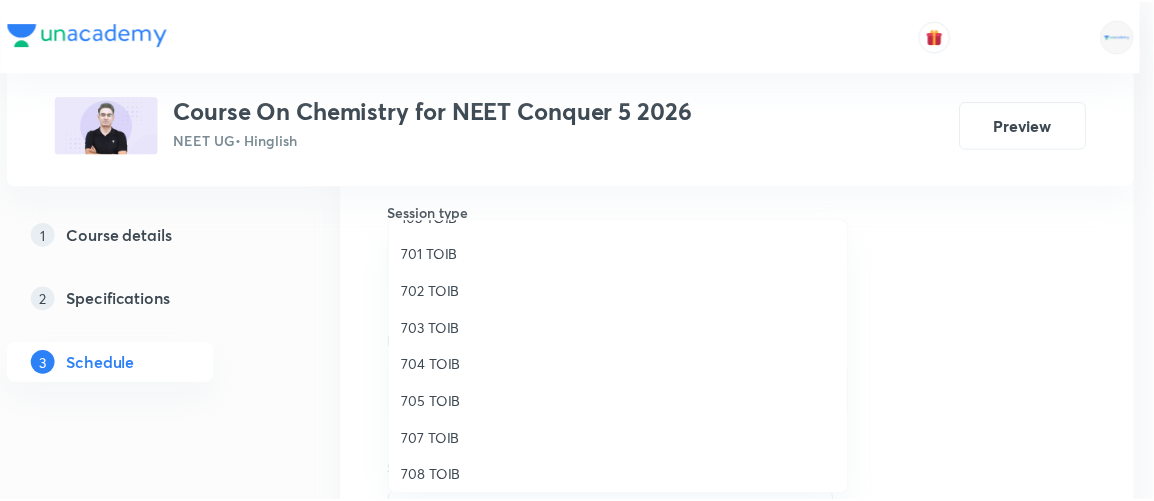 scroll, scrollTop: 184, scrollLeft: 0, axis: vertical 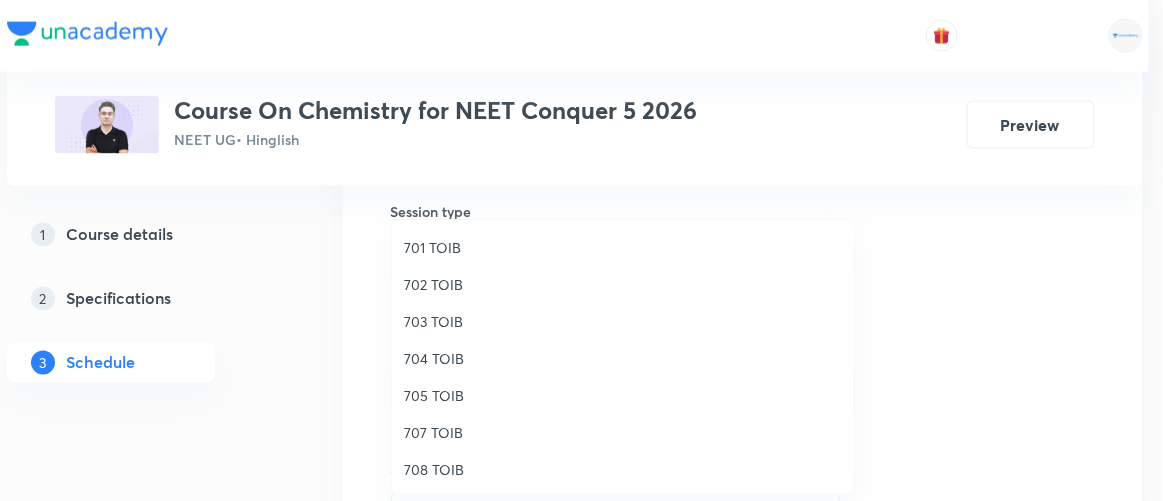 click on "707 TOIB" at bounding box center (623, 432) 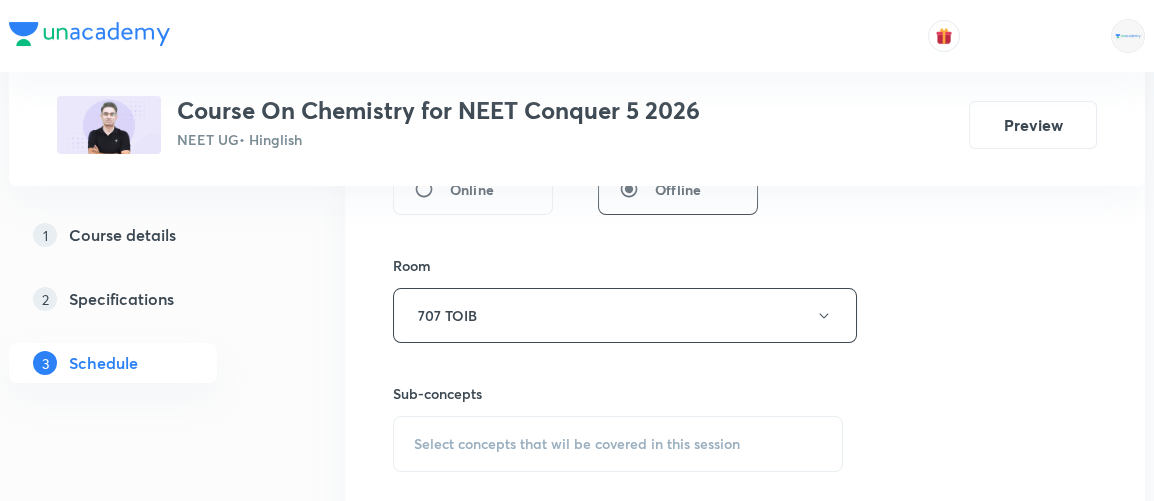 scroll, scrollTop: 821, scrollLeft: 0, axis: vertical 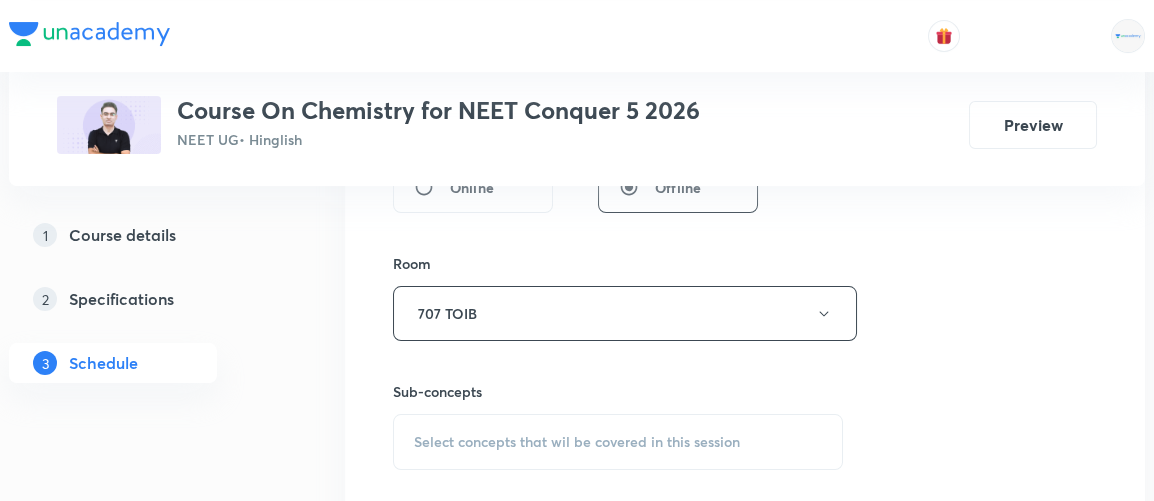 click on "Select concepts that wil be covered in this session" at bounding box center (577, 442) 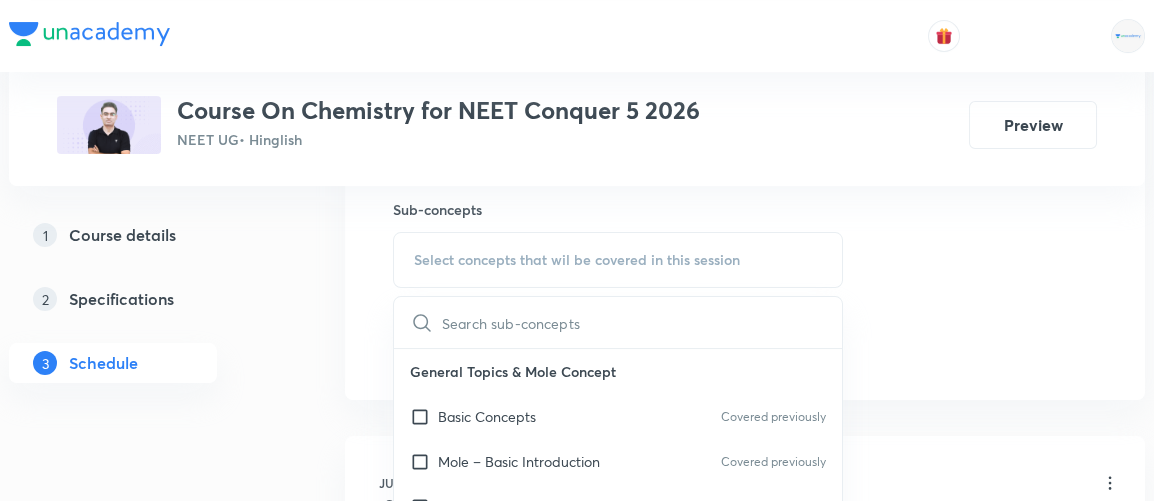 scroll, scrollTop: 1005, scrollLeft: 0, axis: vertical 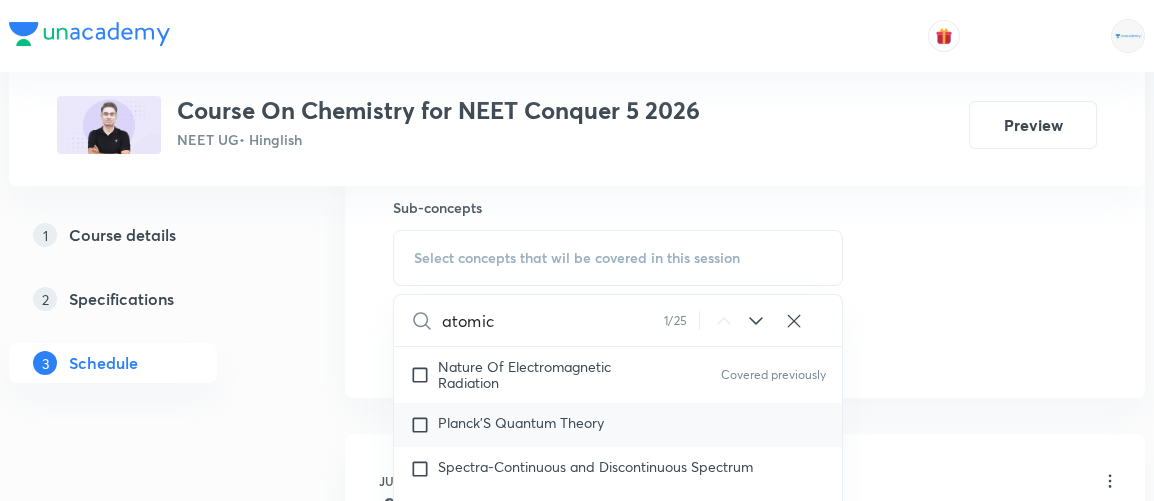 type on "atomic" 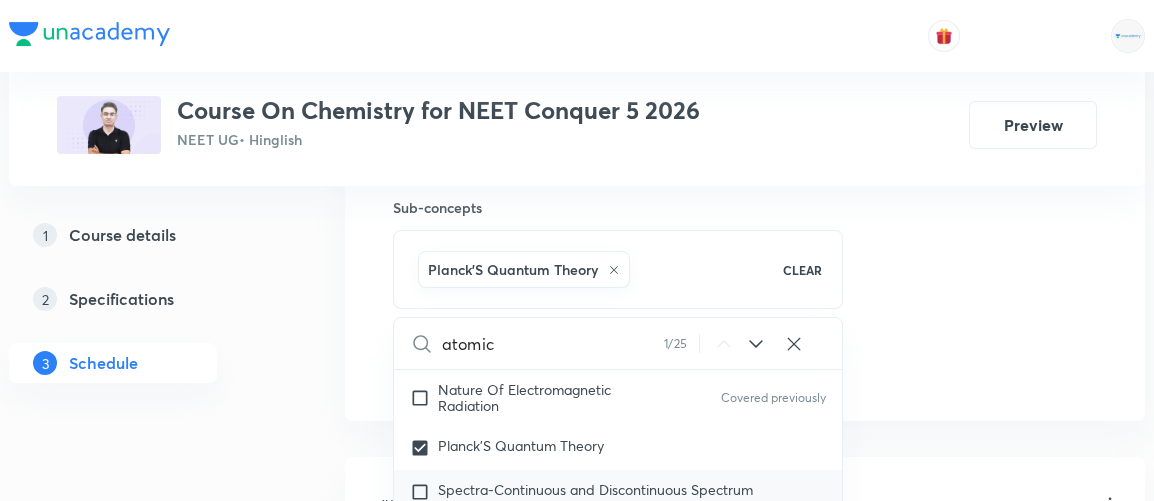 click on "Spectra-Continuous and Discontinuous Spectrum" at bounding box center (595, 489) 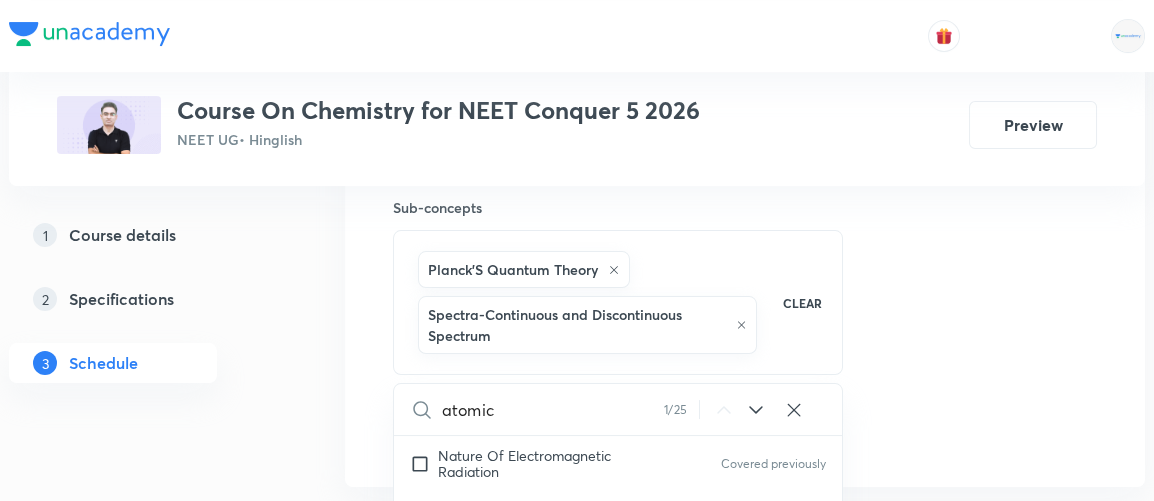 click on "1 Course details 2 Specifications 3 Schedule" at bounding box center [145, 1699] 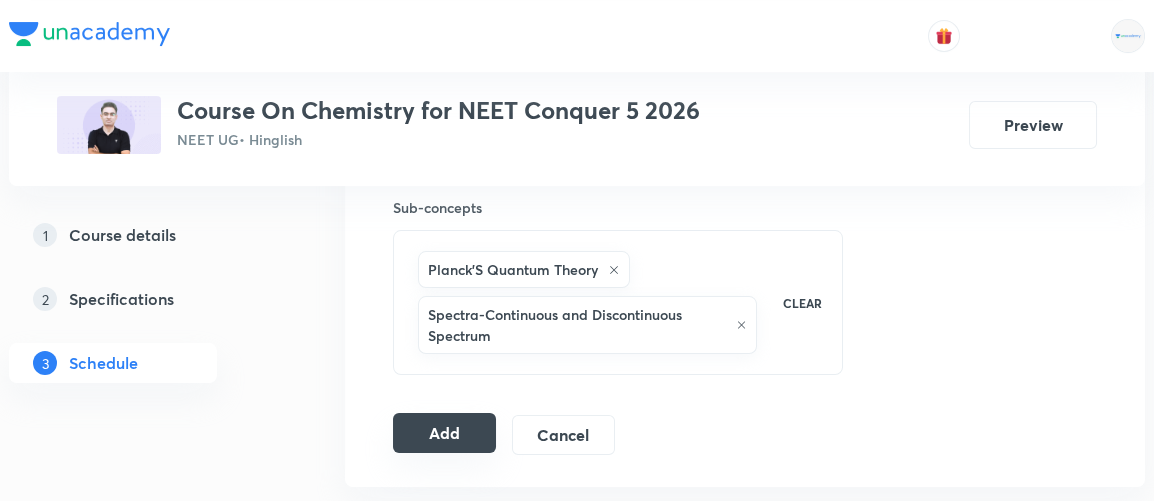 click on "Add" at bounding box center (444, 433) 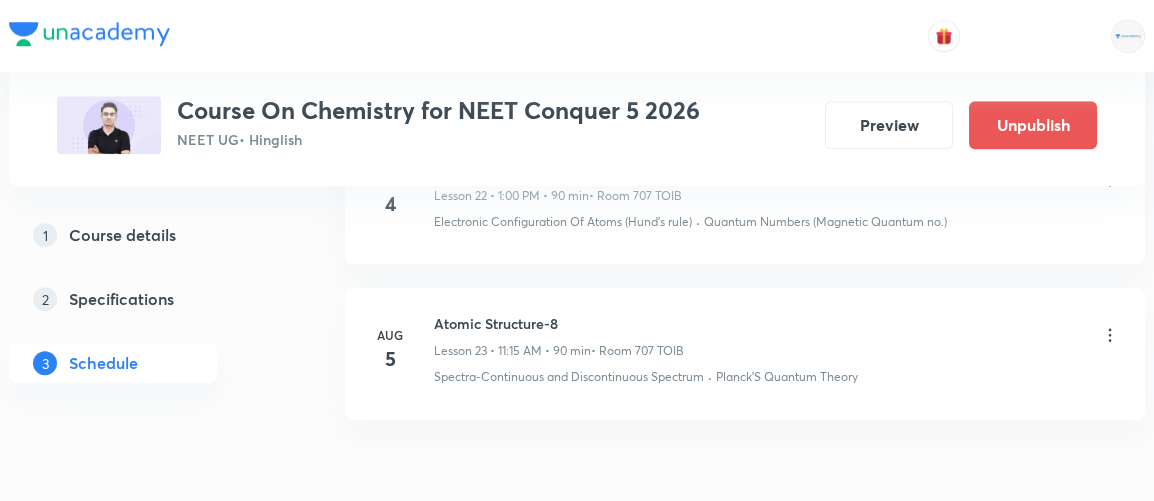 scroll, scrollTop: 3733, scrollLeft: 0, axis: vertical 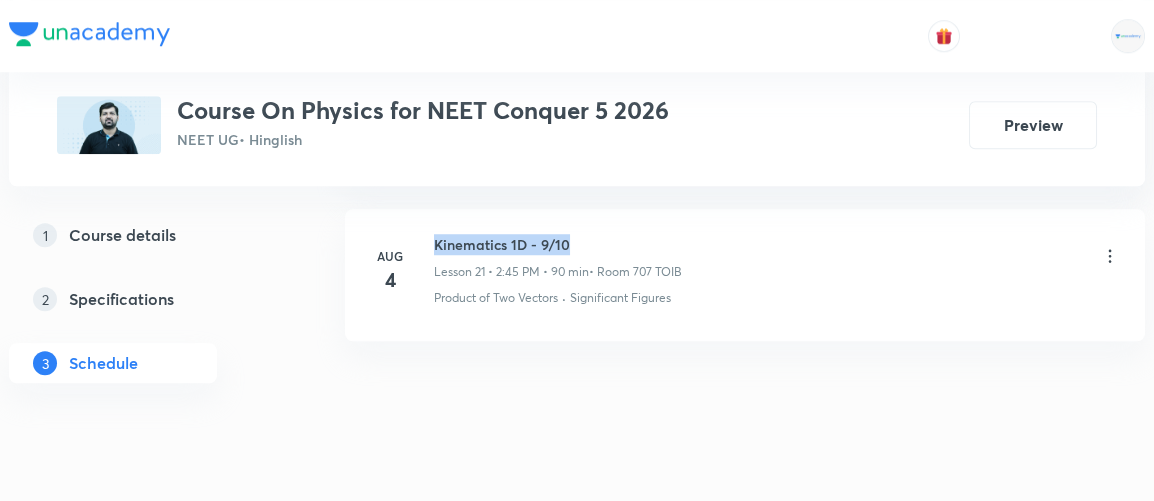 drag, startPoint x: 434, startPoint y: 225, endPoint x: 575, endPoint y: 219, distance: 141.12761 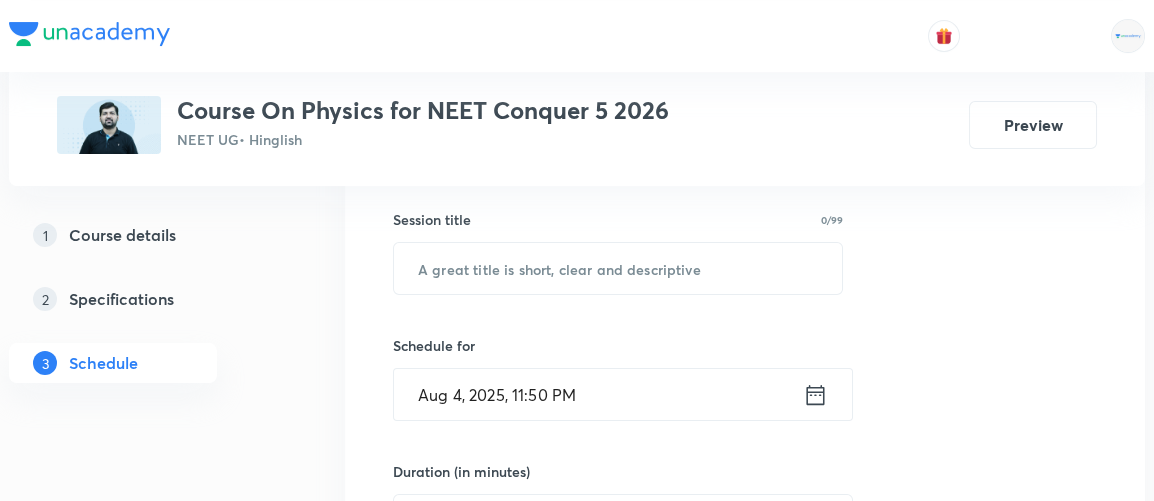 scroll, scrollTop: 357, scrollLeft: 0, axis: vertical 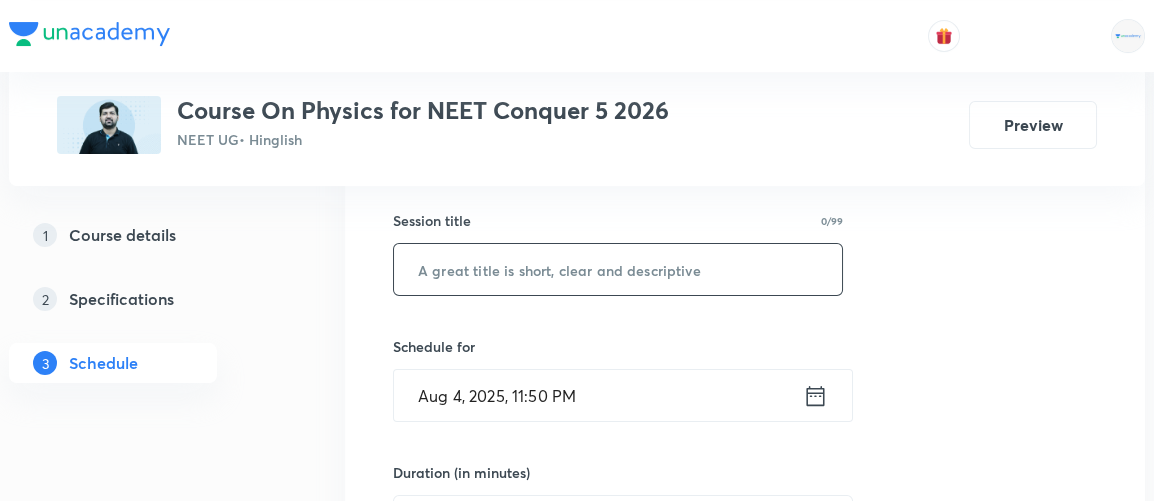 click at bounding box center (618, 269) 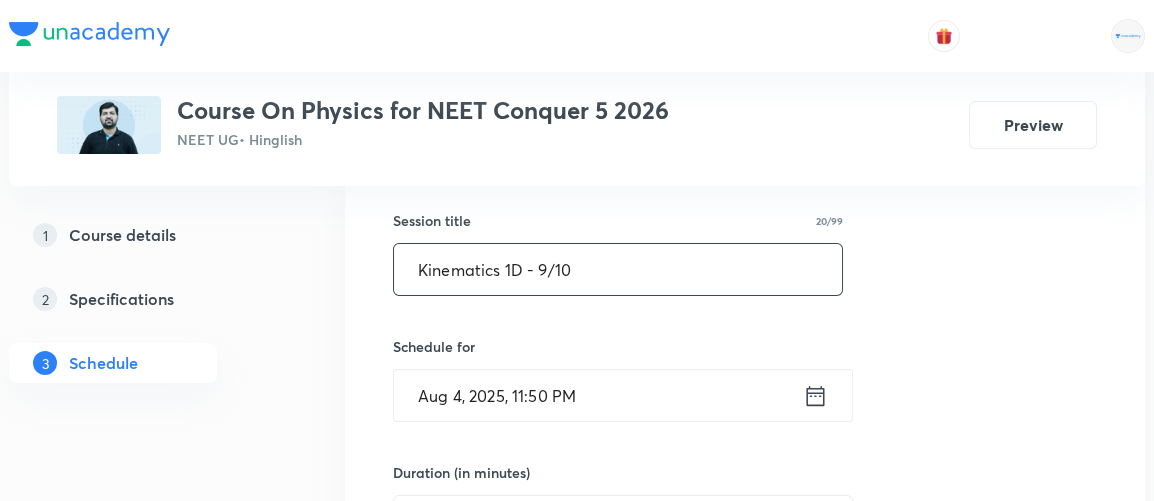click on "Kinematics 1D - 9/10" at bounding box center (618, 269) 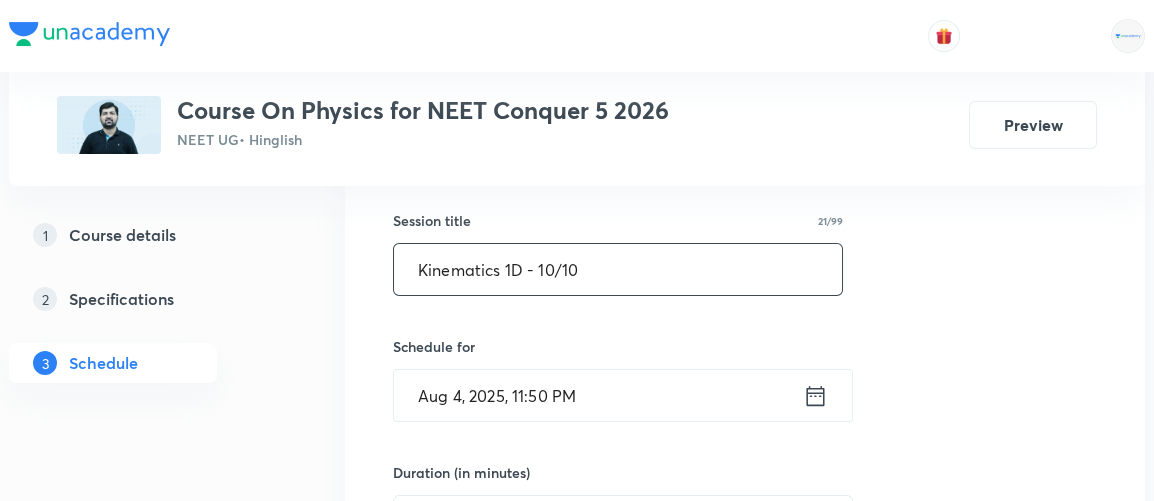 type on "Kinematics 1D - 10/10" 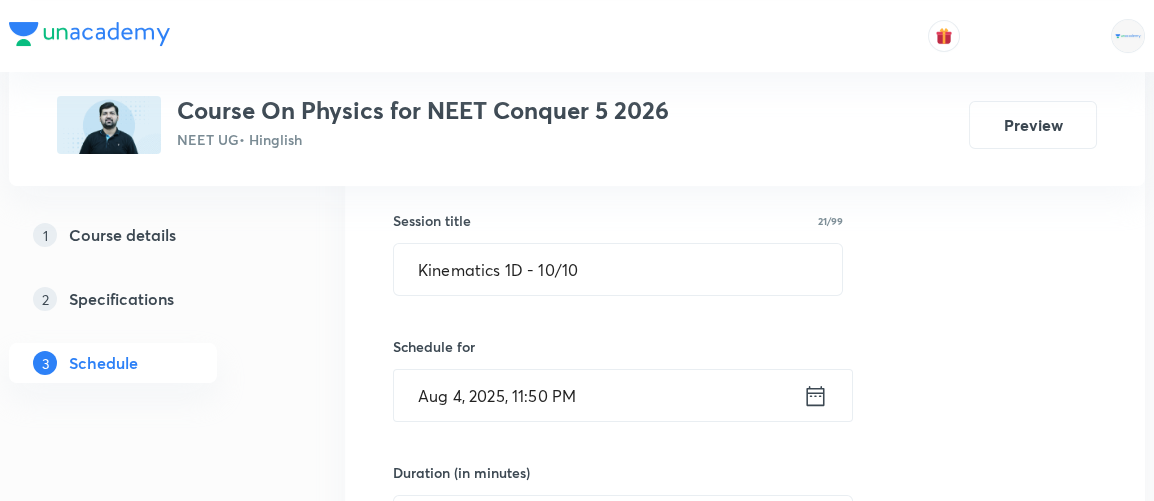 click 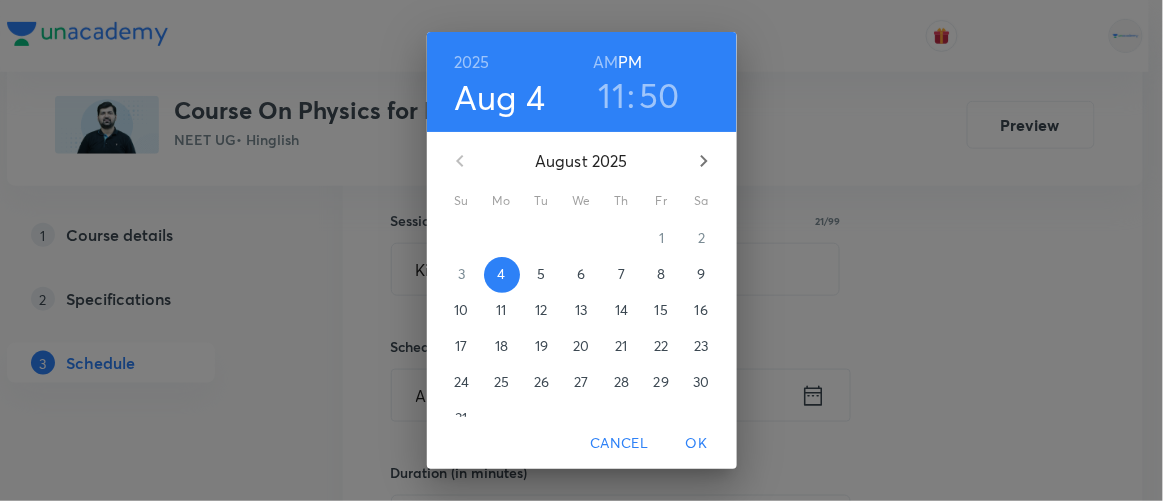 click on "5" at bounding box center (541, 274) 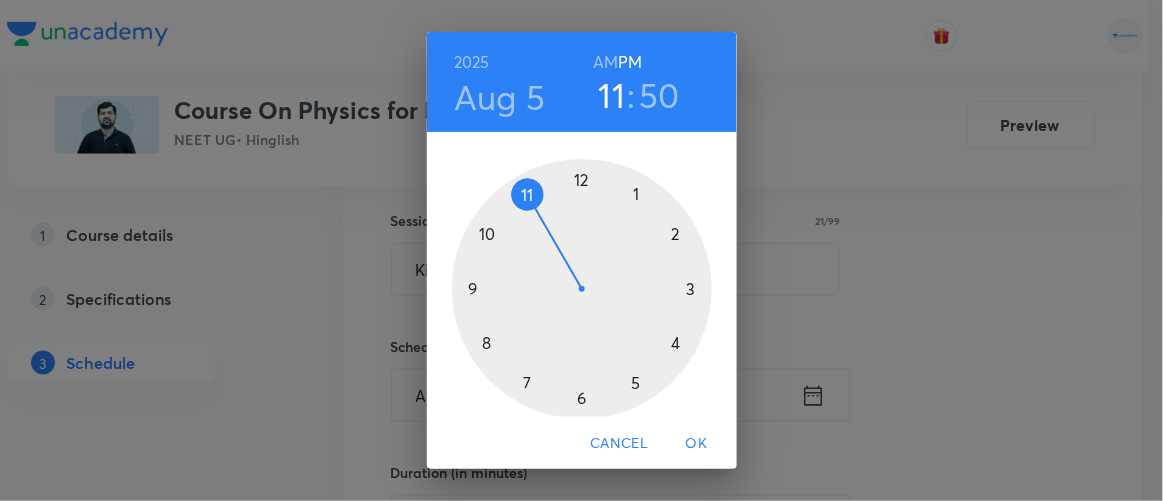 click at bounding box center (582, 289) 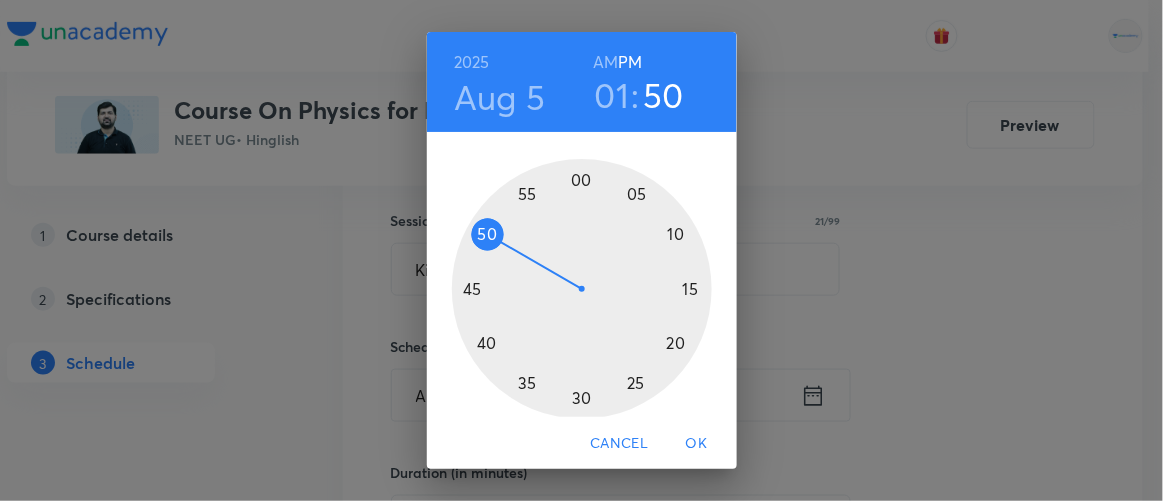 click at bounding box center [582, 289] 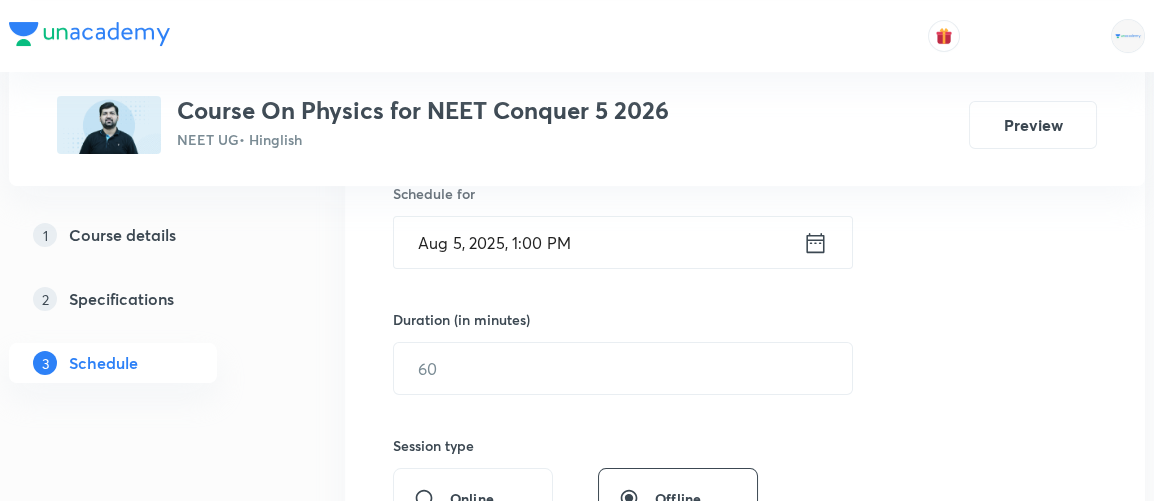 scroll, scrollTop: 512, scrollLeft: 0, axis: vertical 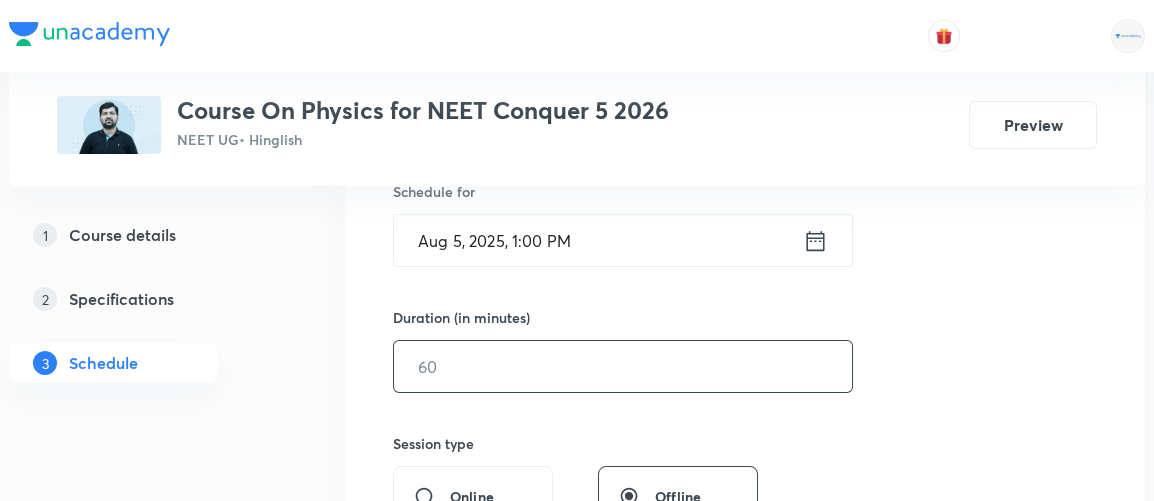 click at bounding box center (623, 366) 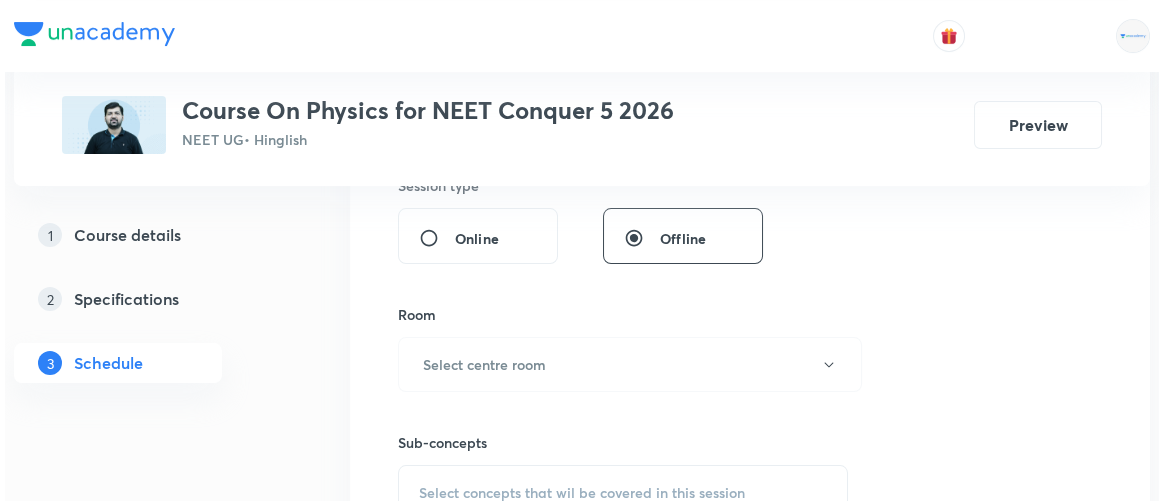 scroll, scrollTop: 770, scrollLeft: 0, axis: vertical 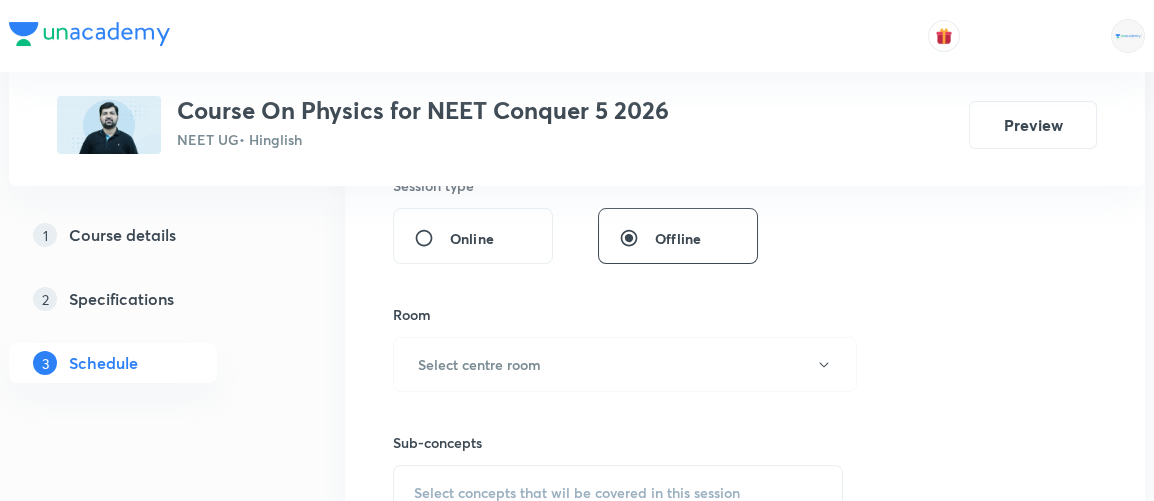 type on "90" 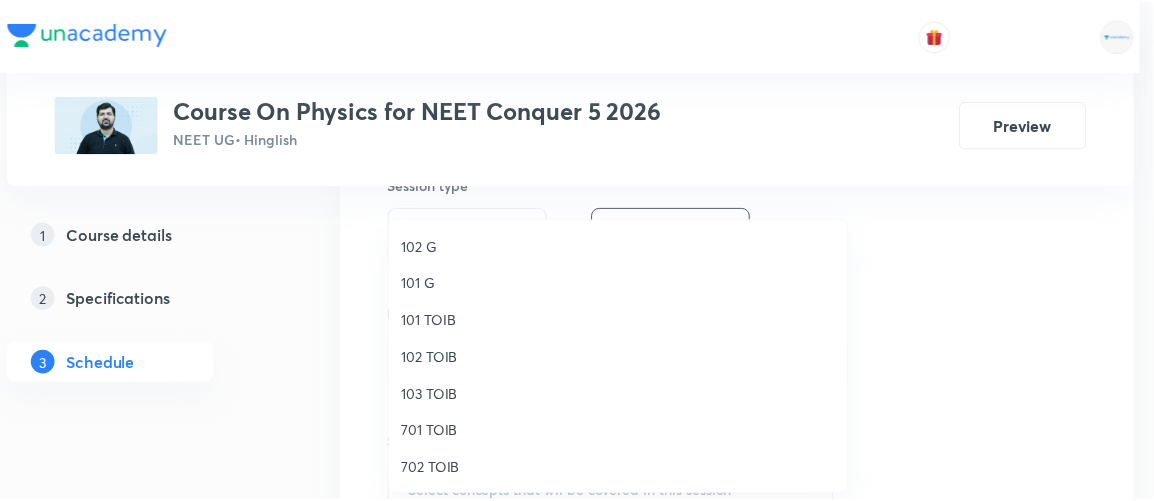 scroll, scrollTop: 184, scrollLeft: 0, axis: vertical 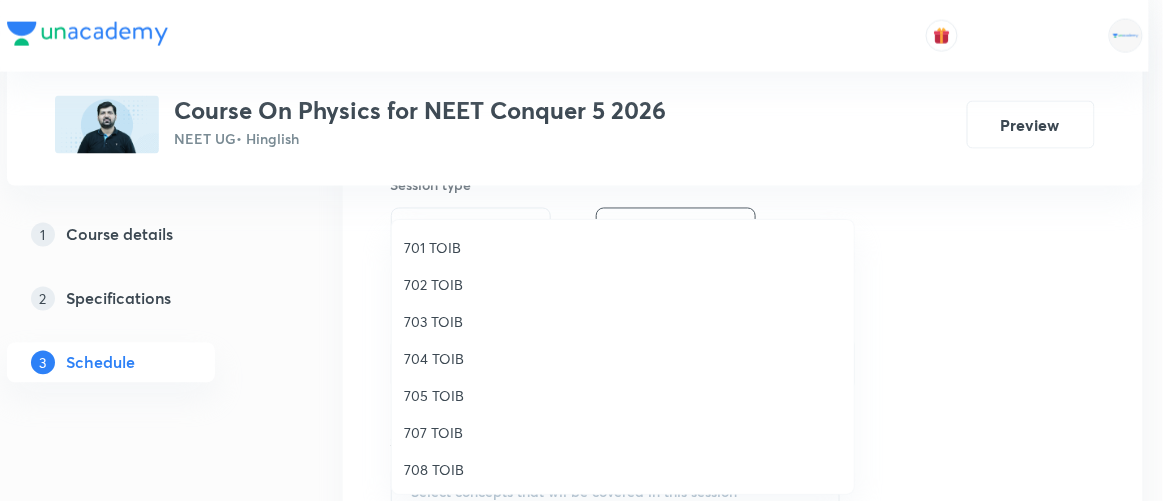 click on "707 TOIB" at bounding box center (623, 432) 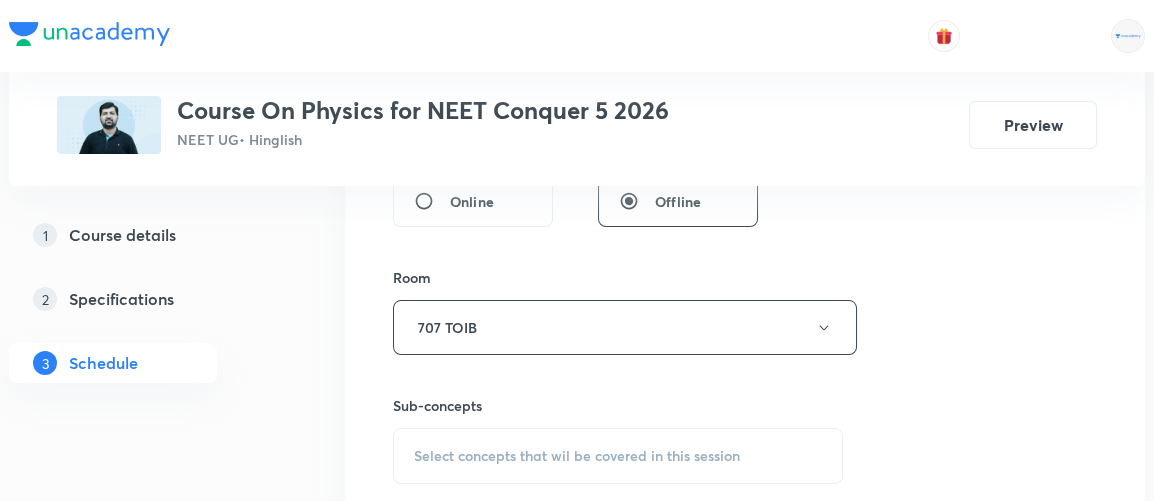 scroll, scrollTop: 861, scrollLeft: 0, axis: vertical 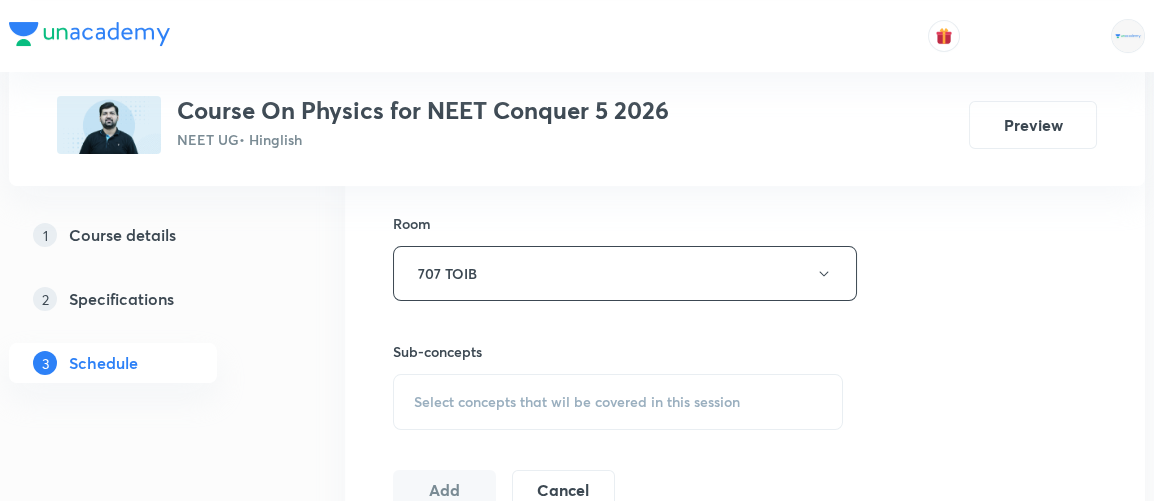 click on "Select concepts that wil be covered in this session" at bounding box center [577, 402] 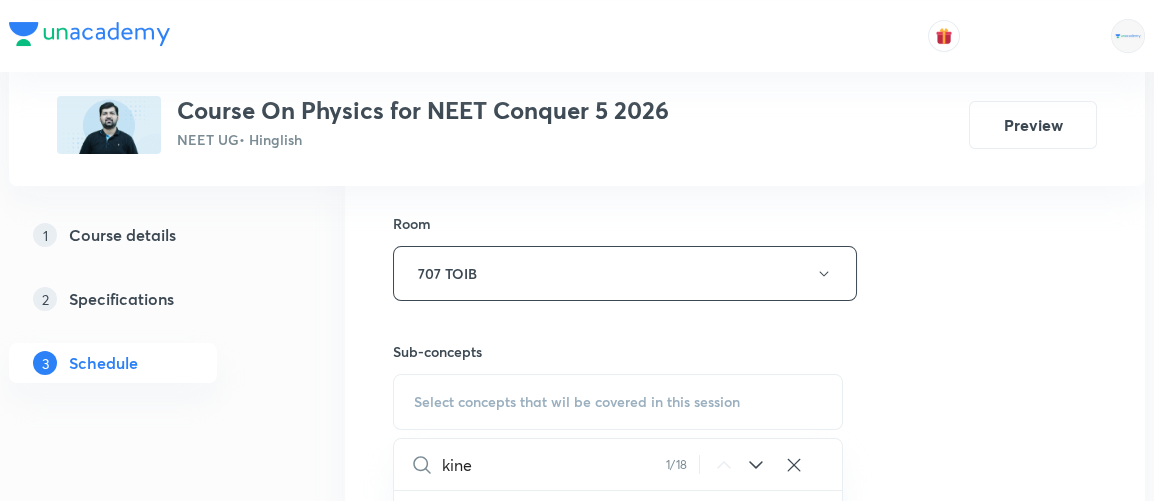 scroll, scrollTop: 3632, scrollLeft: 0, axis: vertical 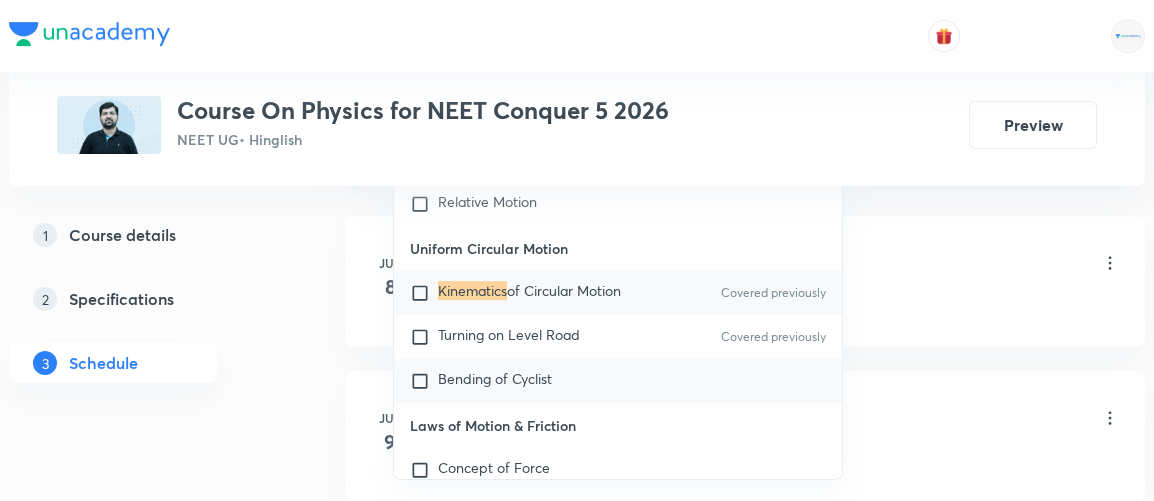 type on "kinematics" 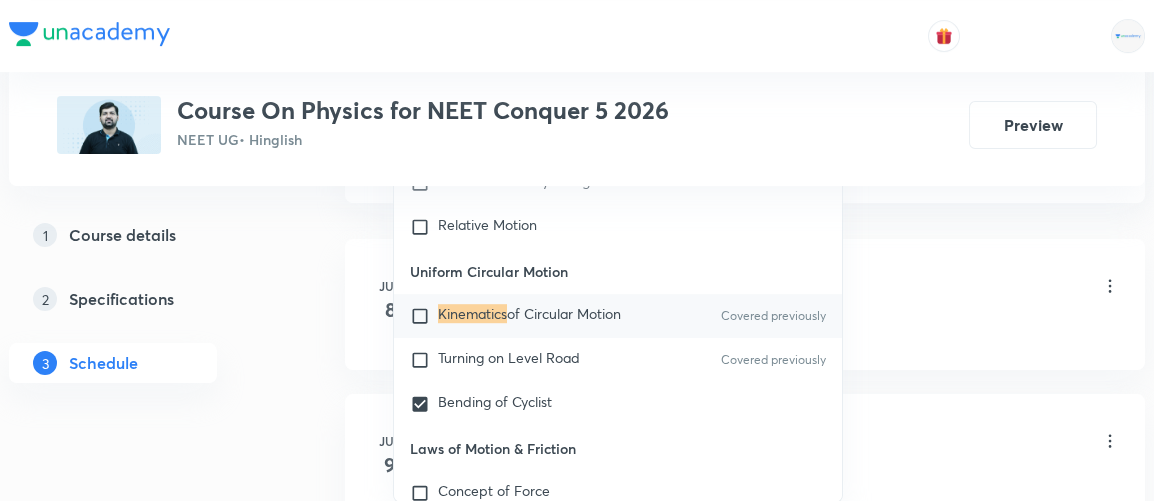 click on "Plus Courses Course On Physics for NEET Conquer 5 2026 NEET UG  • Hinglish Preview 1 Course details 2 Specifications 3 Schedule Schedule 21  classes Session  22 Live class Session title 21/99 Kinematics 1D - 10/10 ​ Schedule for Aug 5, 2025, 1:00 PM ​ Duration (in minutes) 90 ​   Session type Online Offline Room 707 TOIB Sub-concepts Bending of Cyclist CLEAR kinematics 1 / 7 ​ Units & Dimensions Physical quantity Applications of Dimensional Analysis Covered previously Significant Figures Covered previously Units of Physical Quantities Covered previously System of Units Covered previously Dimensions of Some Mathematical Functions Covered previously Unit and Dimension Product of Two Vectors Covered previously Subtraction of Vectors Covered previously Cross Product Least Count Analysis Errors of Measurement Covered previously Vernier Callipers Covered previously Screw Gauge Zero Error Covered previously Basic Mathematics Elementary Algebra Covered previously Elementary Trigonometry Covered previously 8" at bounding box center [577, 1258] 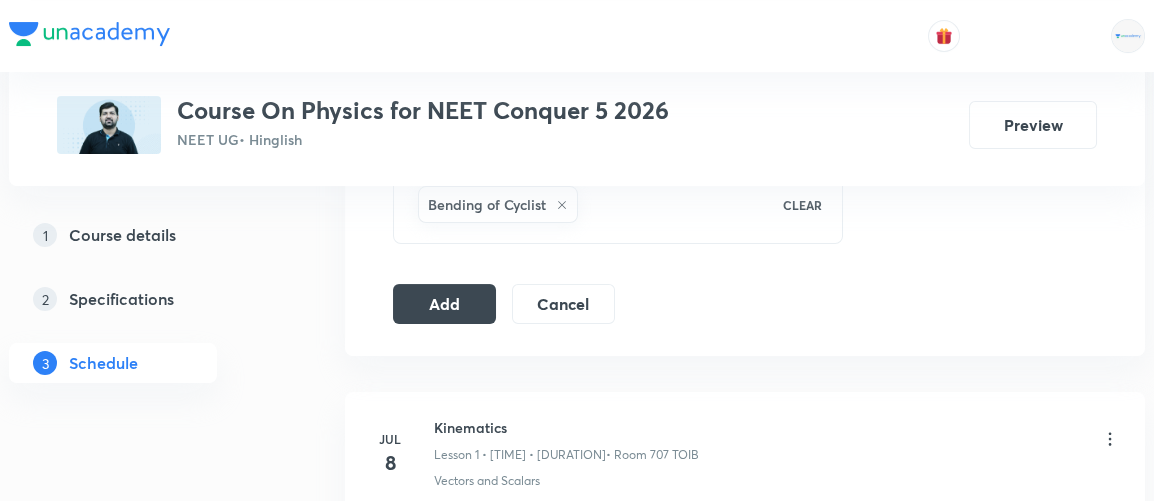scroll, scrollTop: 1058, scrollLeft: 0, axis: vertical 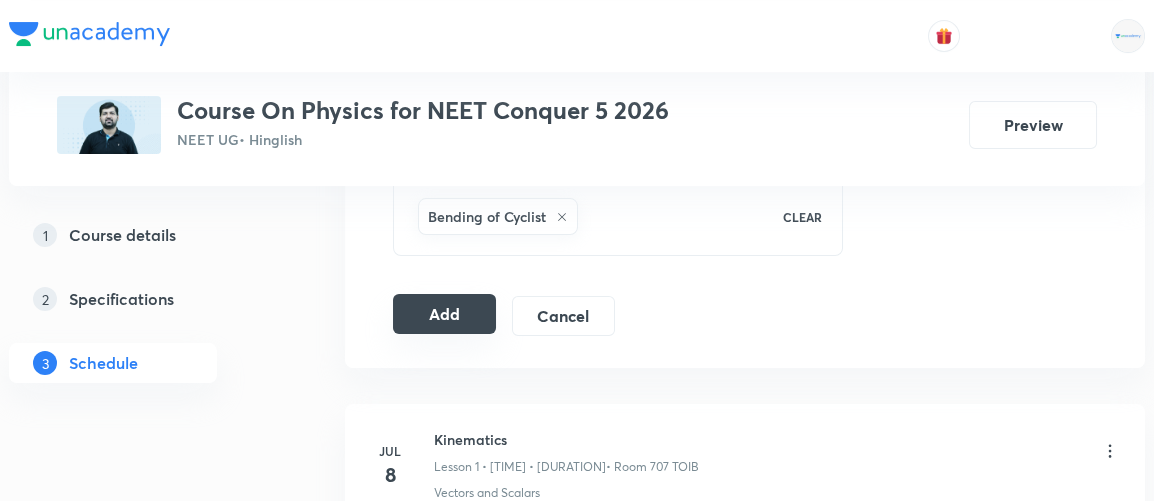click on "Add" at bounding box center (444, 314) 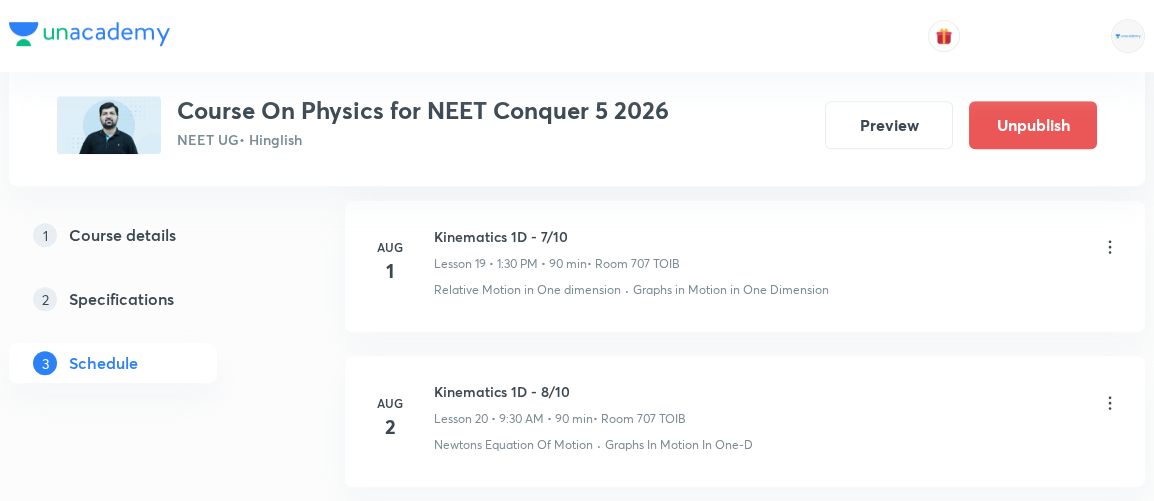scroll, scrollTop: 3580, scrollLeft: 0, axis: vertical 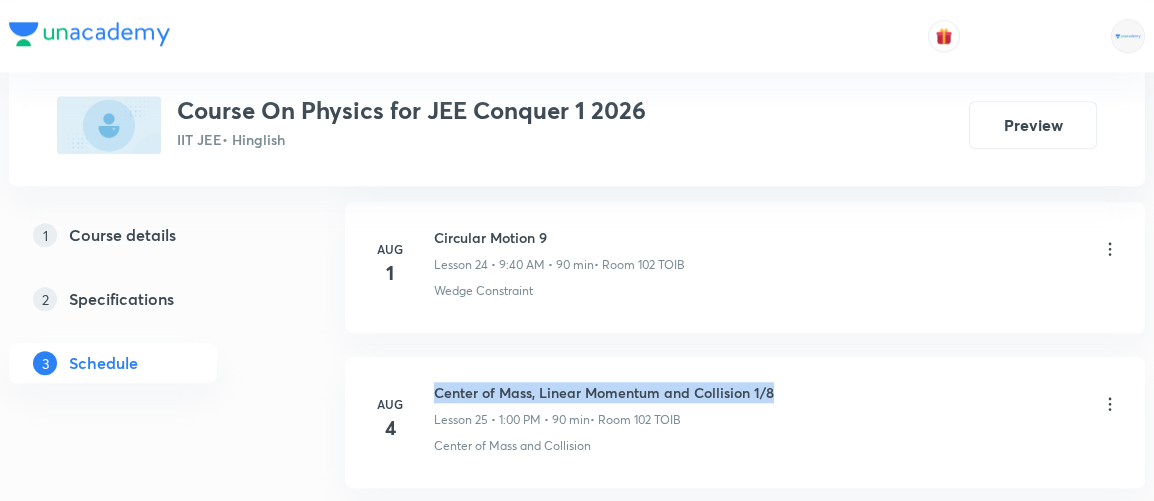 drag, startPoint x: 433, startPoint y: 367, endPoint x: 799, endPoint y: 331, distance: 367.76624 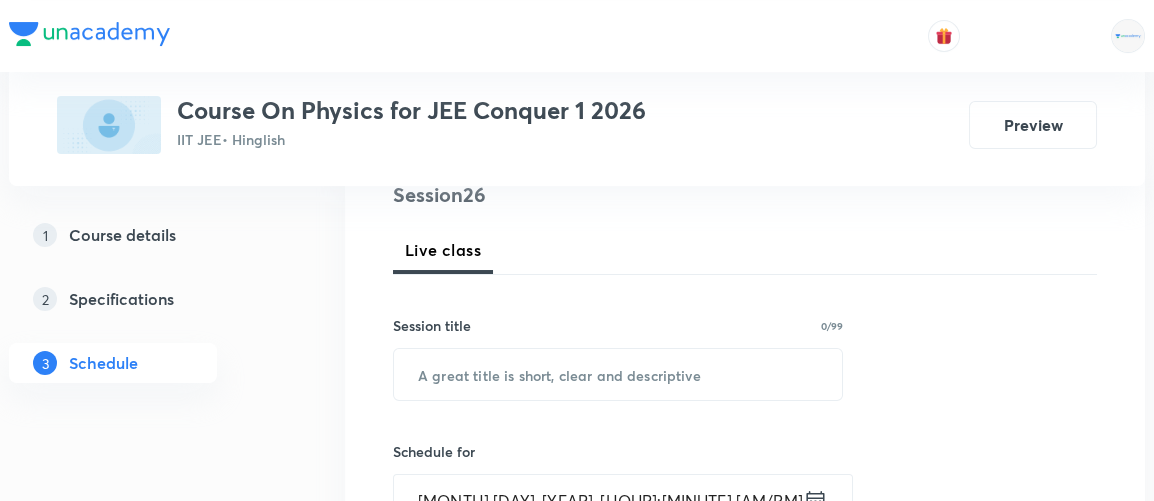 scroll, scrollTop: 252, scrollLeft: 0, axis: vertical 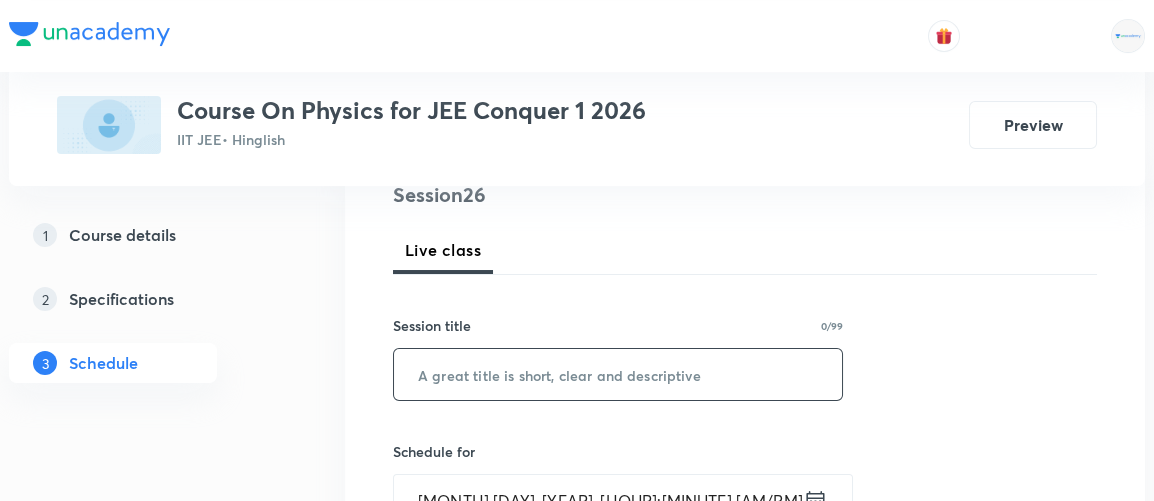 click at bounding box center [618, 374] 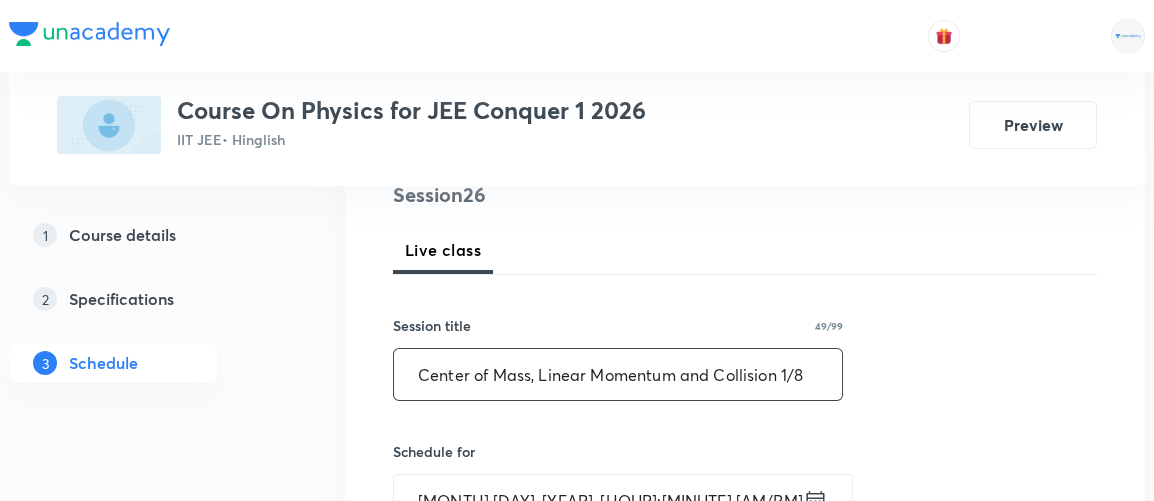 click on "Center of Mass, Linear Momentum and Collision 1/8" at bounding box center [618, 374] 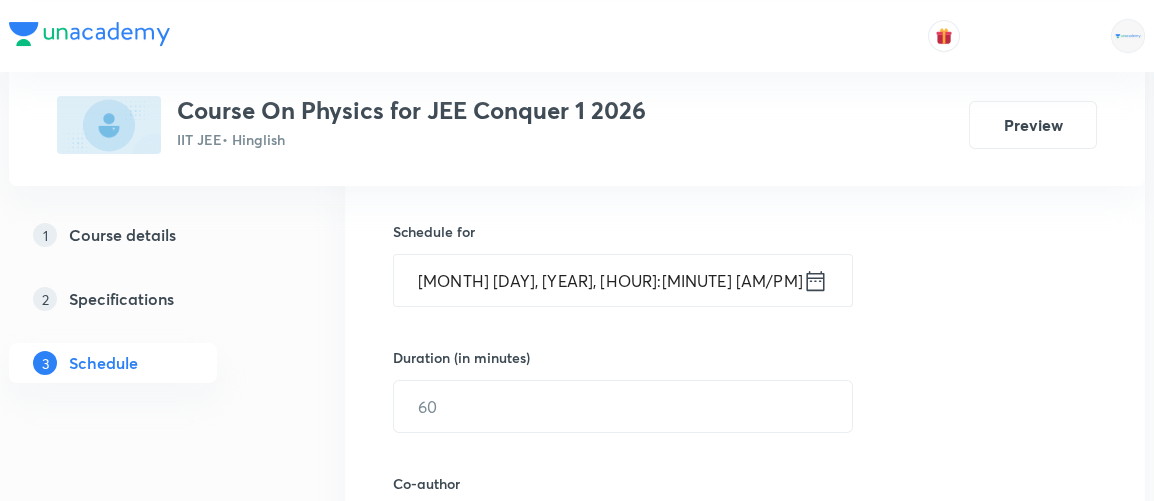 scroll, scrollTop: 474, scrollLeft: 0, axis: vertical 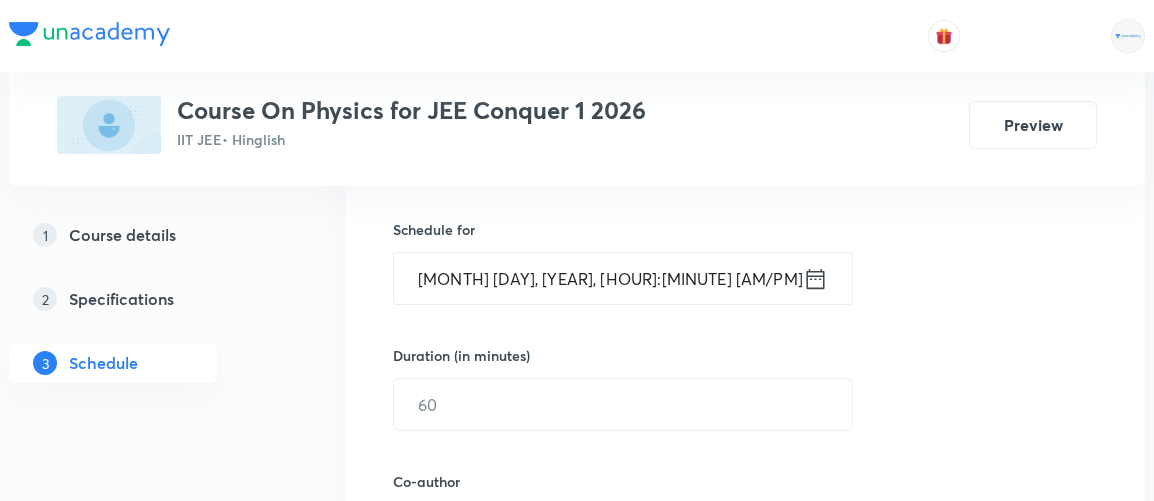 type on "Center of Mass, Linear Momentum and Collision 2/8" 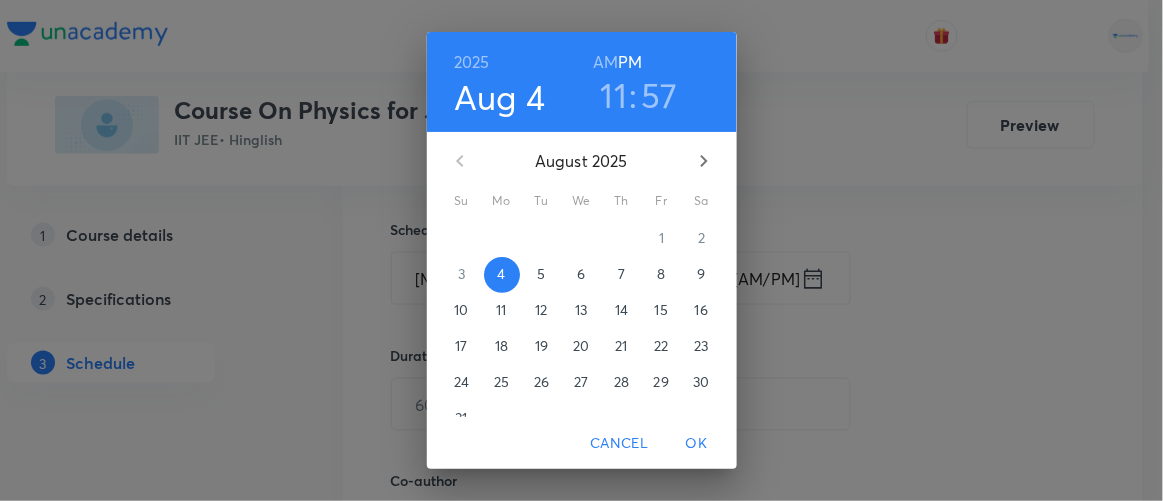 click on "5" at bounding box center [541, 274] 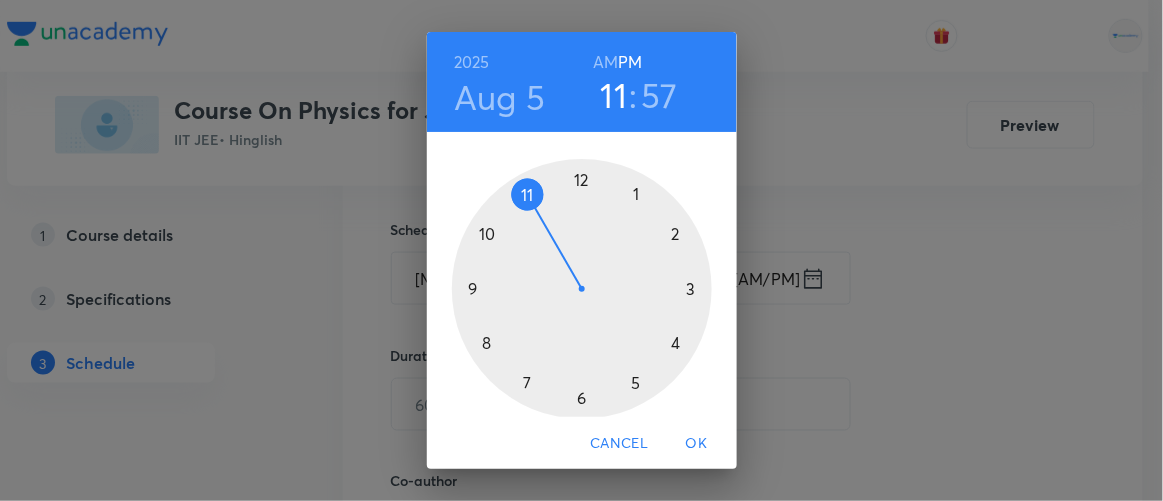 click on "AM" at bounding box center (605, 62) 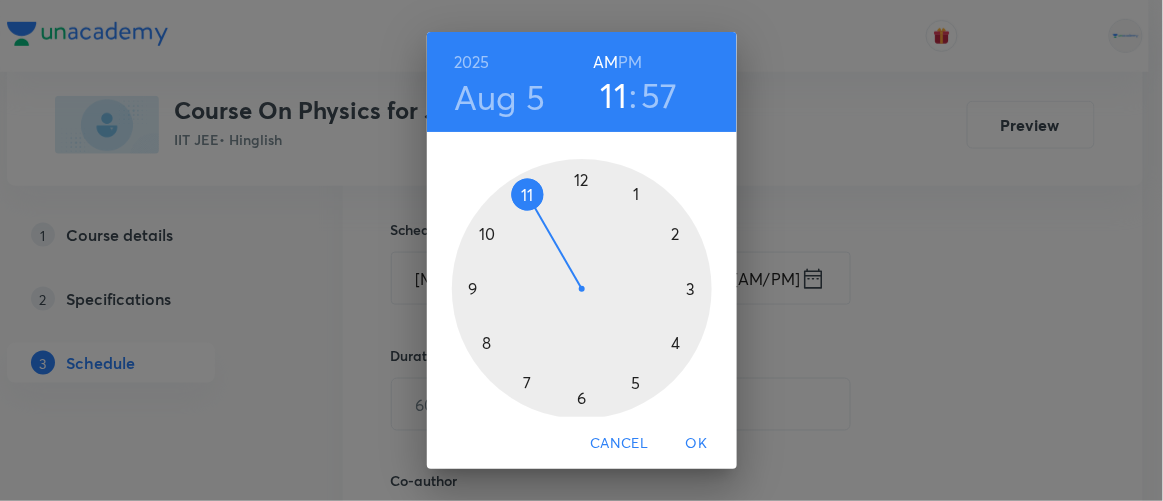 click at bounding box center [582, 289] 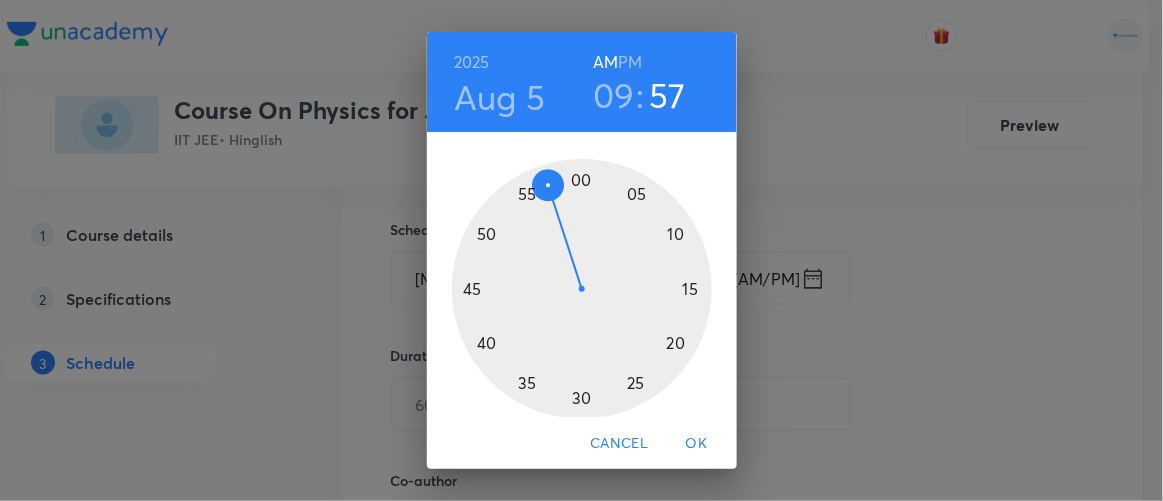 click at bounding box center (582, 289) 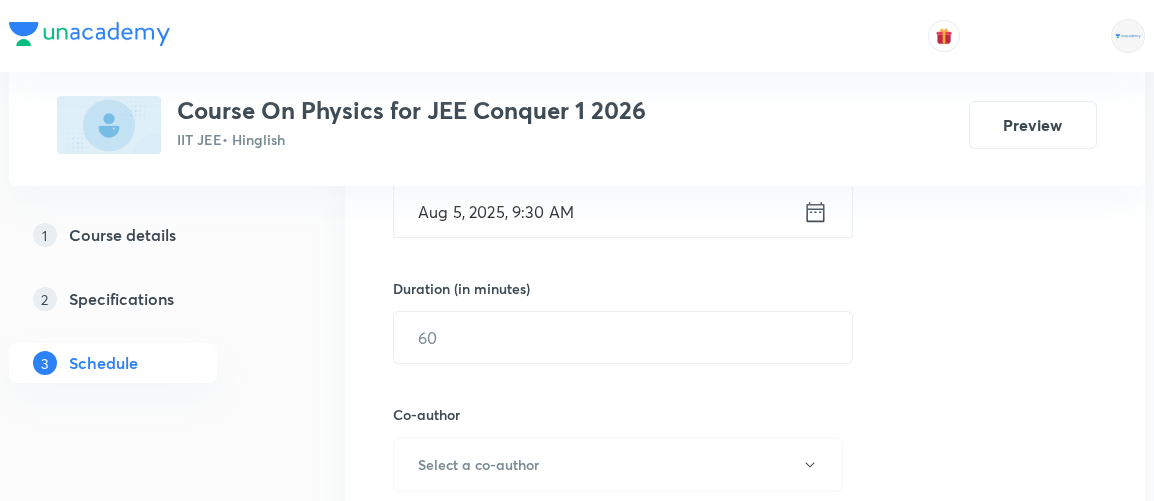 scroll, scrollTop: 545, scrollLeft: 0, axis: vertical 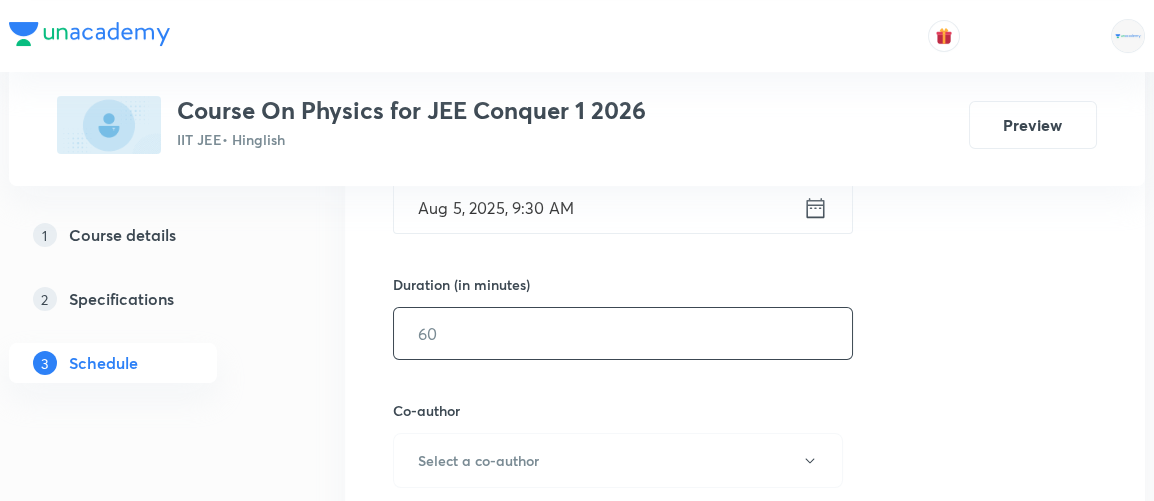 click at bounding box center [623, 333] 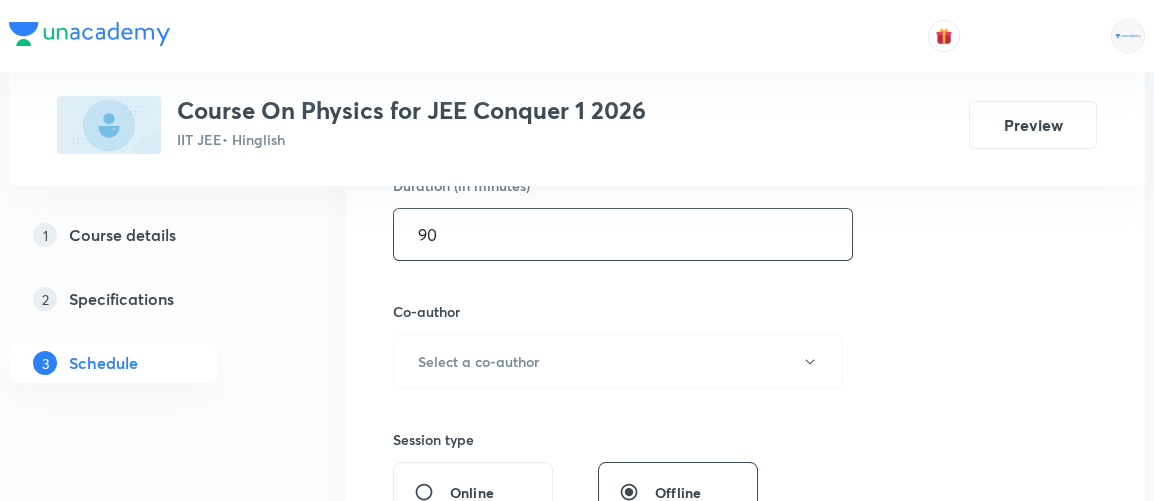 scroll, scrollTop: 653, scrollLeft: 0, axis: vertical 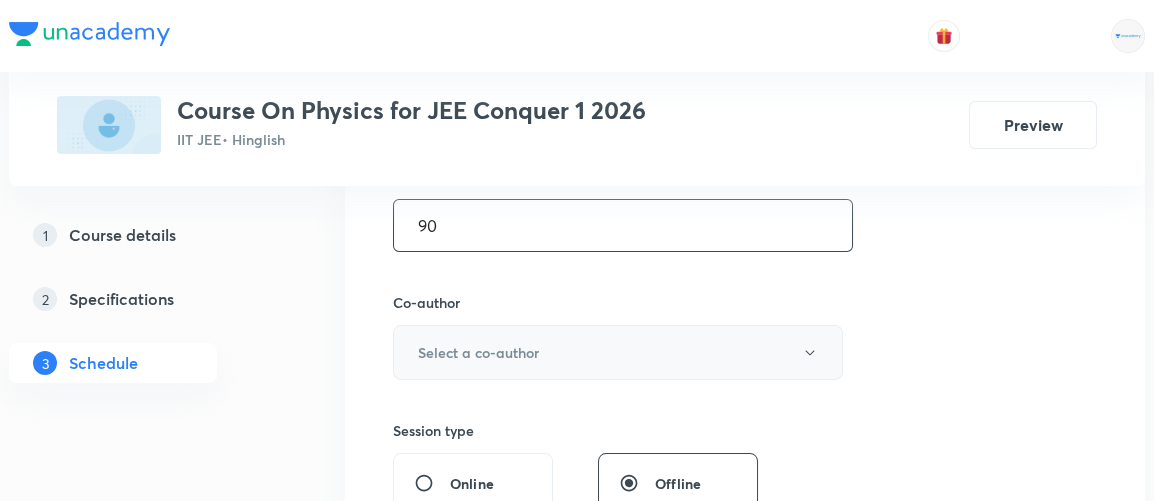 type on "90" 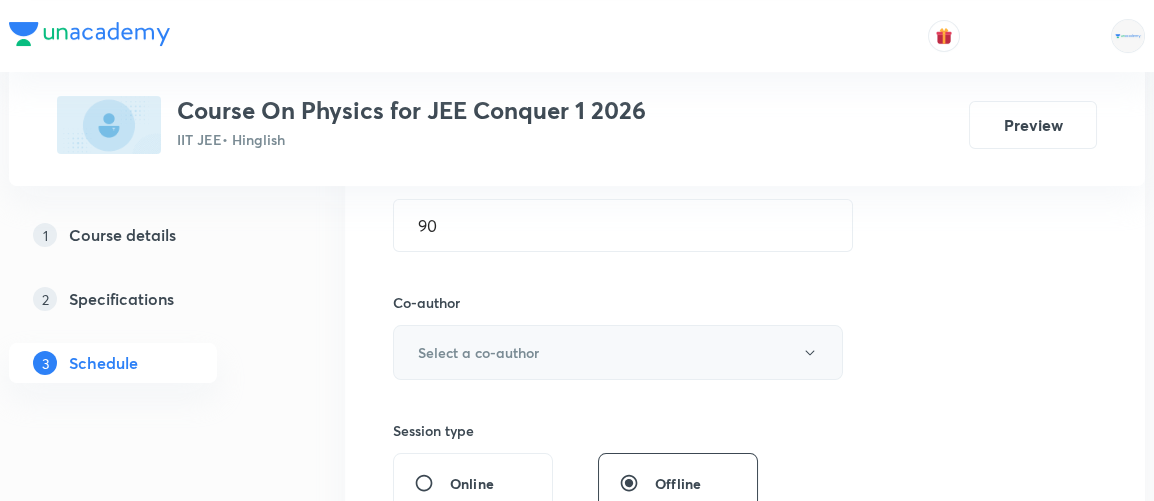 click on "Select a co-author" at bounding box center [478, 352] 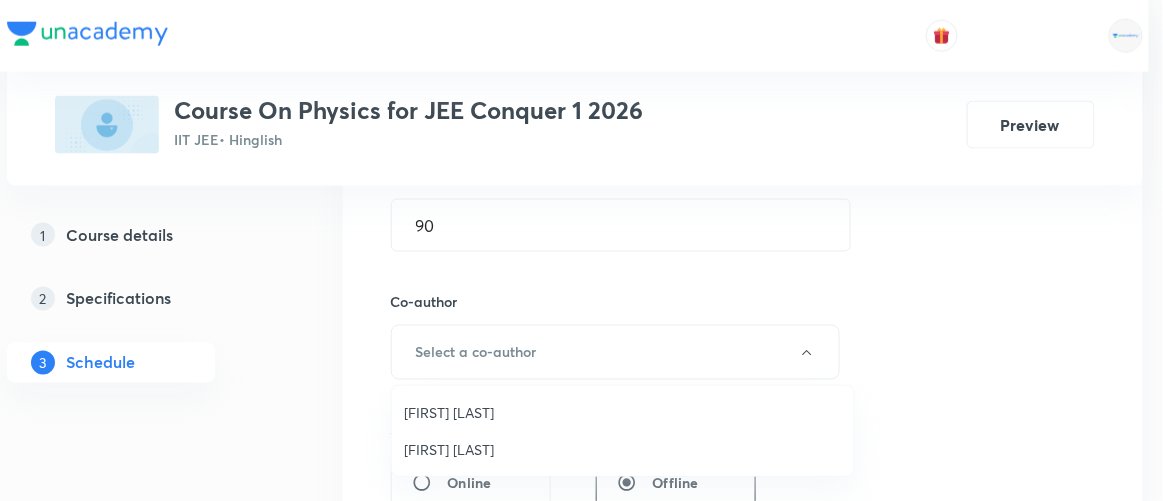click on "[FIRST] [LAST]" at bounding box center [623, 412] 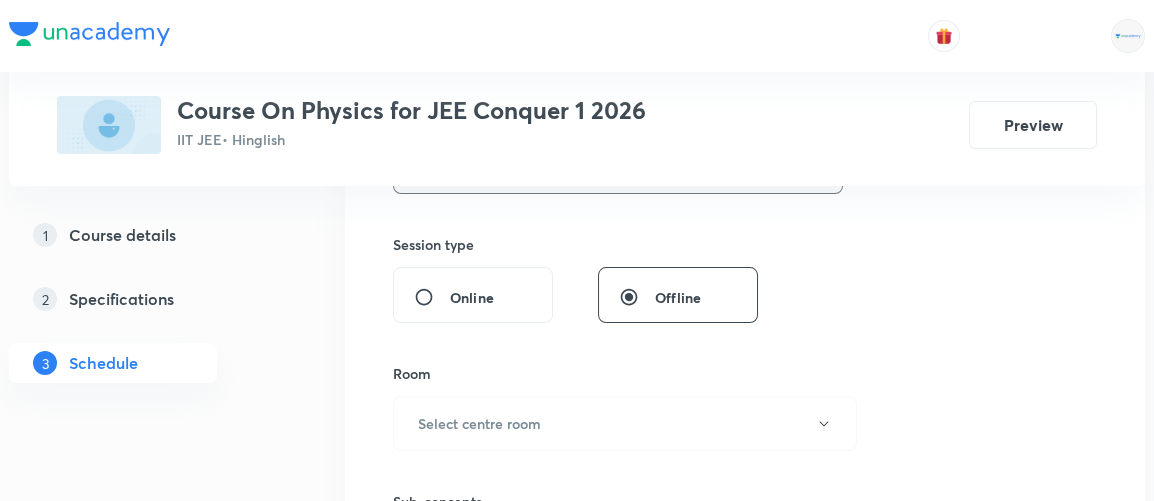 scroll, scrollTop: 861, scrollLeft: 0, axis: vertical 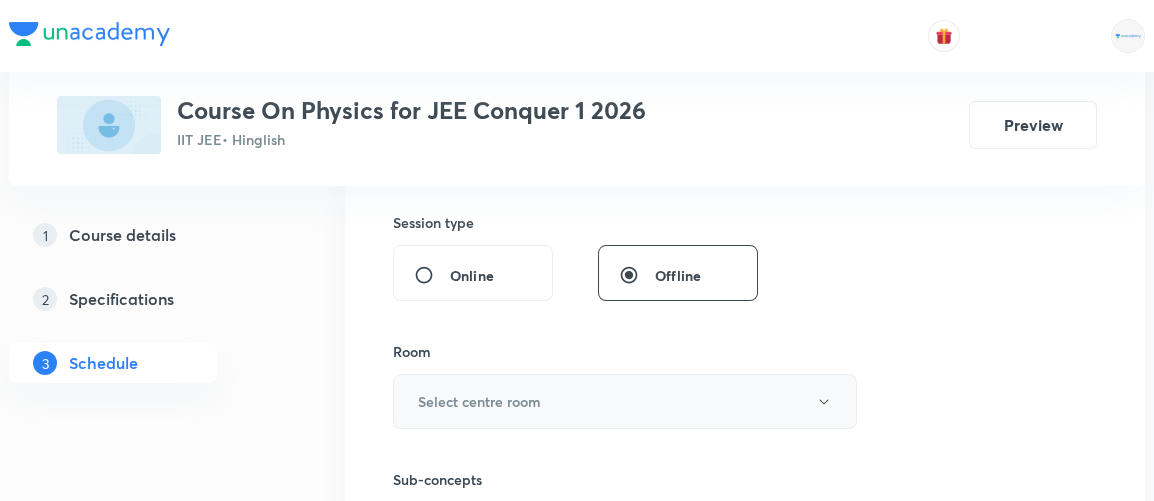 click on "Select centre room" at bounding box center (479, 401) 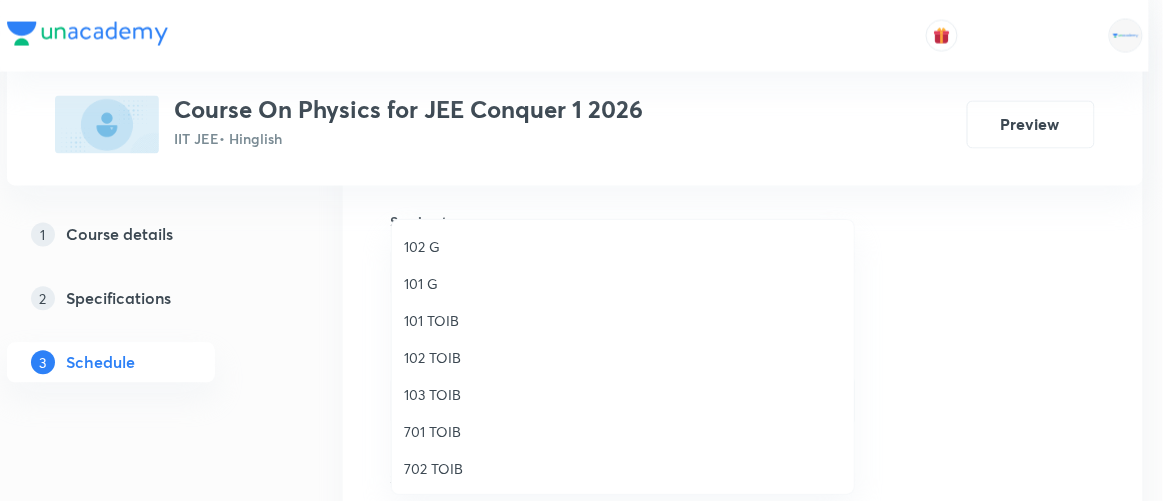 click on "102 TOIB" at bounding box center (623, 357) 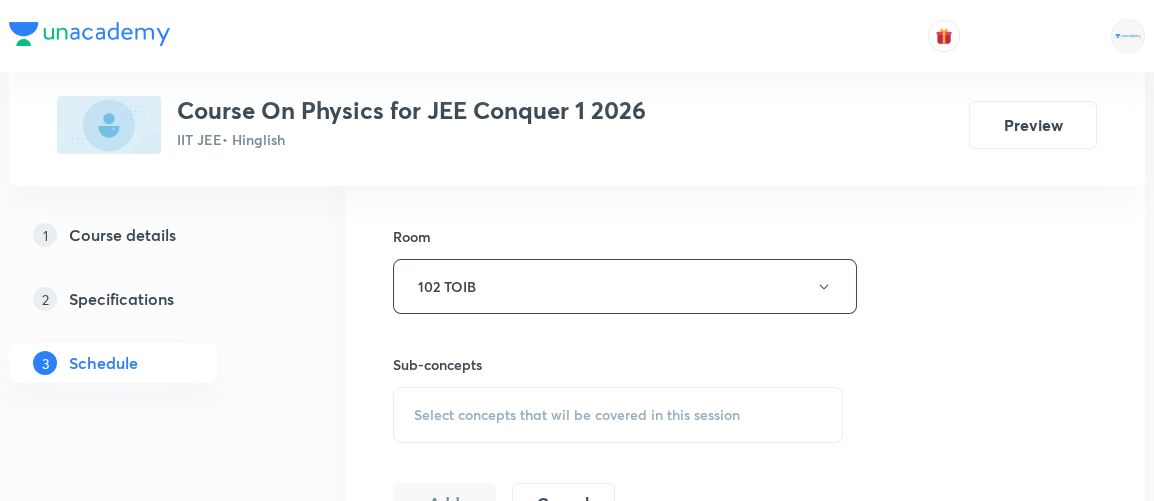 scroll, scrollTop: 979, scrollLeft: 0, axis: vertical 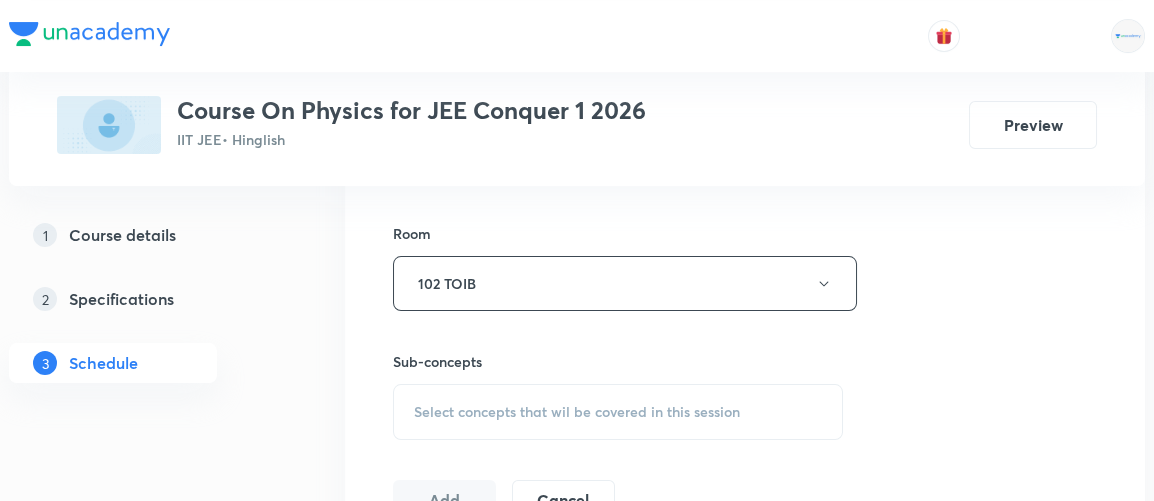 click on "Select concepts that wil be covered in this session" at bounding box center (577, 412) 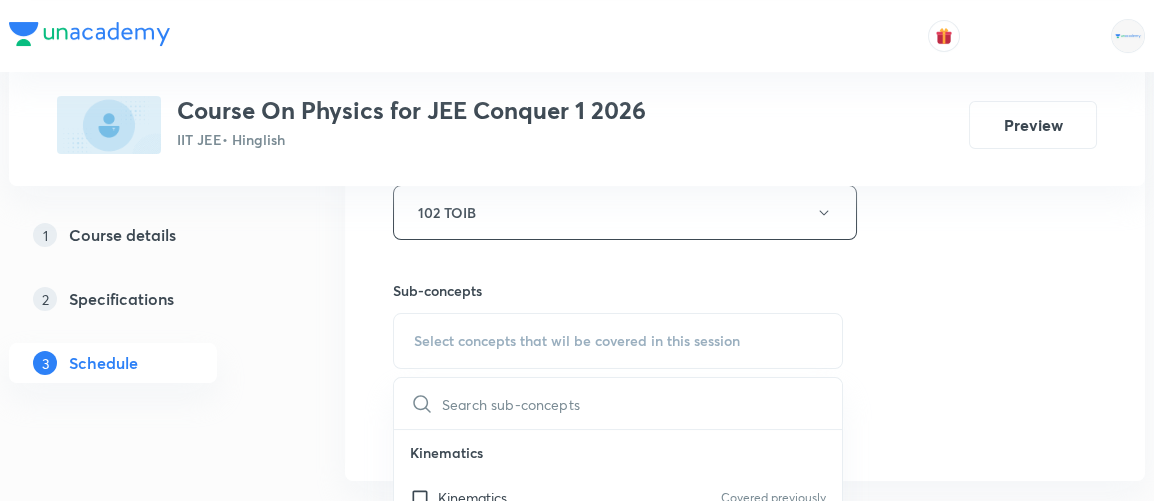 scroll, scrollTop: 1052, scrollLeft: 0, axis: vertical 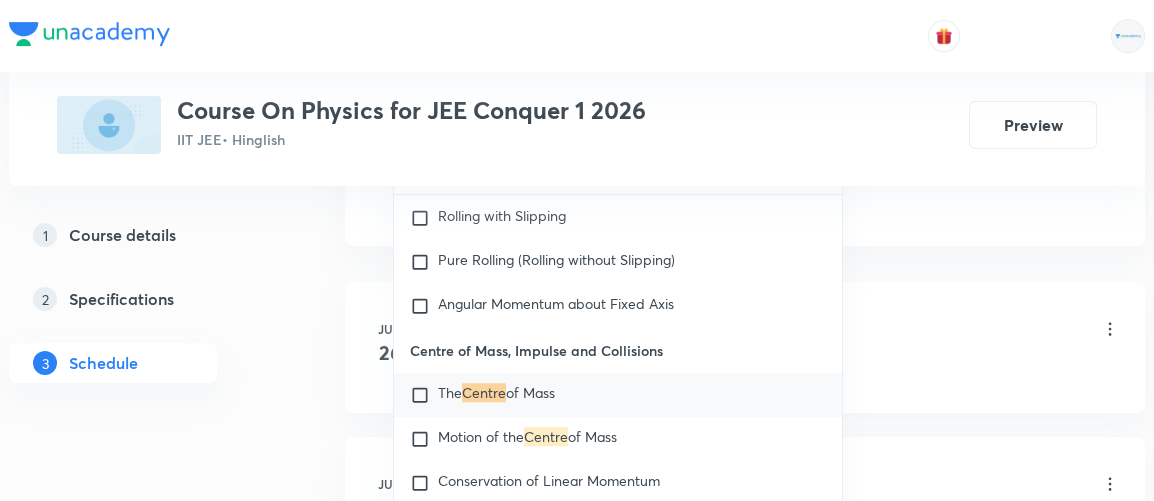 type on "centre" 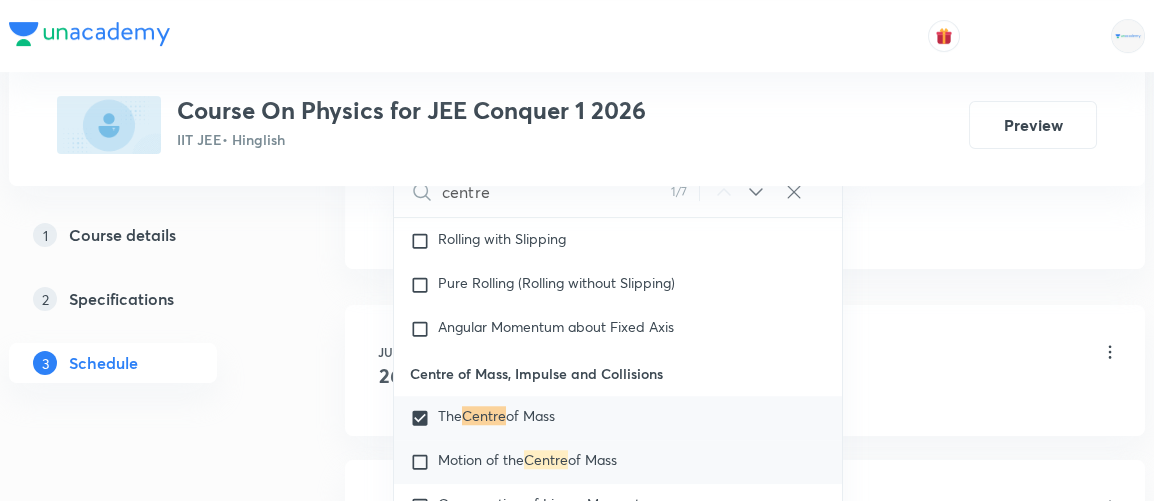 click on "Motion of the  Centre  of Mass" at bounding box center [618, 462] 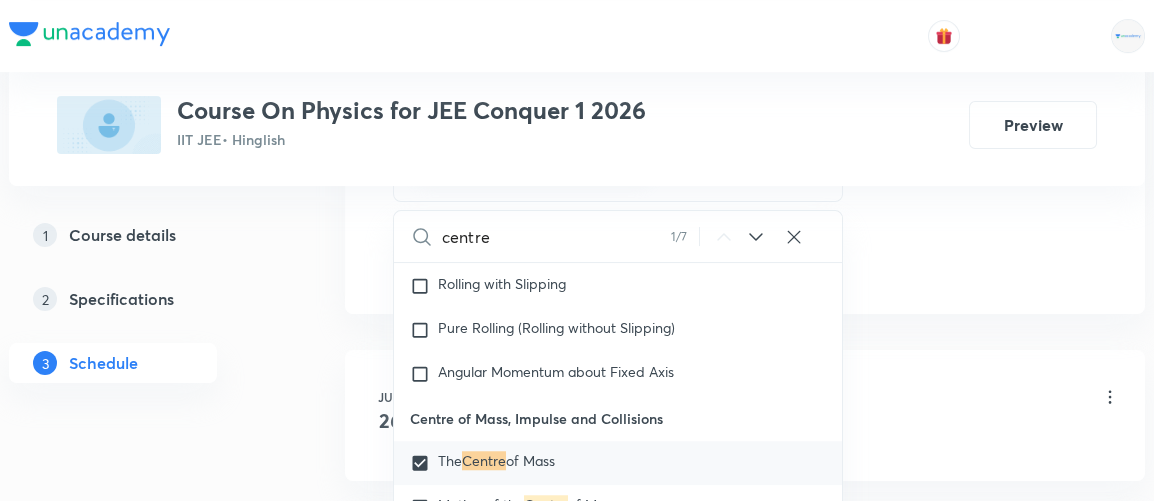 click on "Plus Courses Course On Physics for JEE Conquer 1 2026 IIT JEE  • Hinglish Preview 1 Course details 2 Specifications 3 Schedule Schedule 25  classes Session  26 Live class Session title 49/99 Center of Mass, Linear Momentum and Collision 2/8 ​ Schedule for Aug 5, 2025, 9:30 AM ​ Duration (in minutes) 90 ​ Co-author Vinod Kumar Dixit   Session type Online Offline Room 102 TOIB Sub-concepts The Centre of Mass Motion of the Centre of Mass CLEAR centre 1 / 7 ​ Kinematics Kinematics Covered previously Projectile Motion Covered previously Motion in a Straight Line Covered previously Projectile Motion Covered previously Frame of Reference   Covered previously Horizontal Projectile Covered previously Trajectory  Covered previously Minimum Velocity & angle to hit a Given Point   Covered previously Relative Motion Covered previously Displacement and Distance  Covered previously Velocity and Speed  Acceleration  Covered previously Motion in a Straight Line  One- Dimensional Motion in a Vertical Line  Impulse 26" at bounding box center (577, 1592) 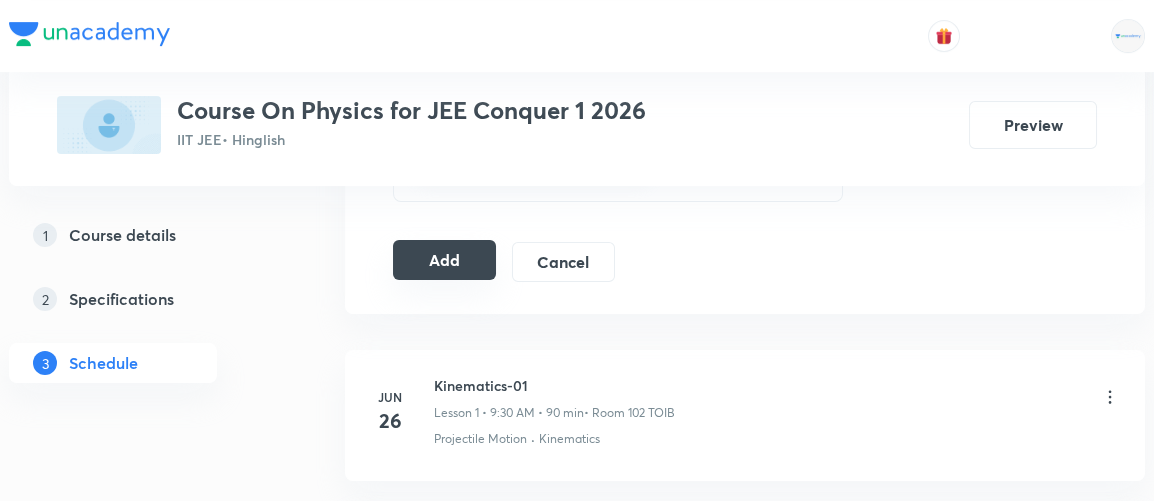 click on "Add" at bounding box center [444, 260] 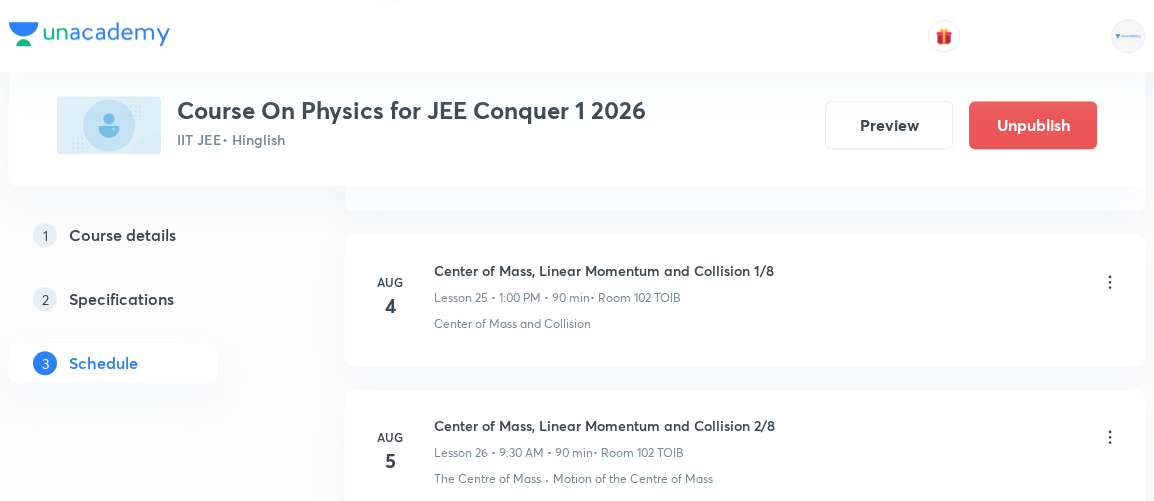 scroll, scrollTop: 4196, scrollLeft: 0, axis: vertical 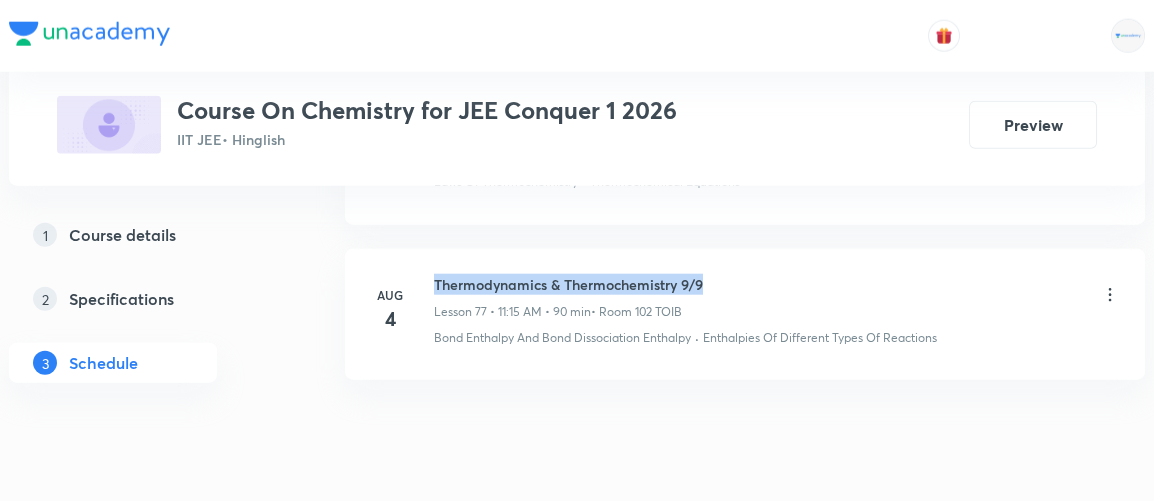 drag, startPoint x: 435, startPoint y: 217, endPoint x: 719, endPoint y: 200, distance: 284.50836 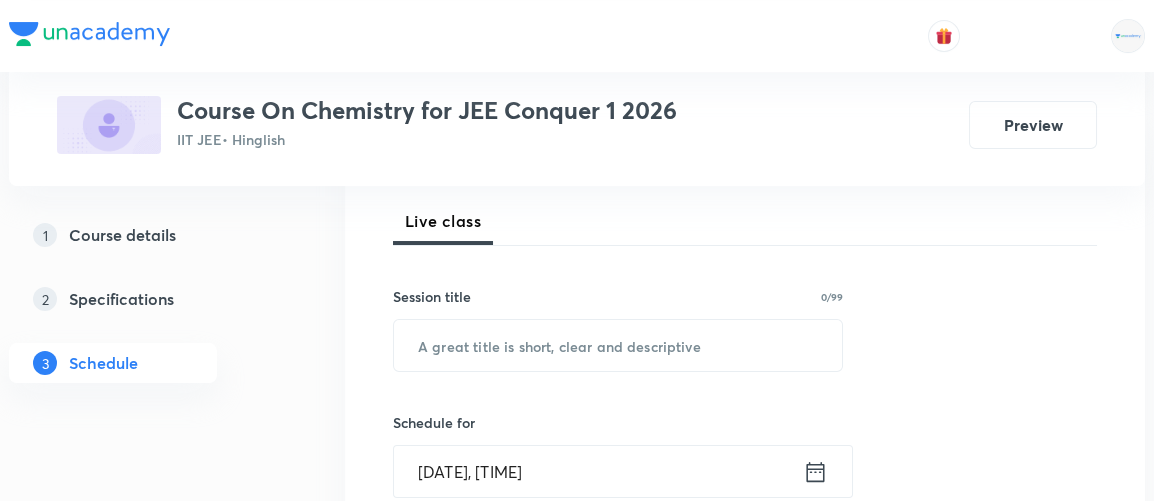 scroll, scrollTop: 294, scrollLeft: 0, axis: vertical 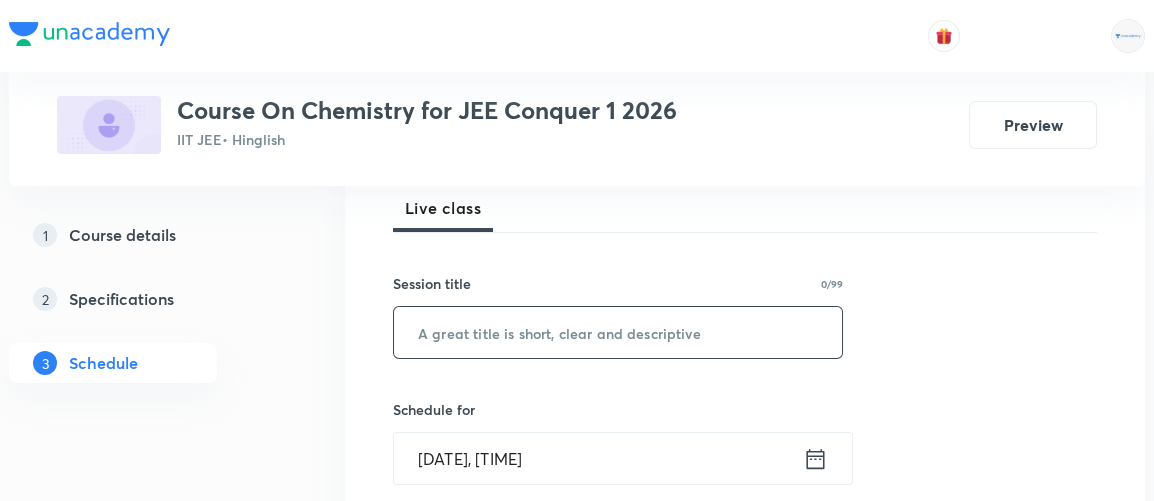 click at bounding box center (618, 332) 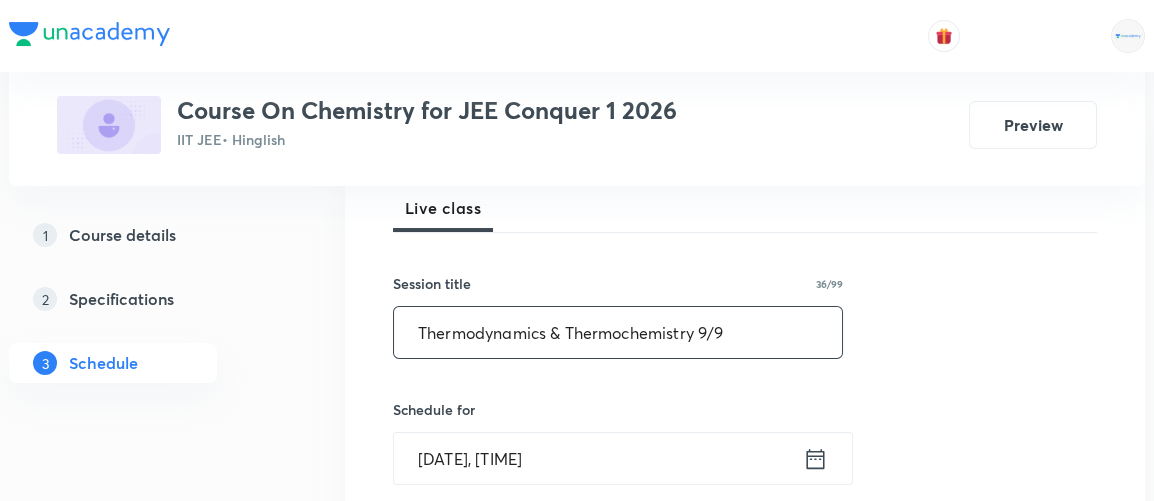 click on "Thermodynamics & Thermochemistry 9/9" at bounding box center (618, 332) 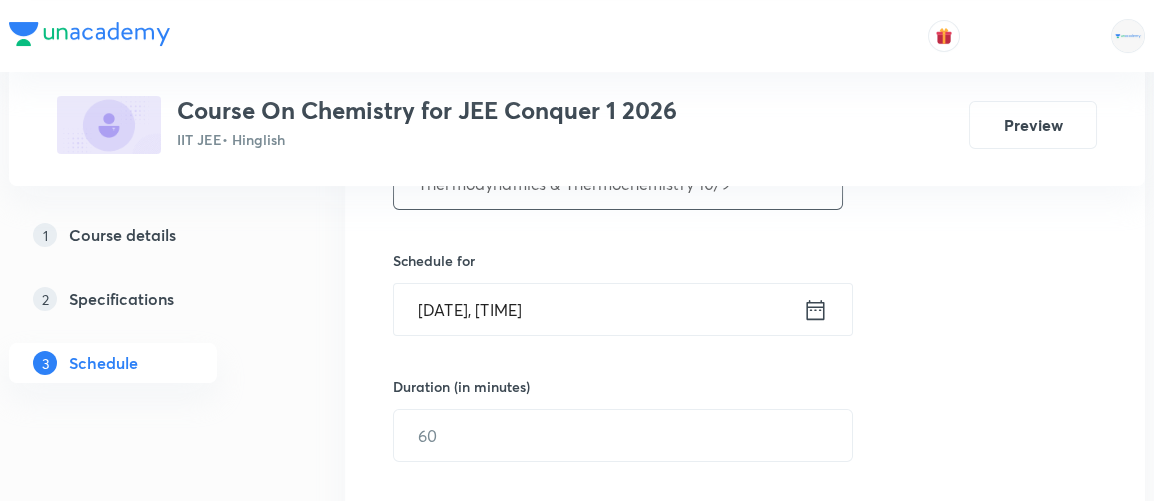 scroll, scrollTop: 445, scrollLeft: 0, axis: vertical 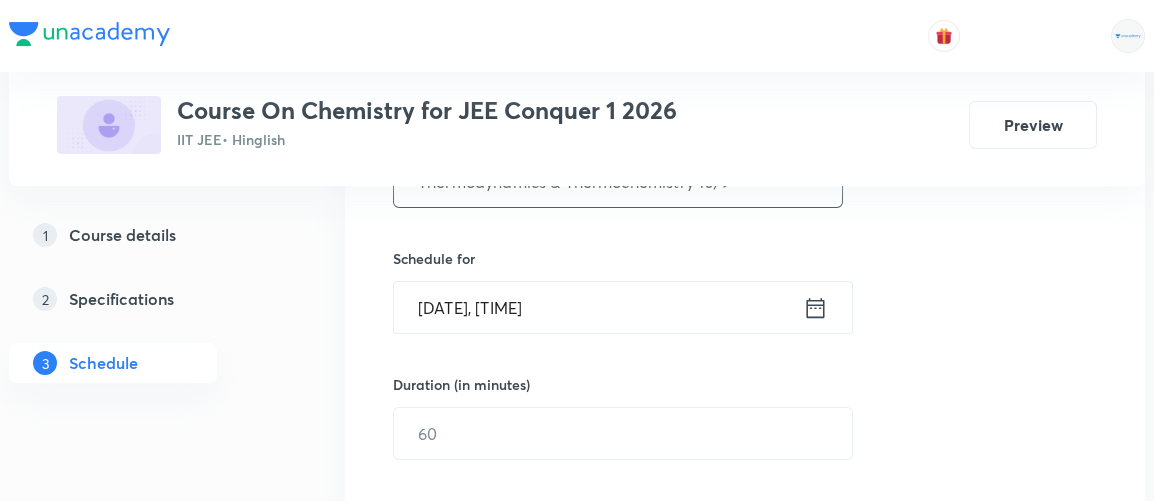 type on "Thermodynamics & Thermochemistry 10/9" 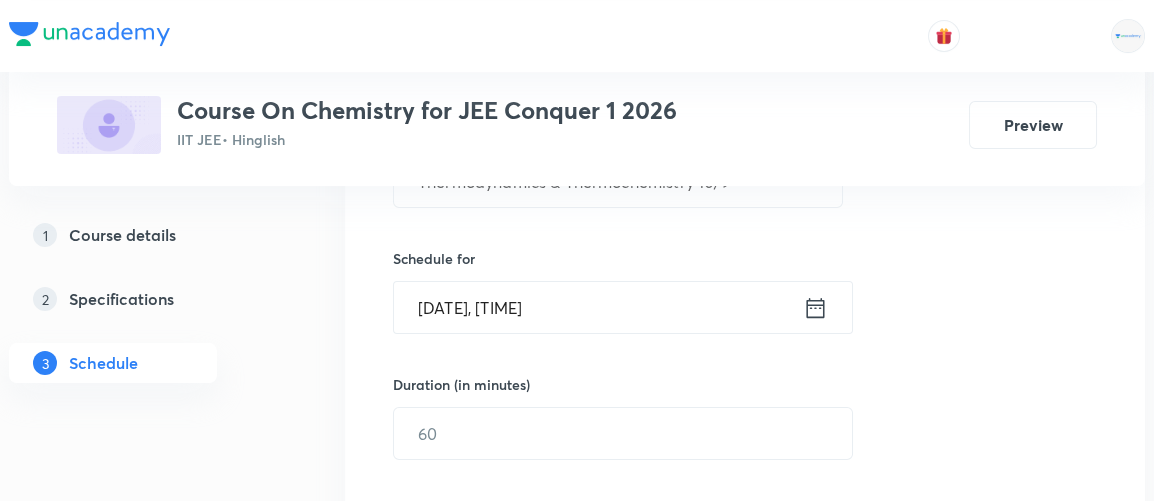 click 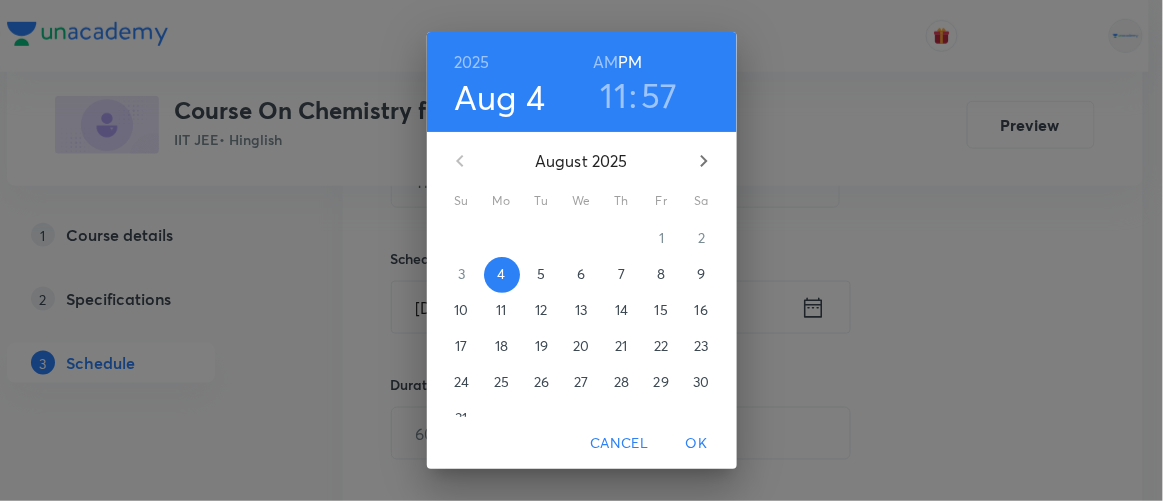 click on "5" at bounding box center (541, 274) 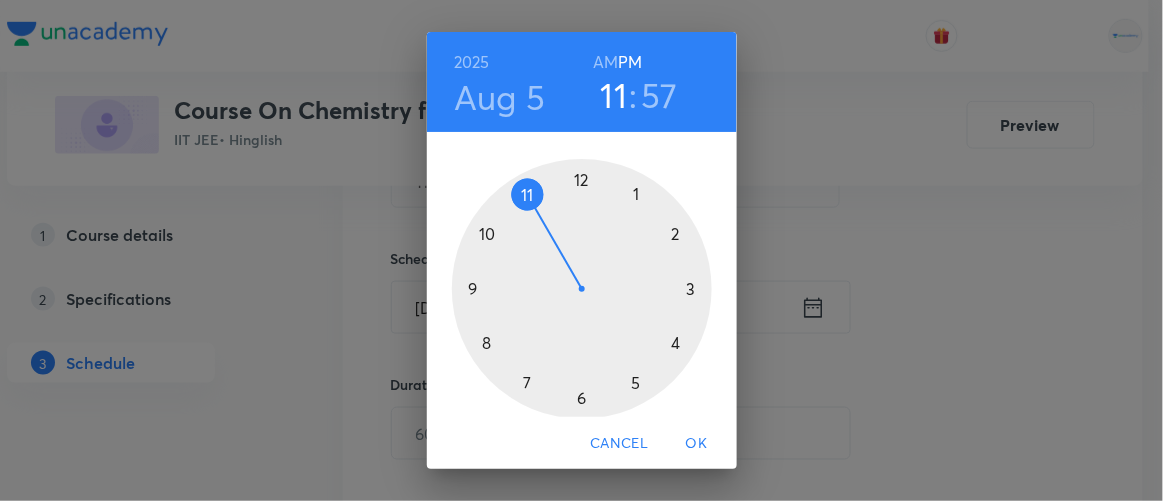 click on "AM" at bounding box center (605, 62) 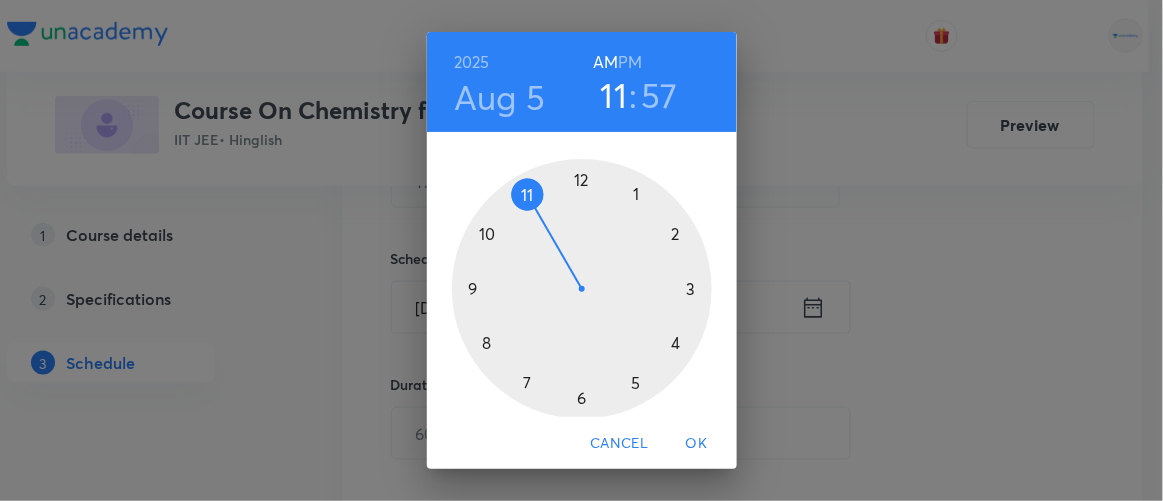 click at bounding box center (582, 289) 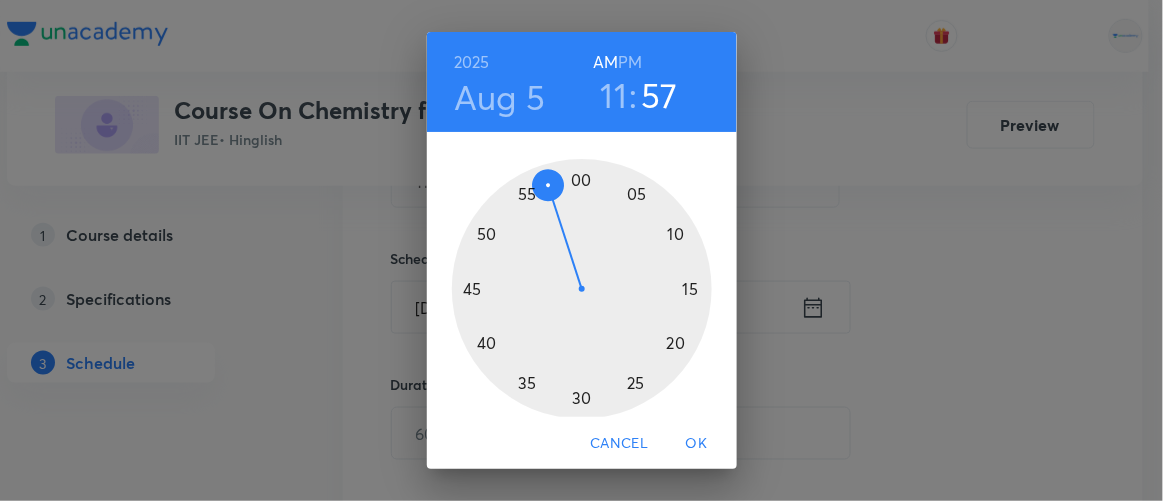 click at bounding box center (582, 289) 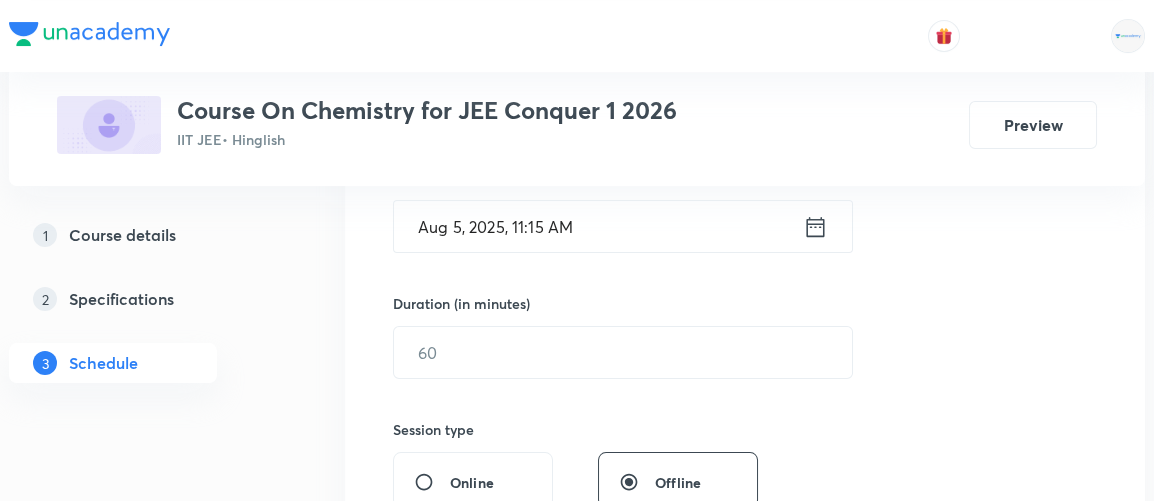 scroll, scrollTop: 527, scrollLeft: 0, axis: vertical 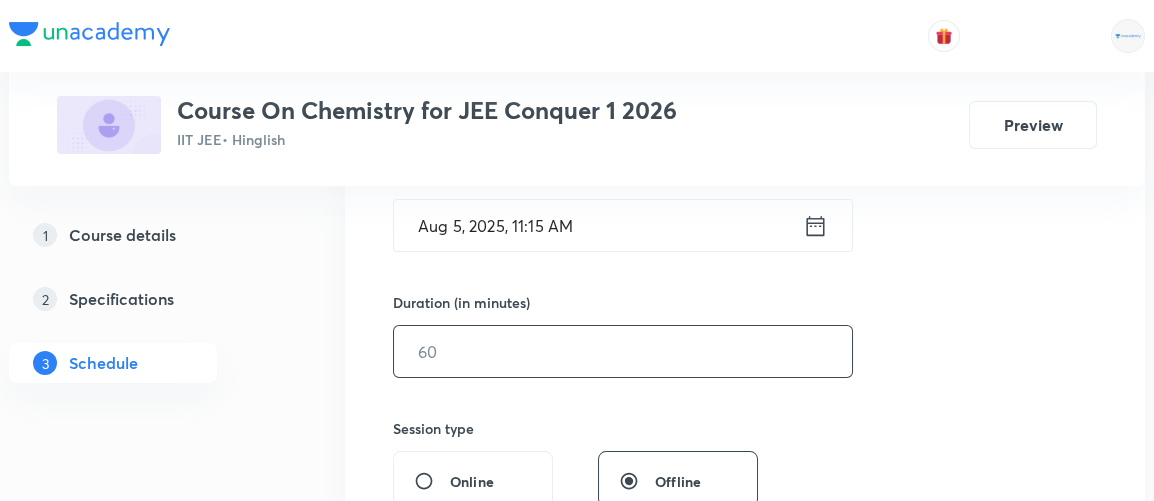 click at bounding box center (623, 351) 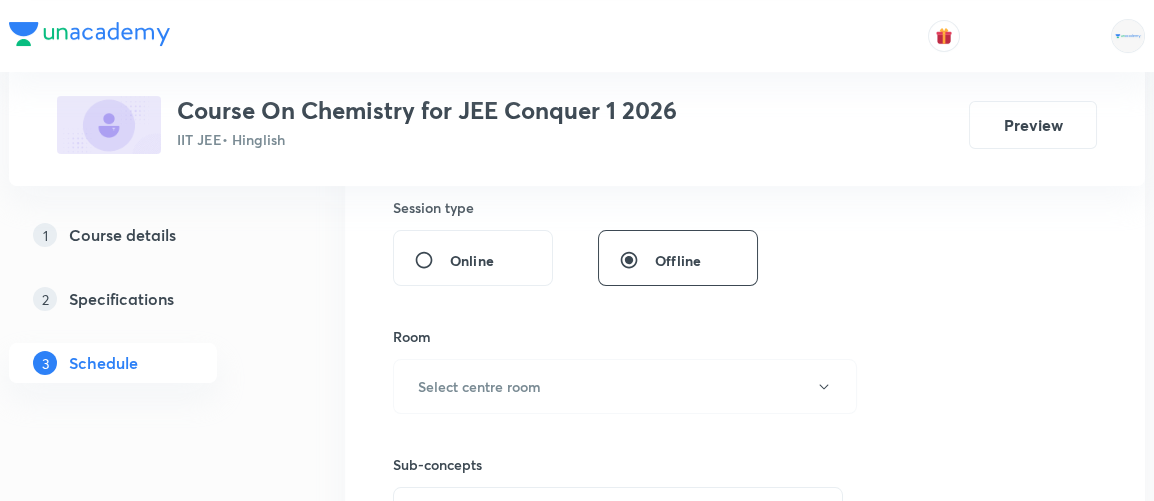 scroll, scrollTop: 750, scrollLeft: 0, axis: vertical 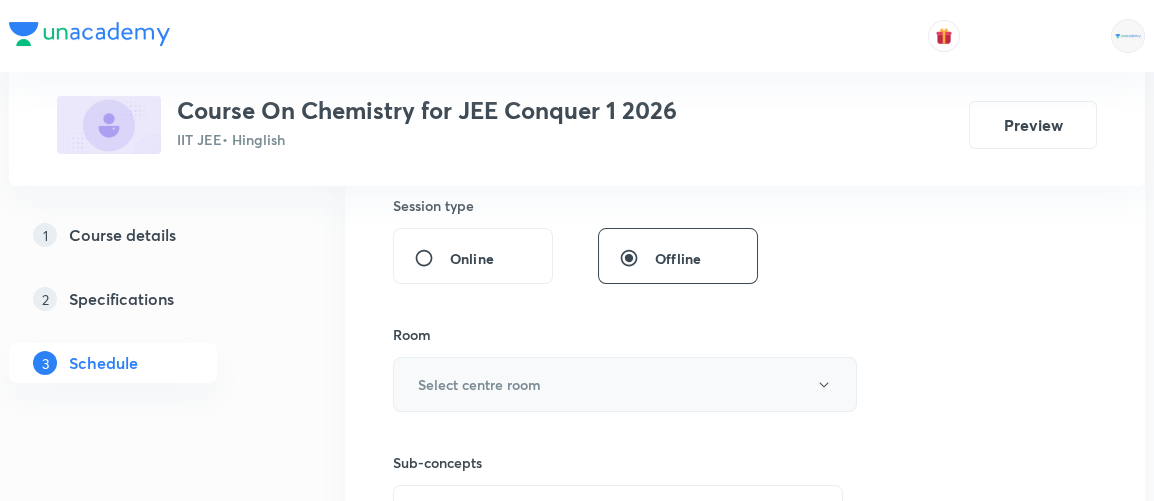 type on "90" 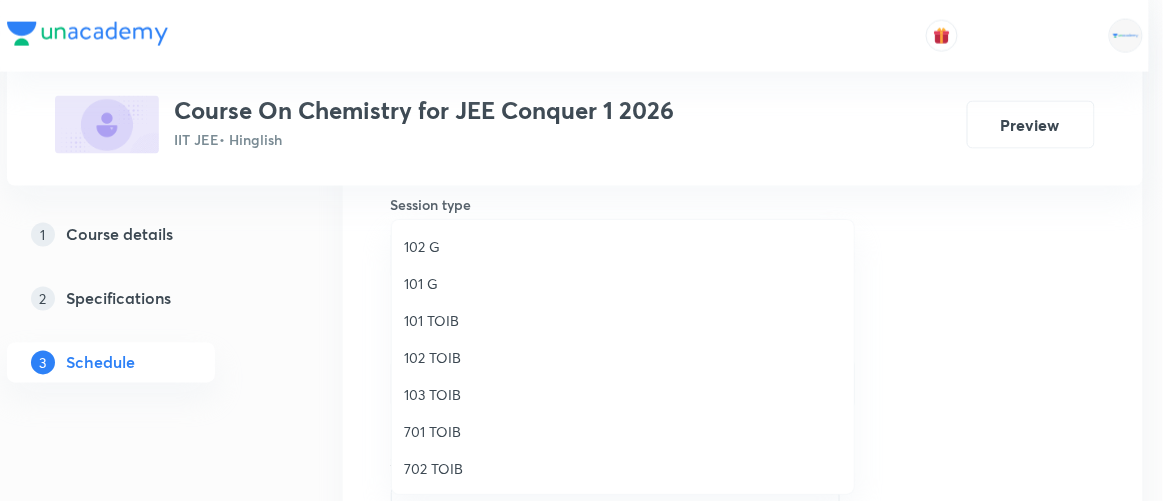 click on "102 TOIB" at bounding box center [623, 357] 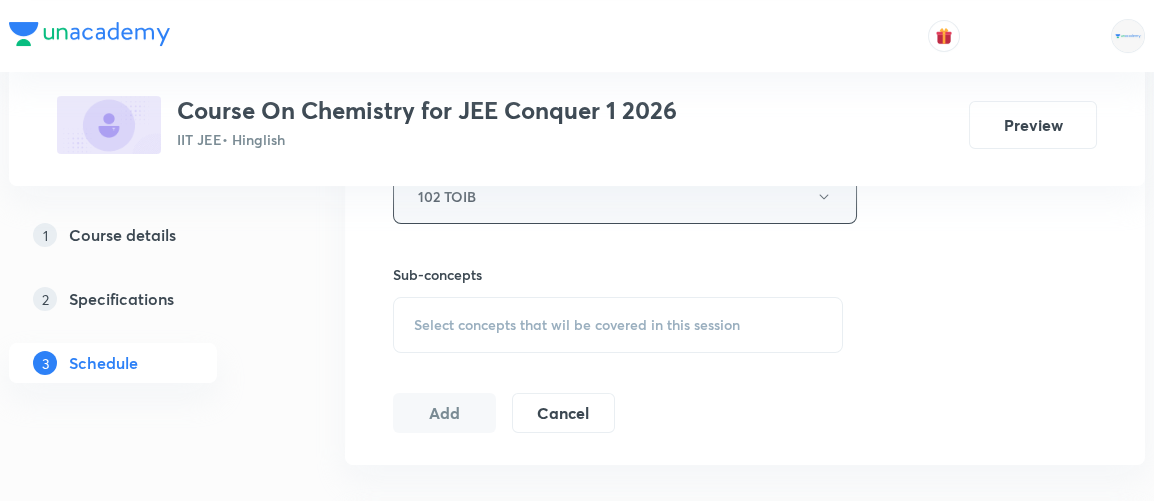 scroll, scrollTop: 941, scrollLeft: 0, axis: vertical 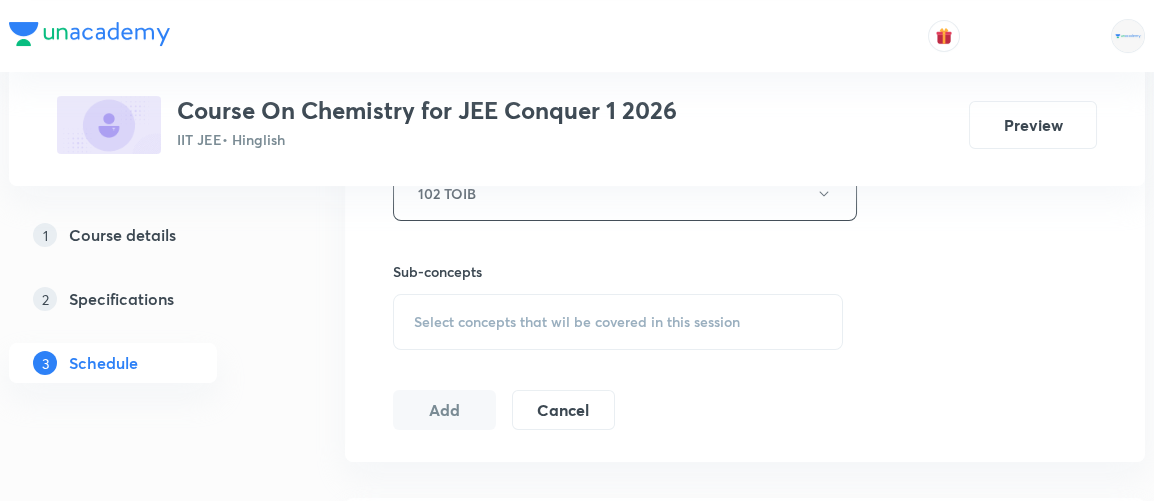 click on "Select concepts that wil be covered in this session" at bounding box center (618, 322) 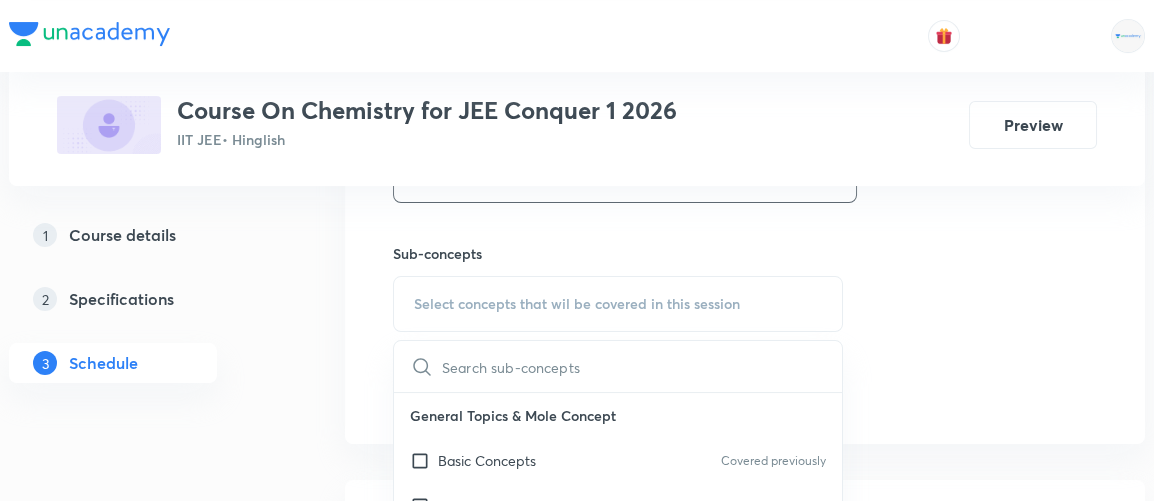 scroll, scrollTop: 959, scrollLeft: 0, axis: vertical 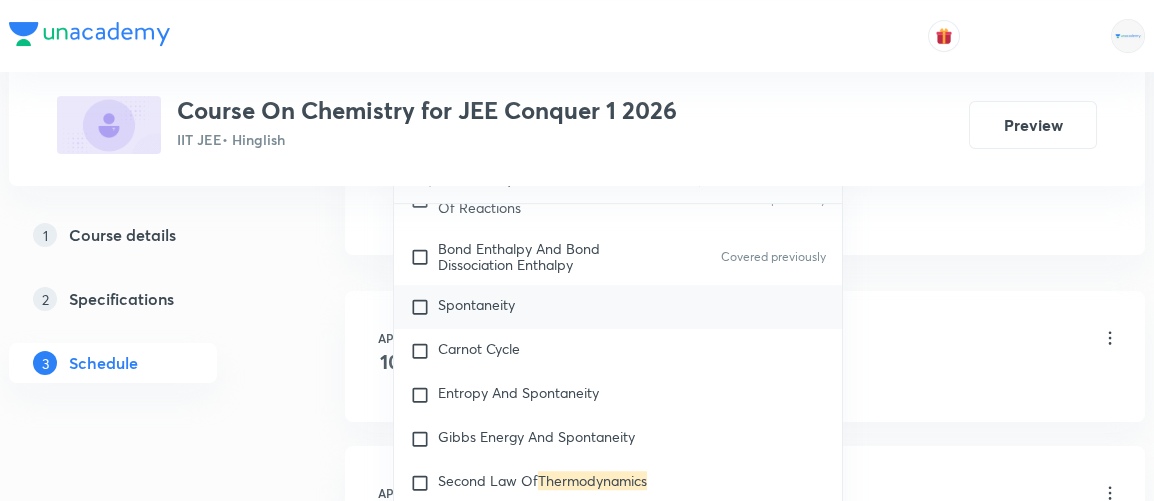 type on "thermodynamics" 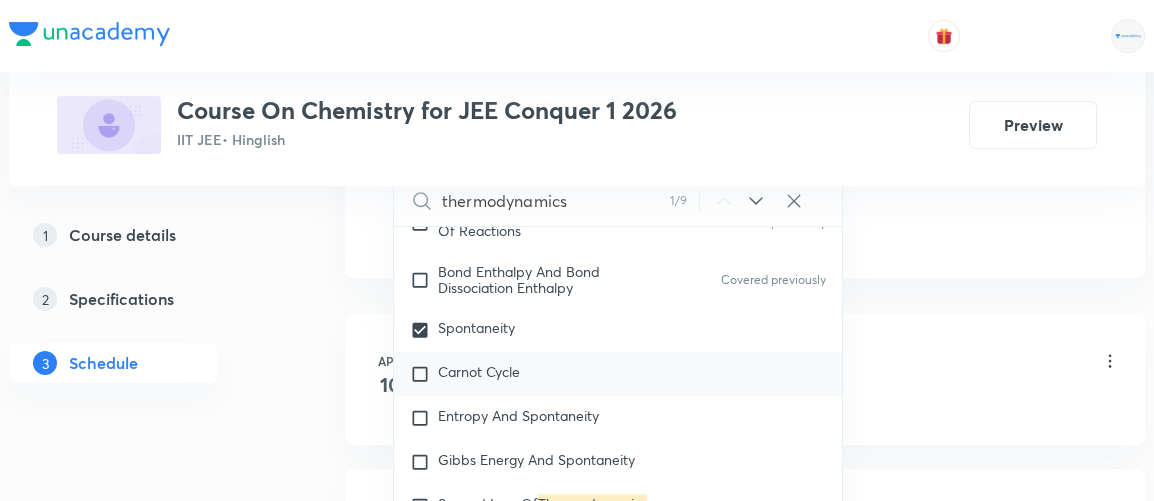 click on "Carnot Cycle" at bounding box center [479, 371] 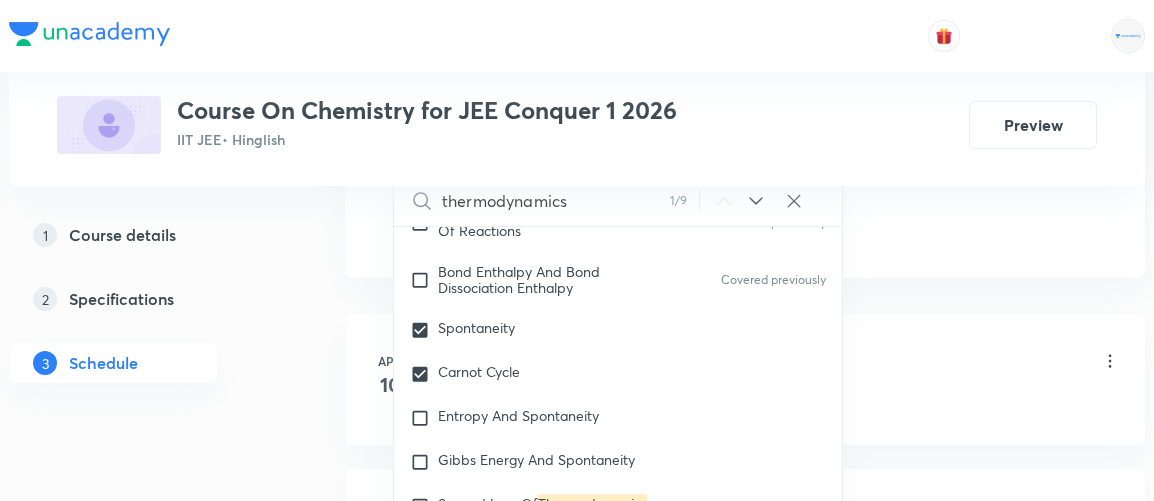 click on "Plus Courses Course On Chemistry for JEE Conquer 1 2026 IIT JEE  • Hinglish Preview 1 Course details 2 Specifications 3 Schedule Schedule 77  classes Session  78 Live class Session title 37/99 Thermodynamics & Thermochemistry 10/9 ​ Schedule for Aug 5, 2025, 11:15 AM ​ Duration (in minutes) 90 ​   Session type Online Offline Room 102 TOIB Sub-concepts Spontaneity Carnot Cycle CLEAR thermodynamics 1 / 9 ​ General Topics & Mole Concept Basic Concepts Covered previously Basic Introduction Covered previously Percentage Composition Covered previously Stoichiometry Covered previously Principle of Atom Conservation (POAC) Covered previously Relation between Stoichiometric Quantities Covered previously Application of Mole Concept: Gravimetric Analysis Covered previously Different Laws Covered previously Formula and Composition Covered previously Concentration Terms Covered previously Some basic concepts of Chemistry Covered previously Atomic Structure Discovery Of Electron Covered previously Nature of Waves" at bounding box center (577, 5685) 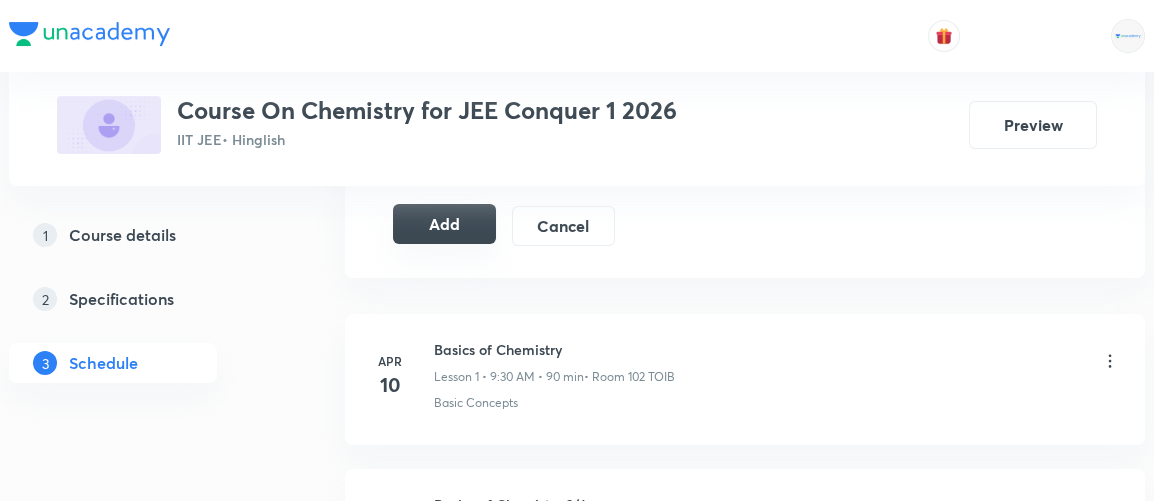 click on "Add" at bounding box center [444, 224] 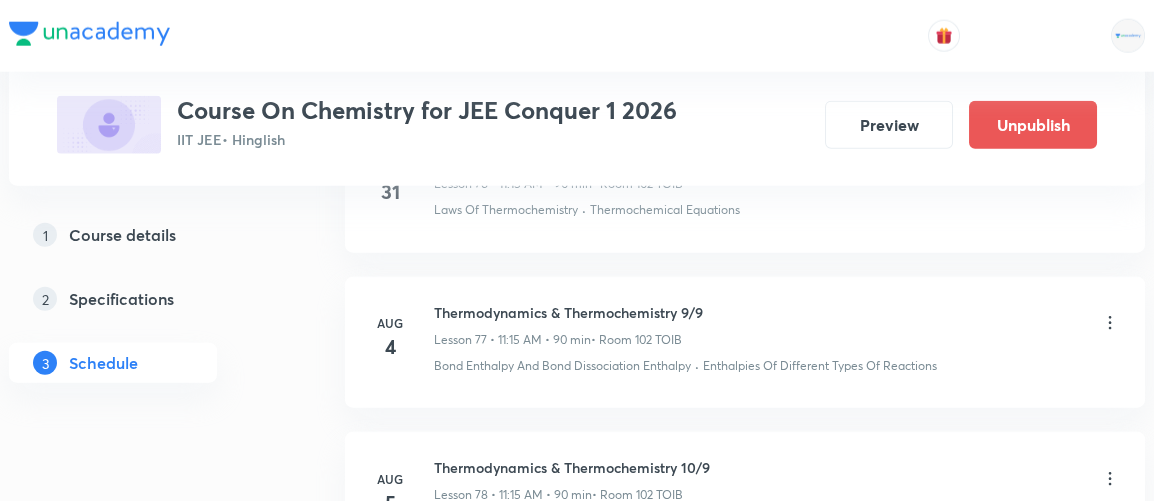 scroll, scrollTop: 12238, scrollLeft: 0, axis: vertical 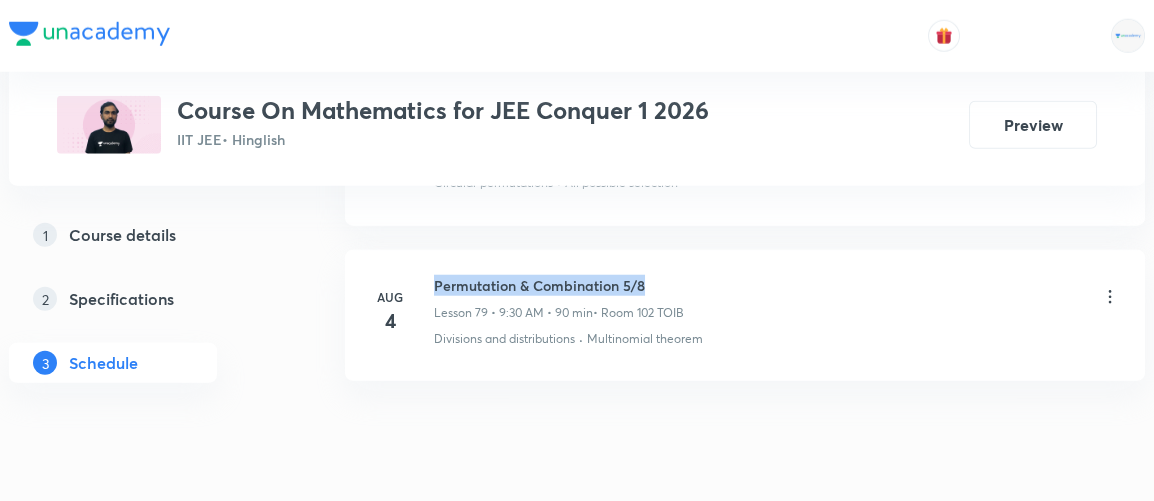 drag, startPoint x: 436, startPoint y: 219, endPoint x: 650, endPoint y: 202, distance: 214.67418 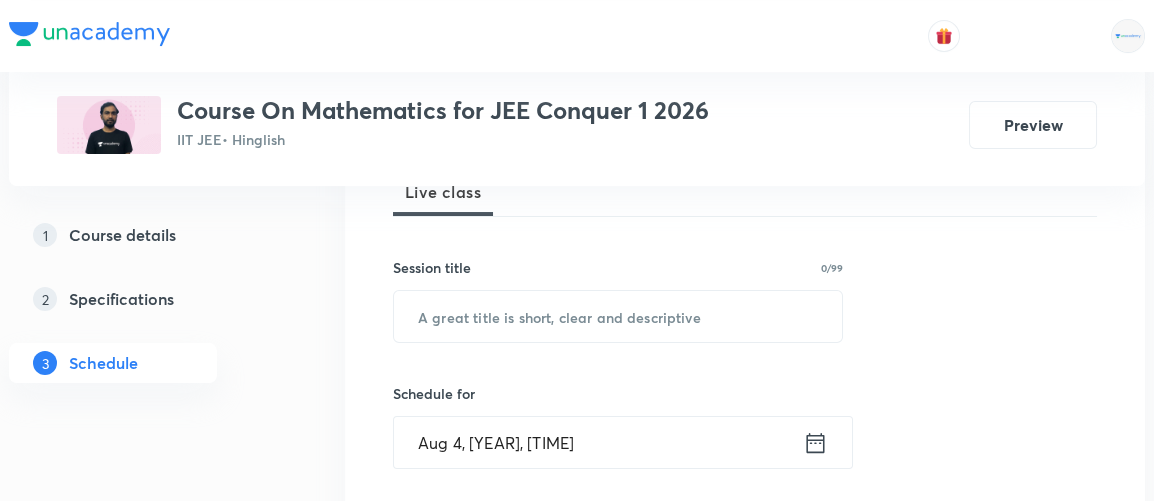 scroll, scrollTop: 310, scrollLeft: 0, axis: vertical 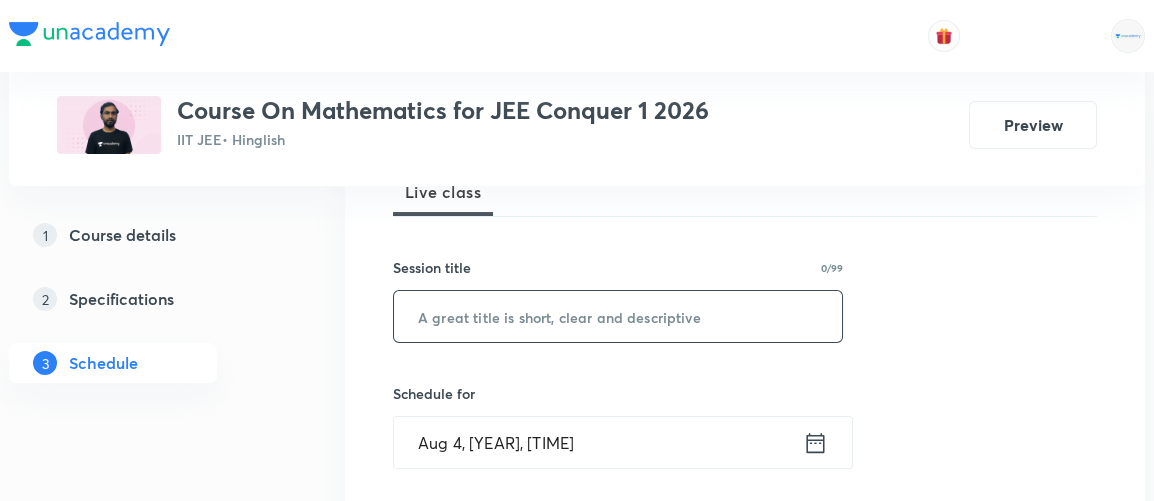 click at bounding box center [618, 316] 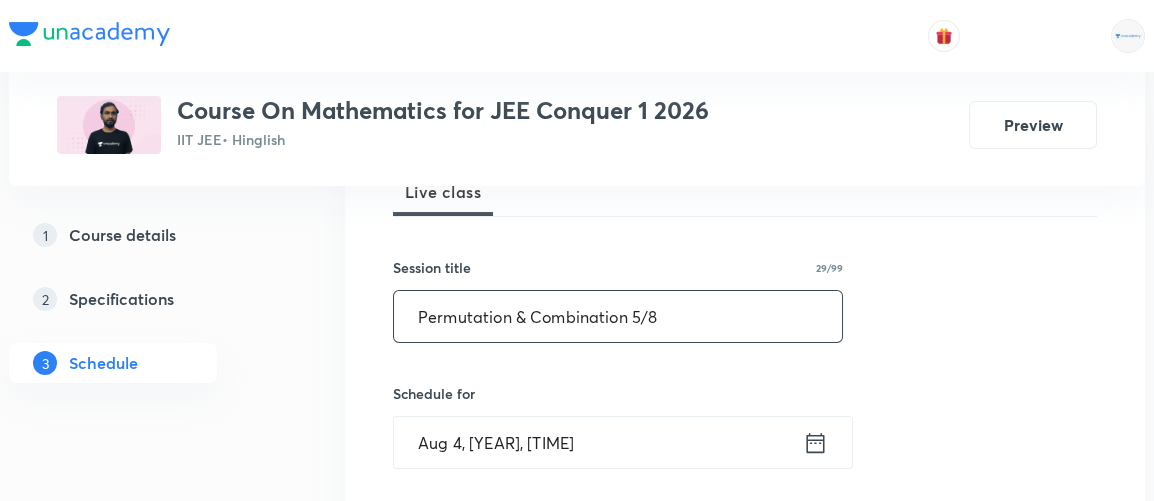 click on "Permutation & Combination 5/8" at bounding box center (618, 316) 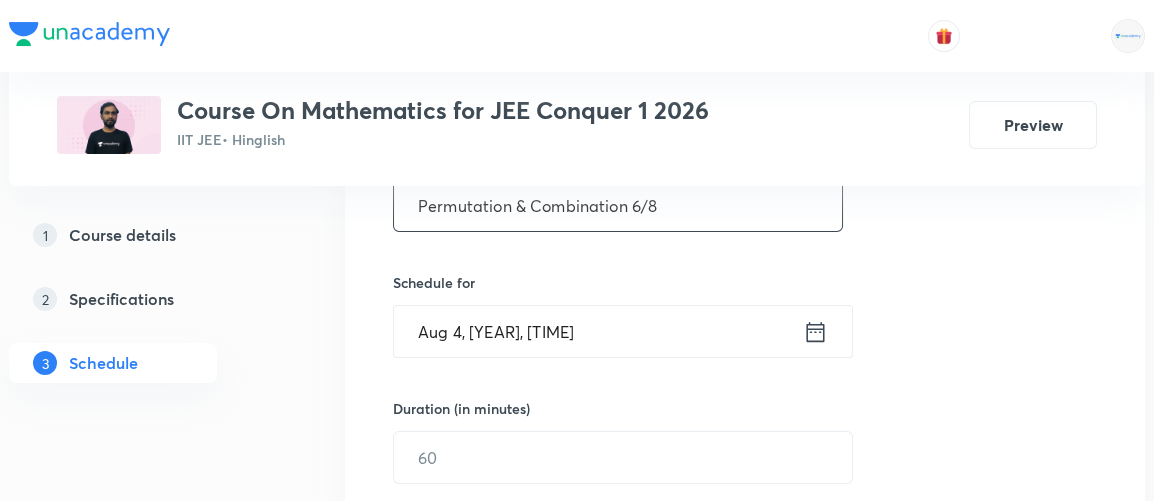 scroll, scrollTop: 423, scrollLeft: 0, axis: vertical 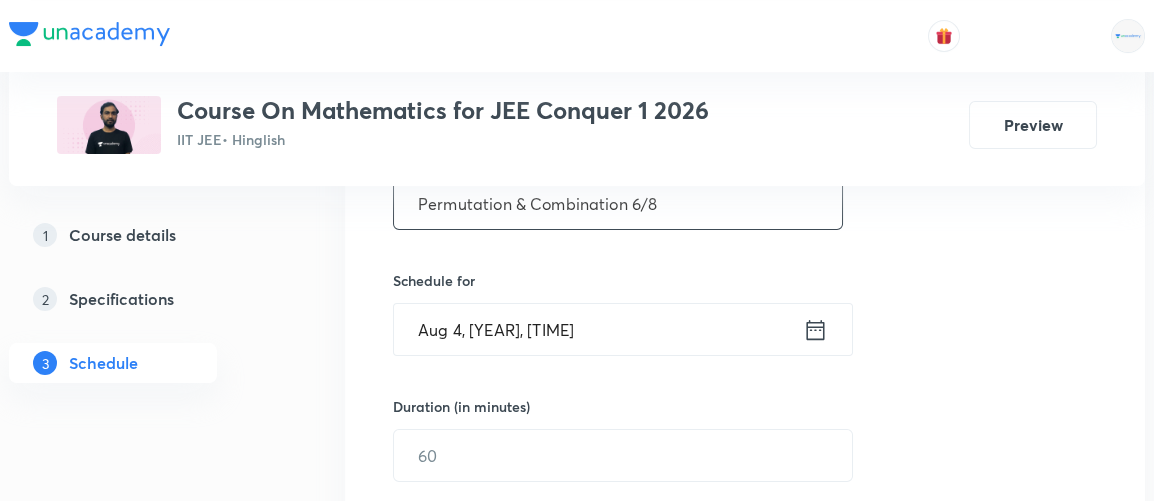 type on "Permutation & Combination 6/8" 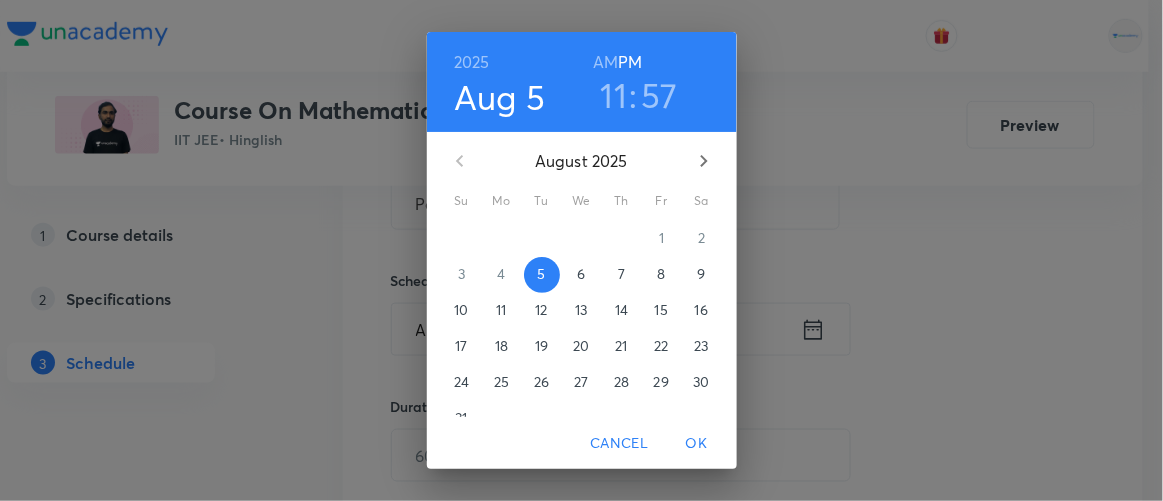 click on "6" at bounding box center [581, 274] 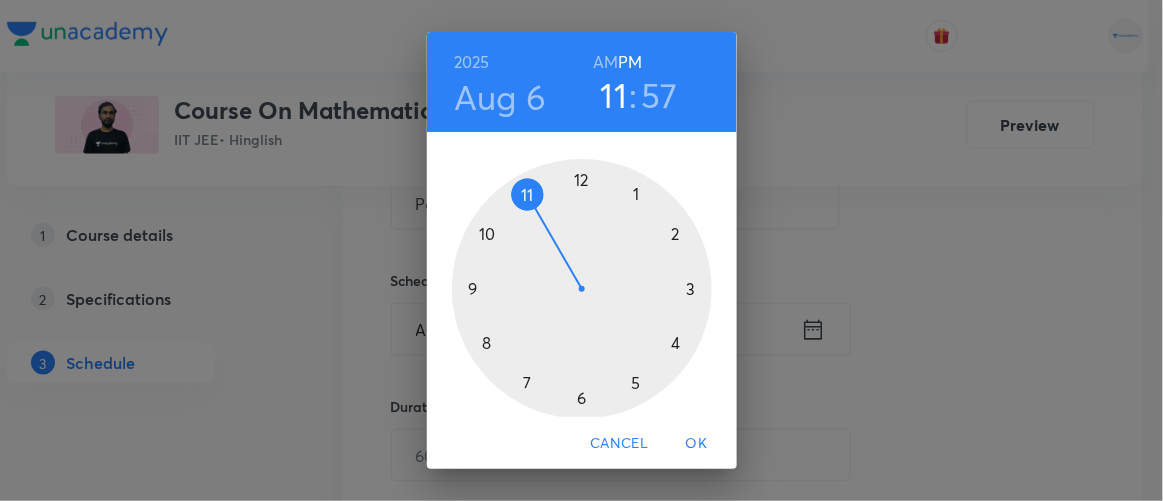 click on "Aug 6" at bounding box center (500, 97) 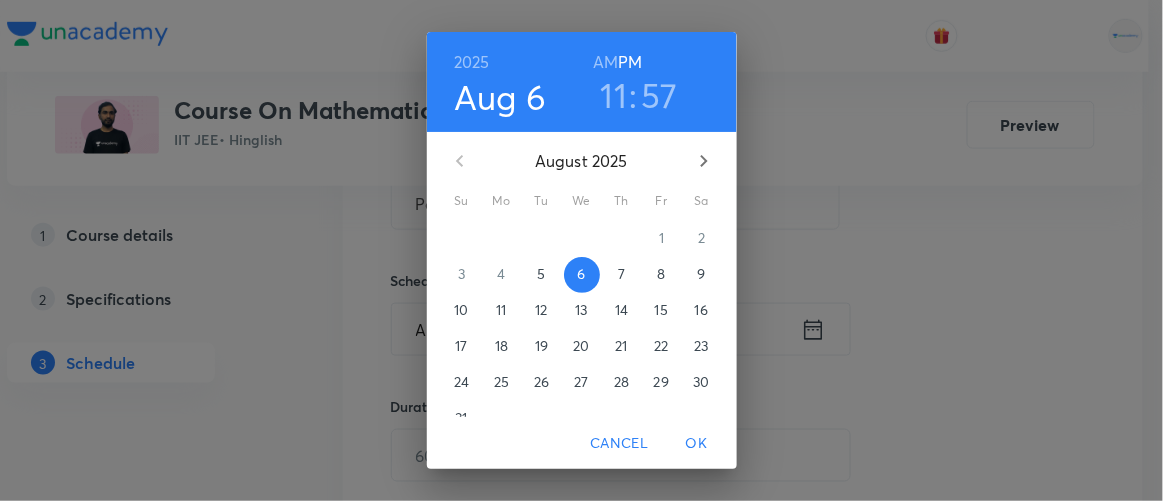 click on "5" at bounding box center [541, 274] 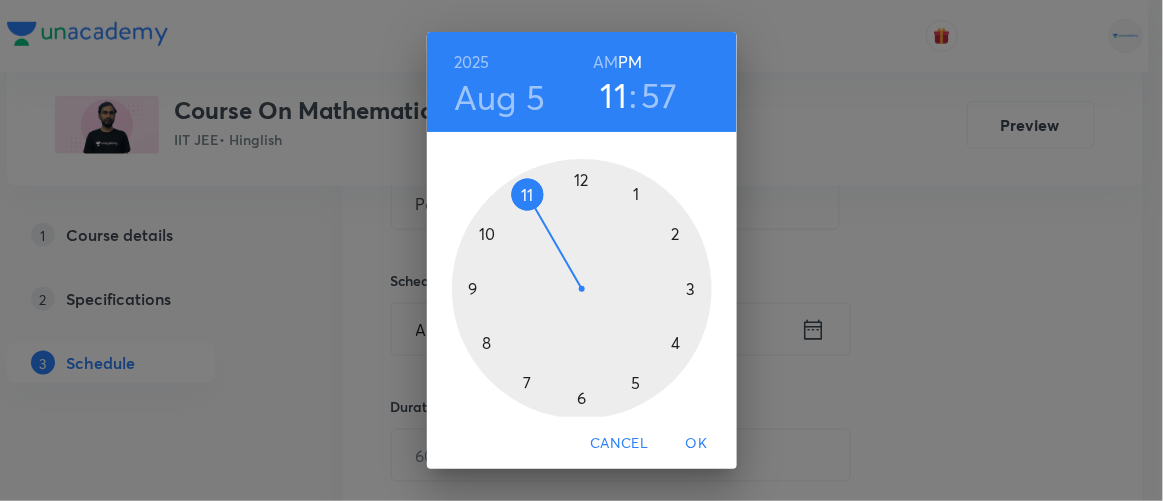 click at bounding box center (582, 289) 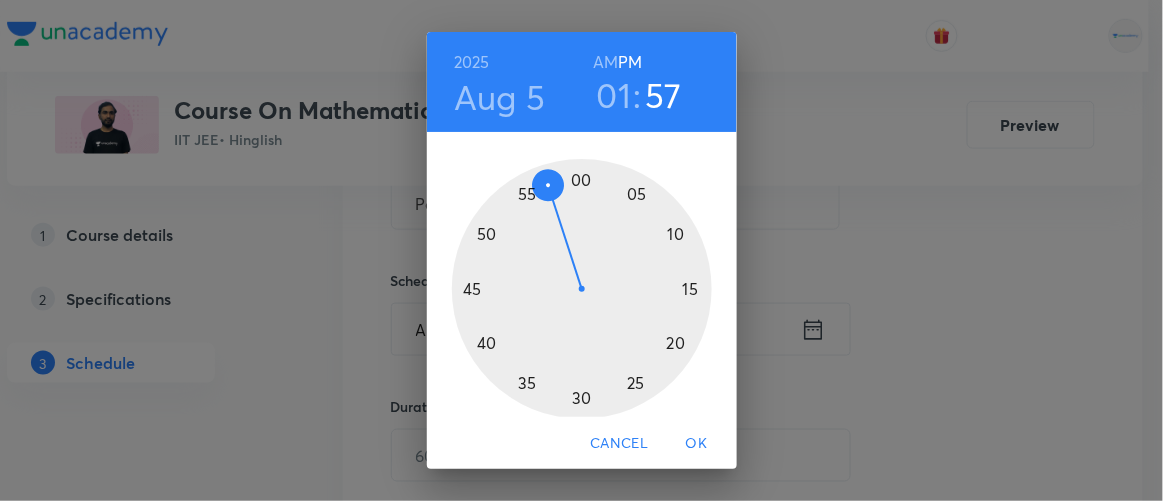click at bounding box center (582, 289) 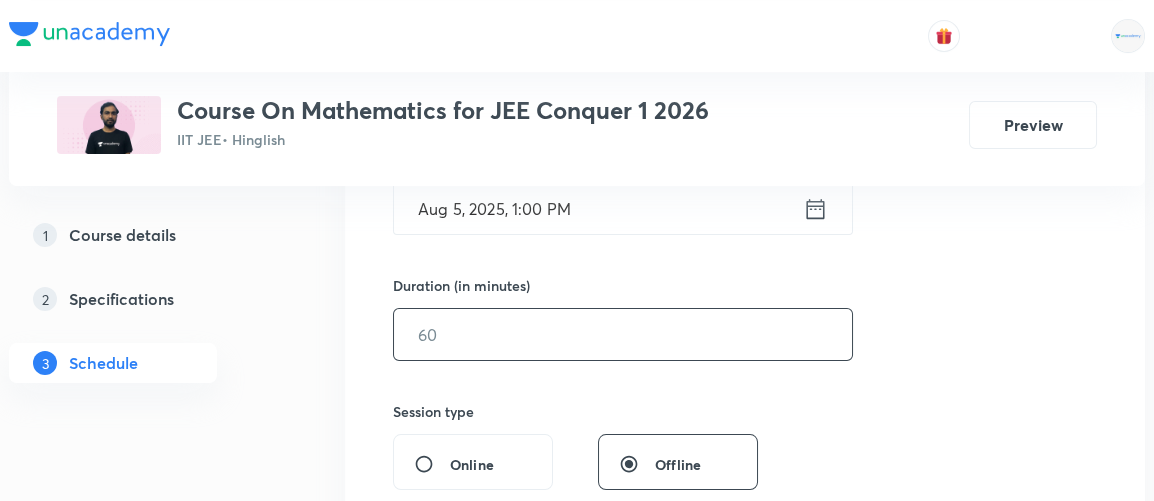 scroll, scrollTop: 545, scrollLeft: 0, axis: vertical 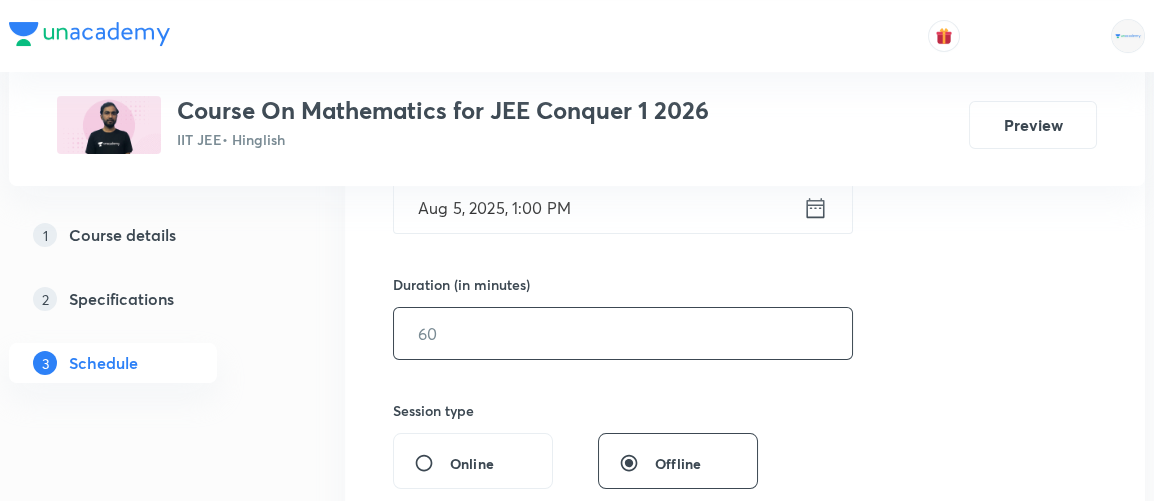 click at bounding box center (623, 333) 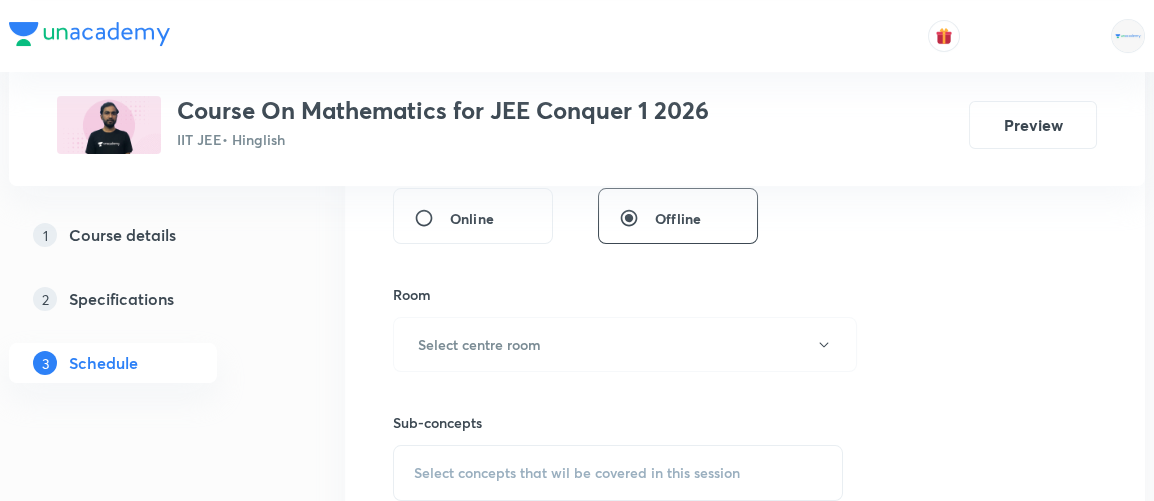 scroll, scrollTop: 790, scrollLeft: 0, axis: vertical 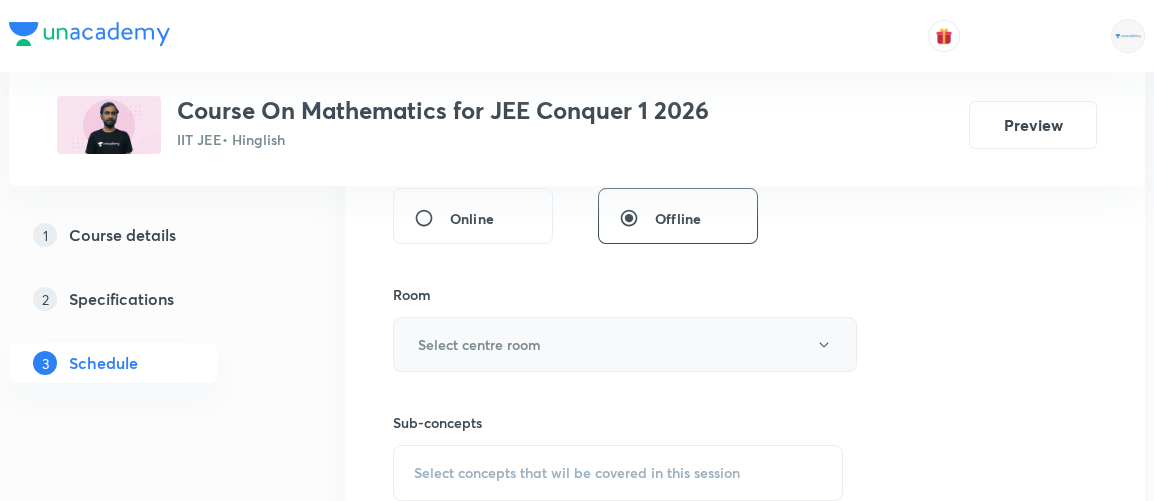 type on "90" 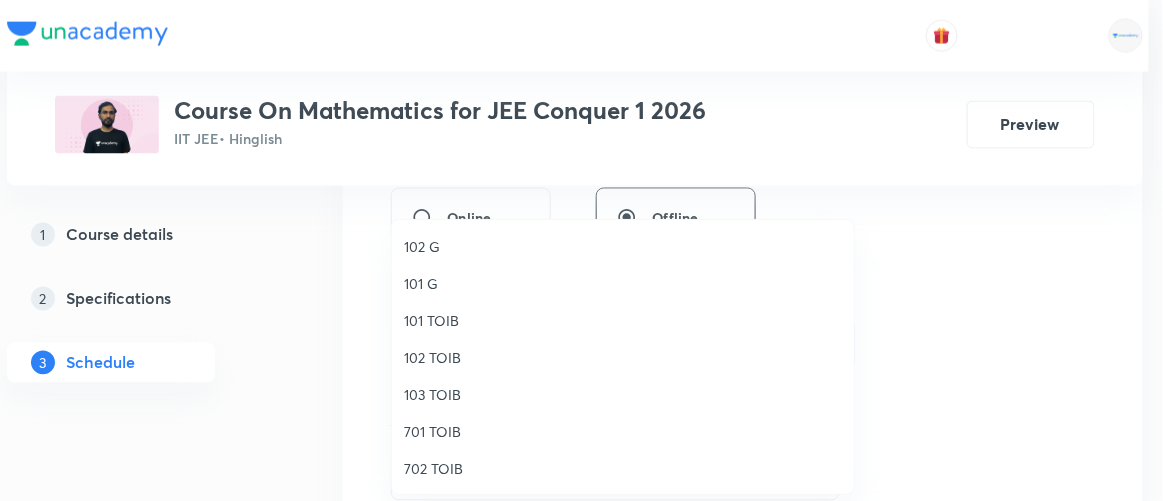 drag, startPoint x: 483, startPoint y: 337, endPoint x: 446, endPoint y: 353, distance: 40.311287 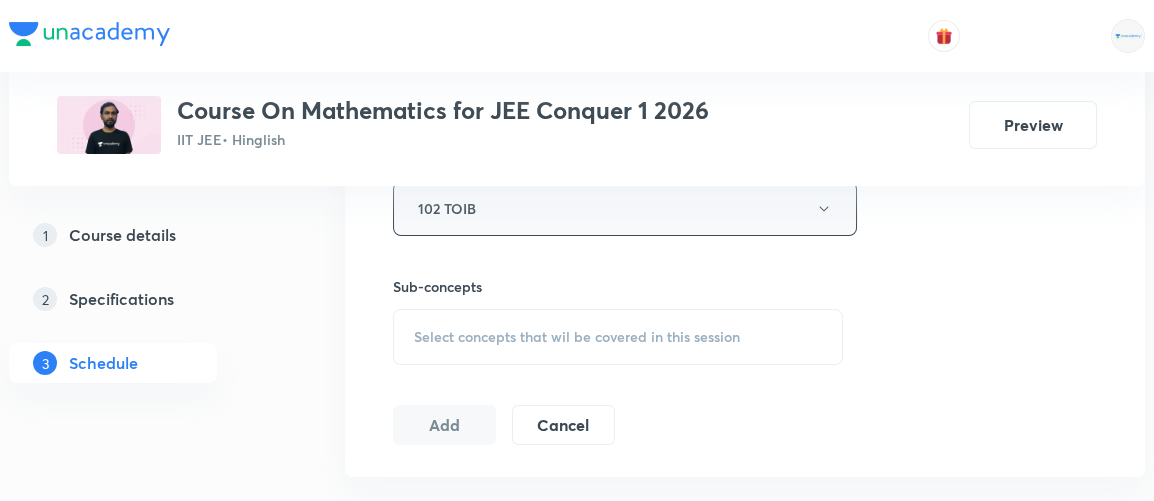 scroll, scrollTop: 929, scrollLeft: 0, axis: vertical 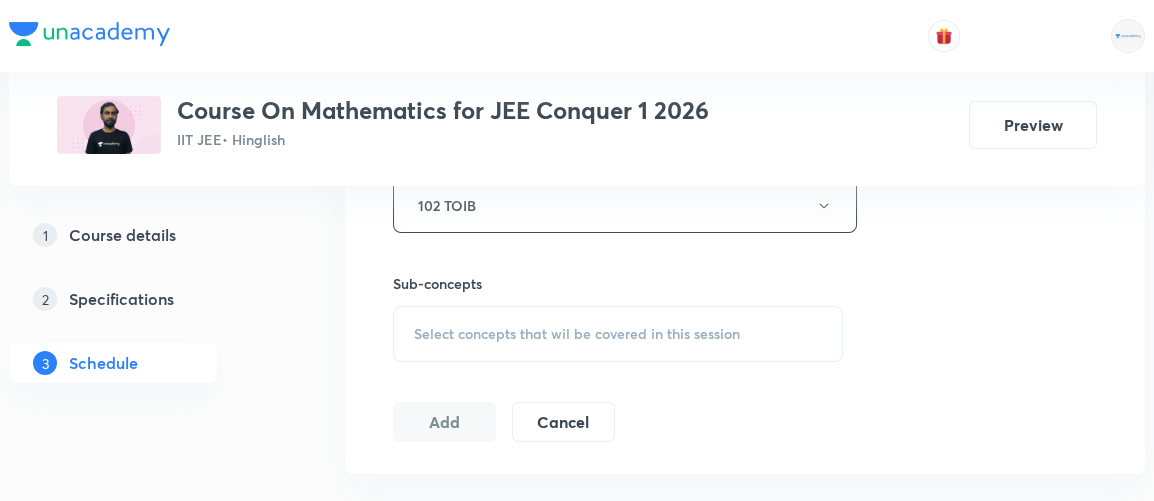 click on "Select concepts that wil be covered in this session" at bounding box center [577, 334] 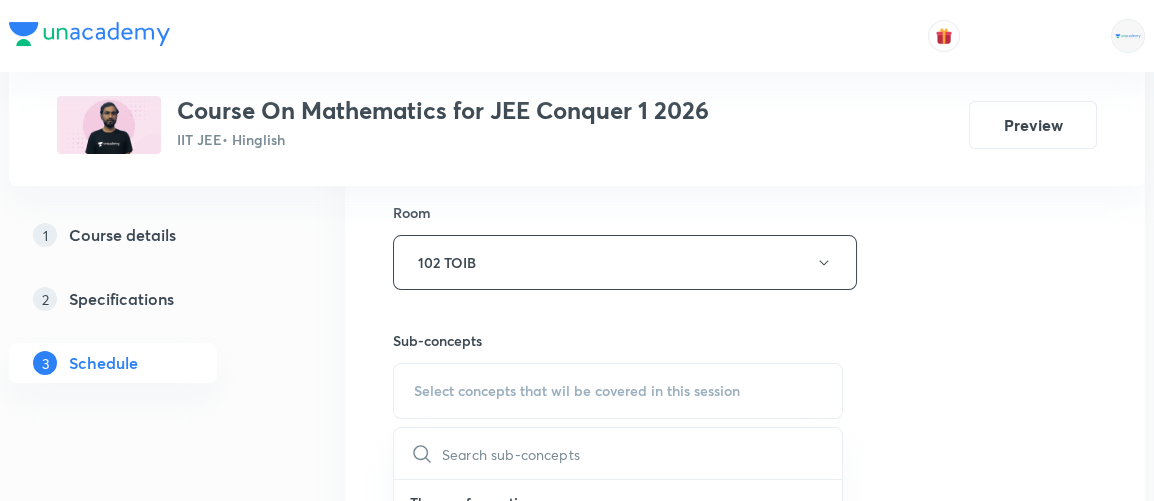 scroll, scrollTop: 873, scrollLeft: 0, axis: vertical 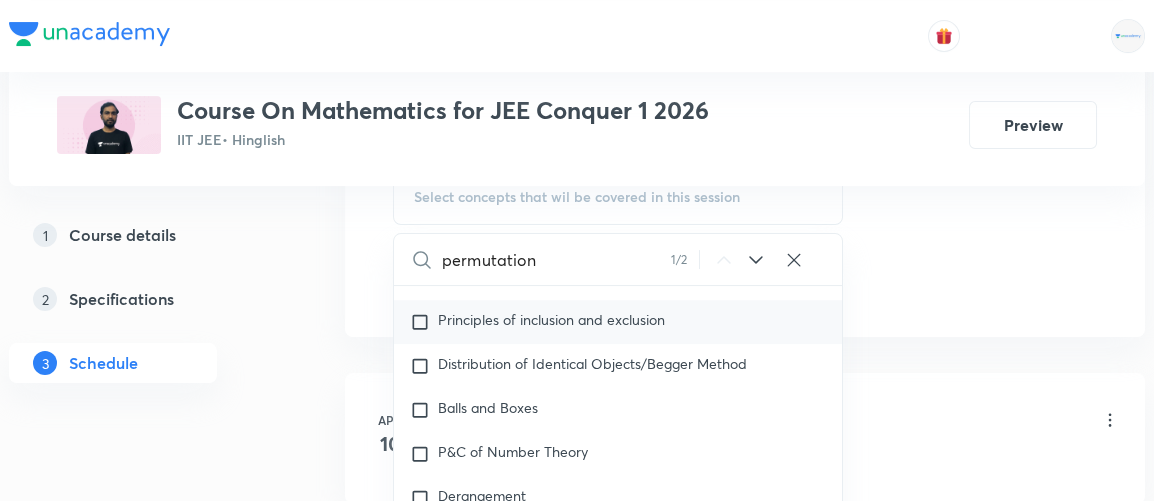 type on "permutation" 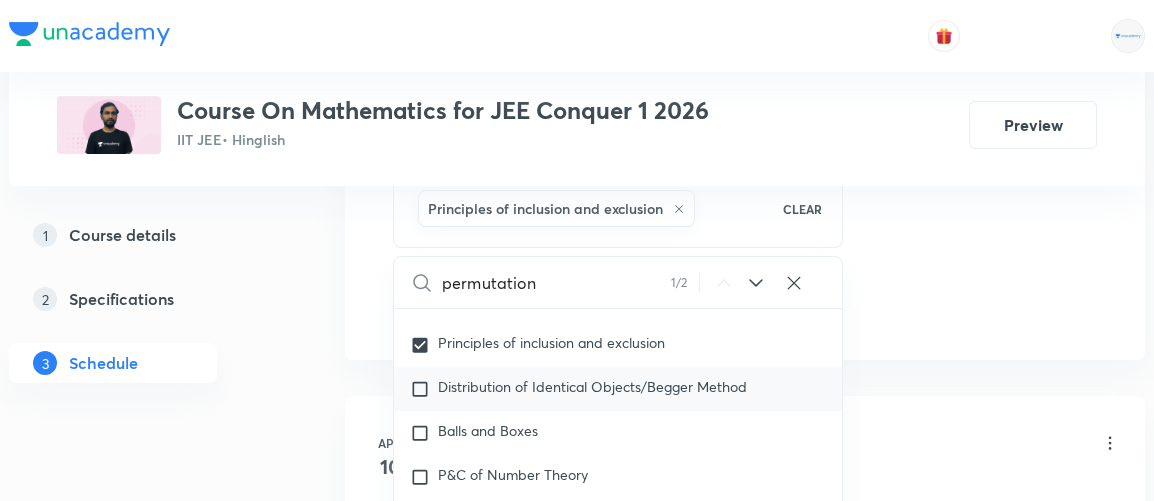 click on "Distribution of Identical Objects/Begger Method" at bounding box center [592, 386] 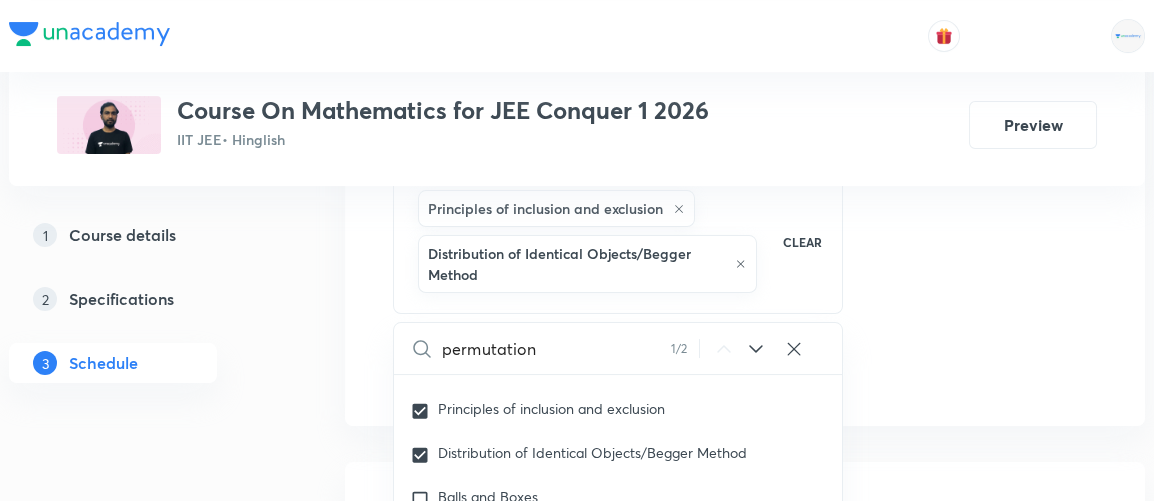 click on "Plus Courses Course On Mathematics for JEE Conquer 1 2026 IIT JEE  • Hinglish Preview 1 Course details 2 Specifications 3 Schedule Schedule 79  classes Session  80 Live class Session title 29/99 Permutation & Combination 6/8 ​ Schedule for [DATE], [TIME] ​ Duration (in minutes) 90 ​   Session type Online Offline Room 102 TOIB Sub-concepts Principles of inclusion and exclusion Distribution of Identical Objects/Begger Method CLEAR permutation 1 / 2 ​ Theory of equations Degree, Value Based & Equation Covered previously Geometrical Meaning of the Zeroes of a Polynomial Covered previously Location of roots Covered previously Geometrical meaning of Roots of an equation Covered previously Points in solving an equation Covered previously Graph of Quadratic Expression & its Analysis Covered previously Range of Quadratic Equation Covered previously Remainder and factor theorems Covered previously Identity Covered previously Quadratic equations Covered previously Common Roots Covered previously Series s" at bounding box center (577, 5962) 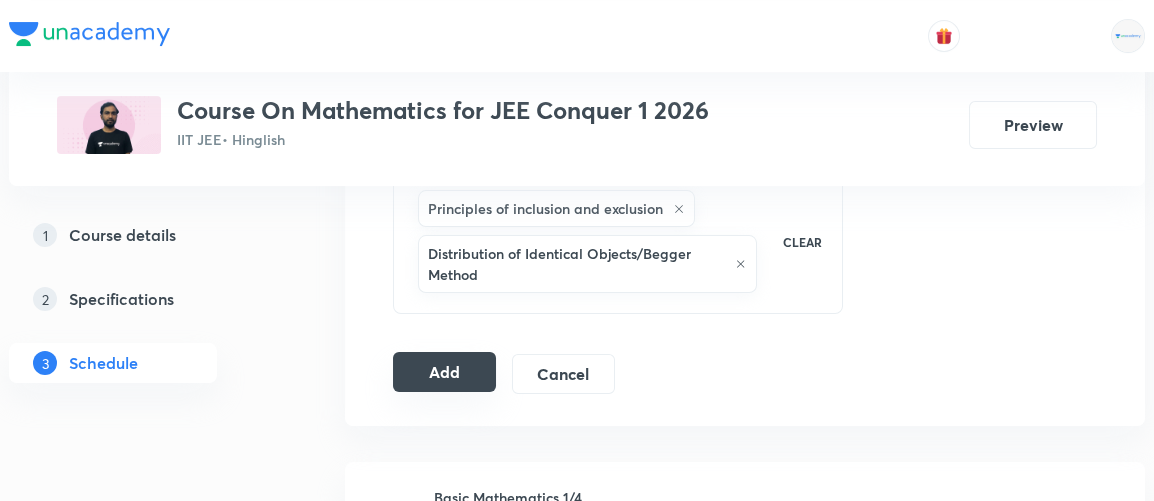 click on "Add" at bounding box center [444, 372] 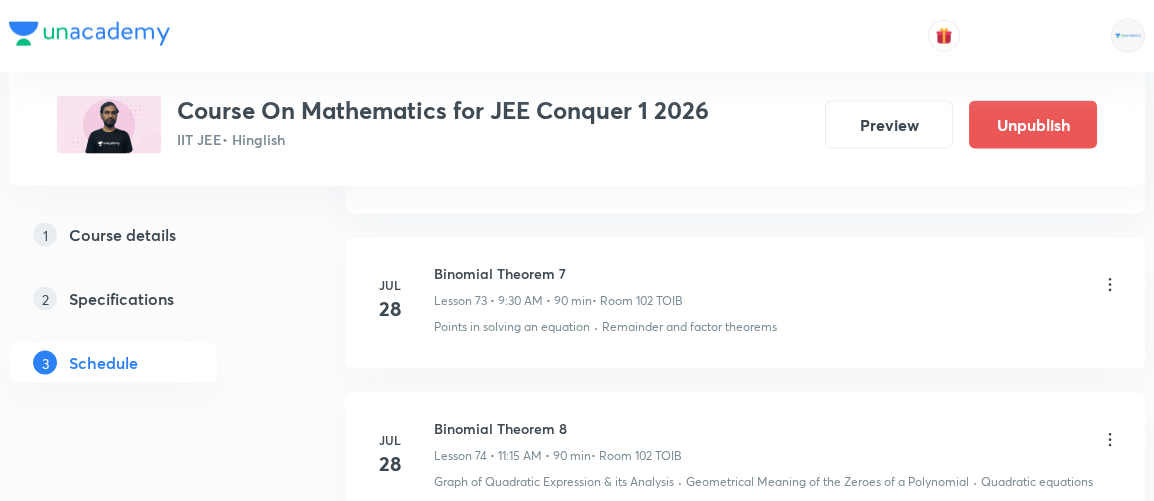 scroll, scrollTop: 12562, scrollLeft: 0, axis: vertical 